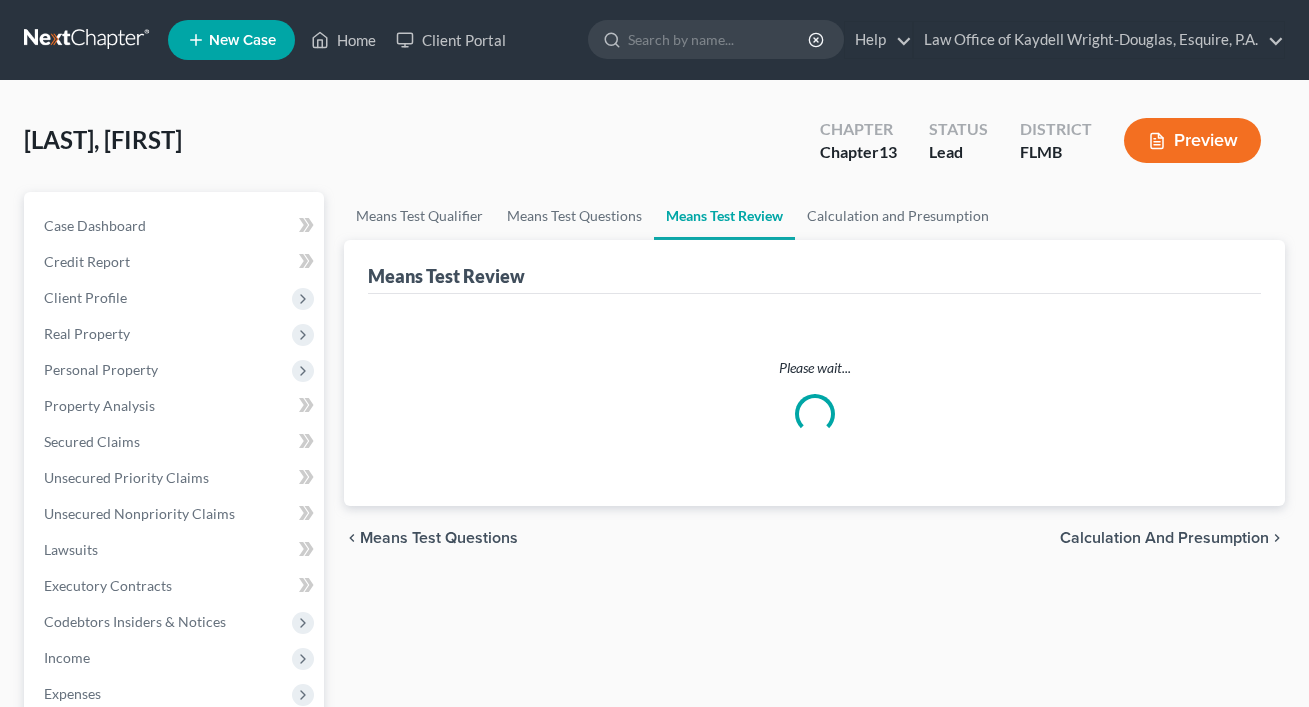 scroll, scrollTop: 0, scrollLeft: 0, axis: both 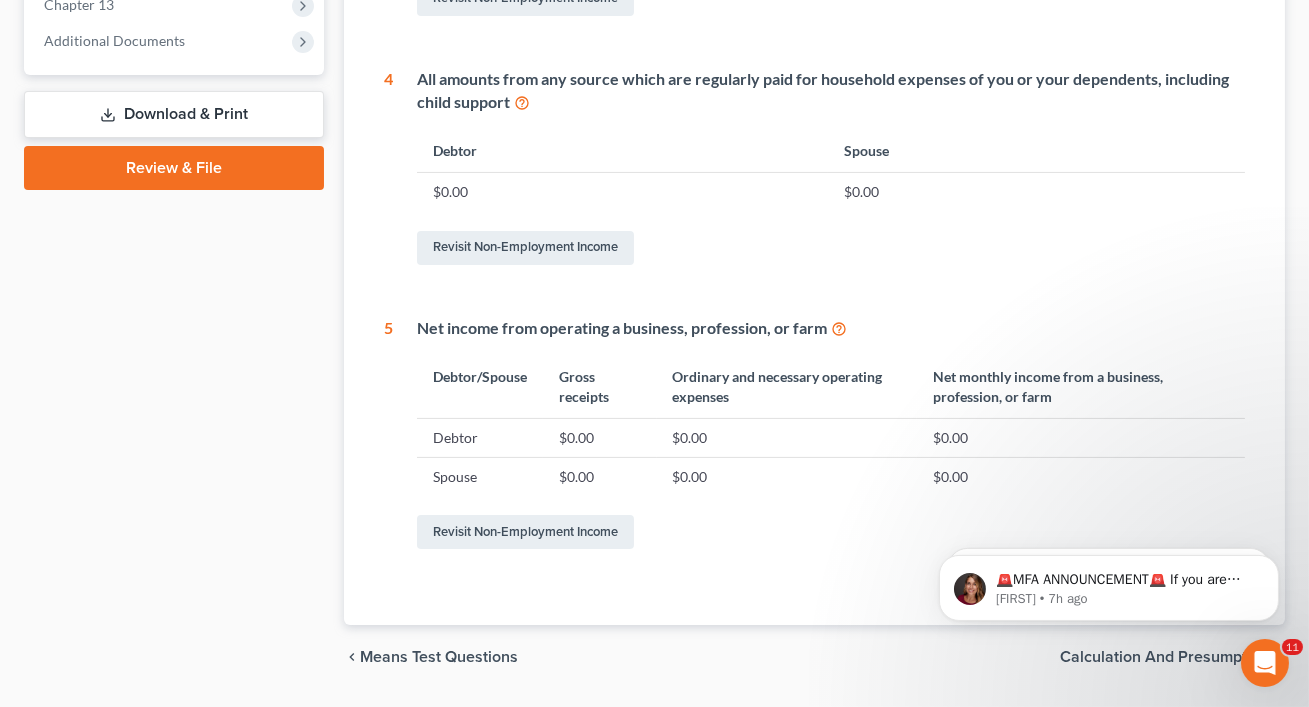 click on "Review & File" at bounding box center (174, 168) 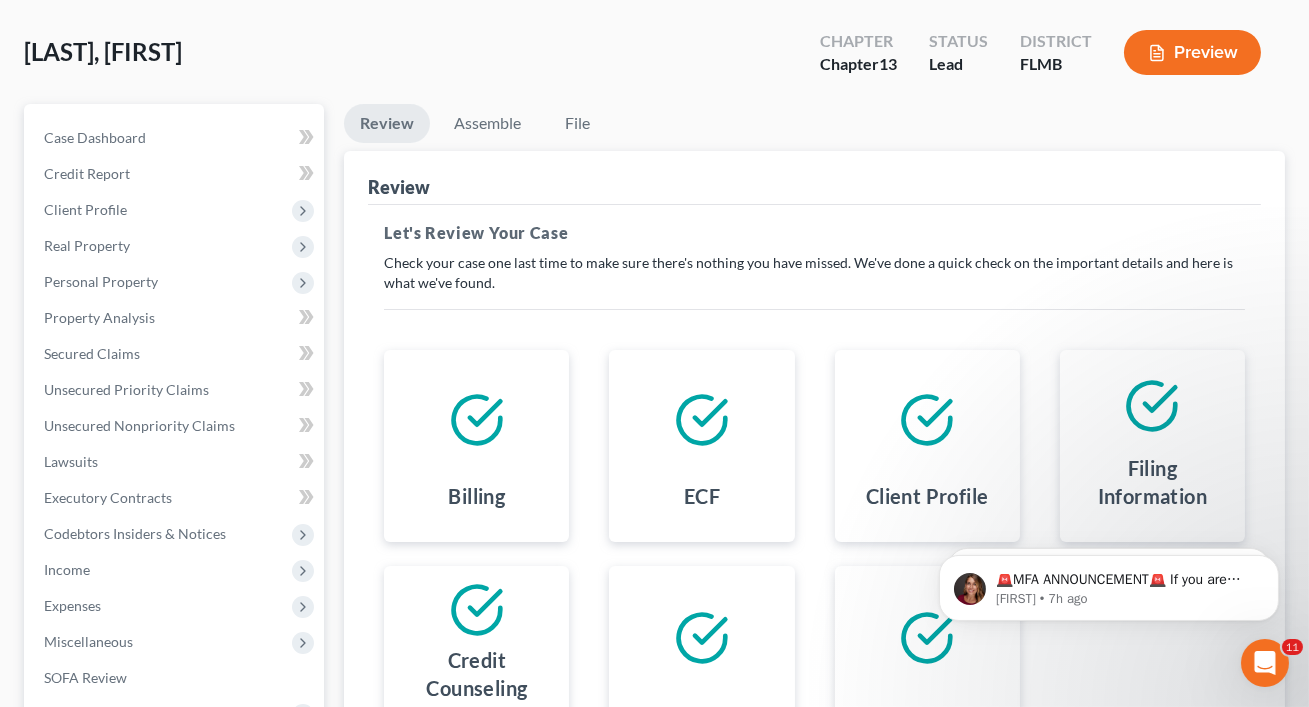 scroll, scrollTop: 94, scrollLeft: 0, axis: vertical 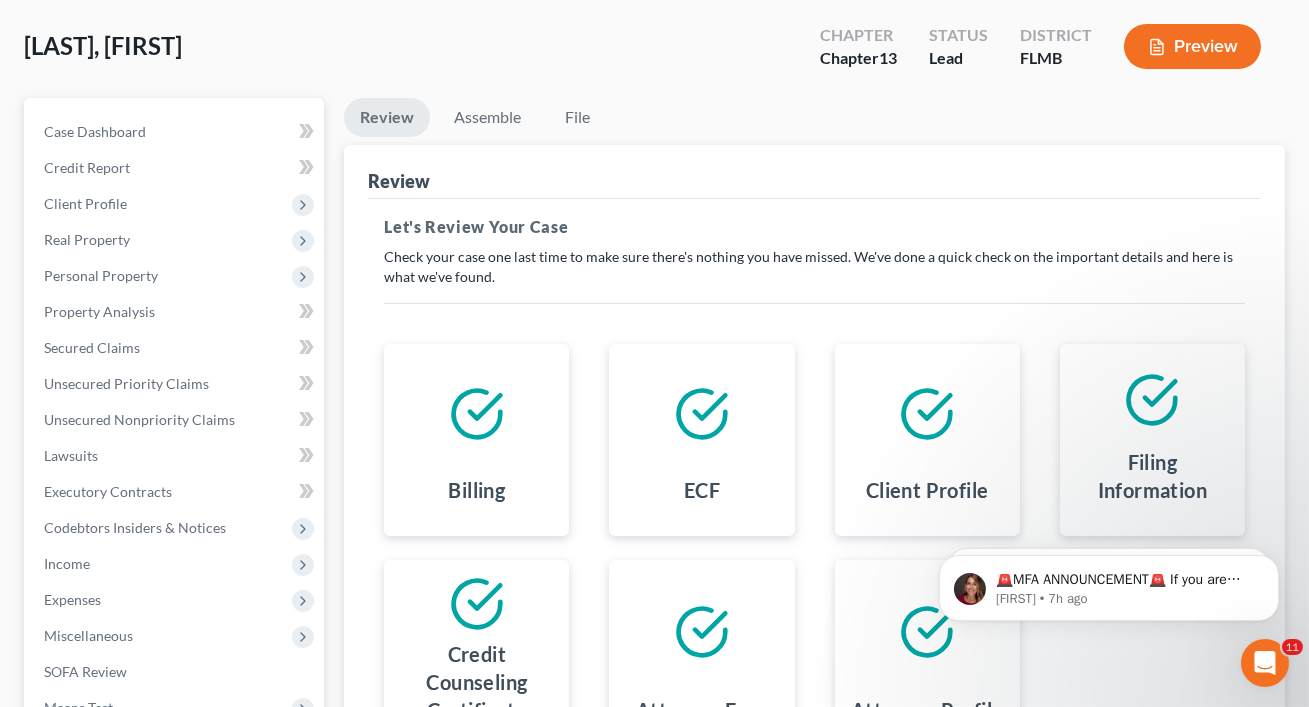 click at bounding box center [476, 414] 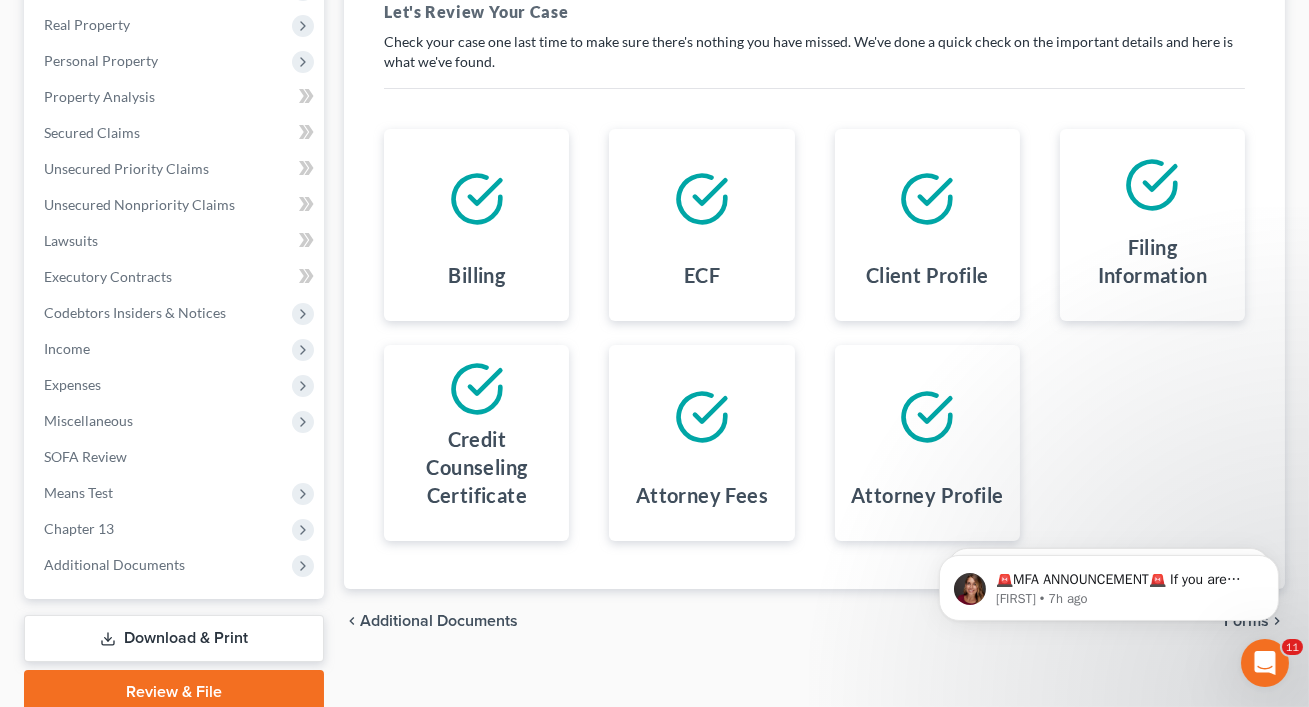 scroll, scrollTop: 389, scrollLeft: 0, axis: vertical 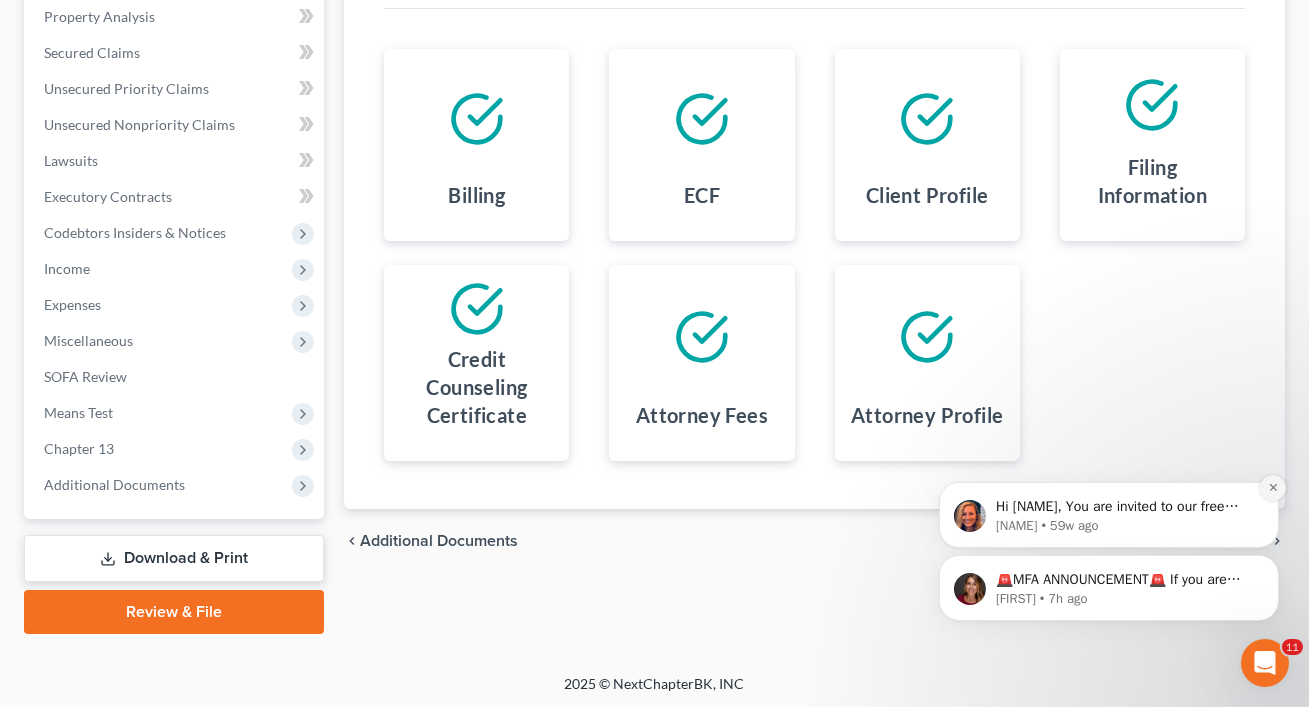 click at bounding box center [1272, 487] 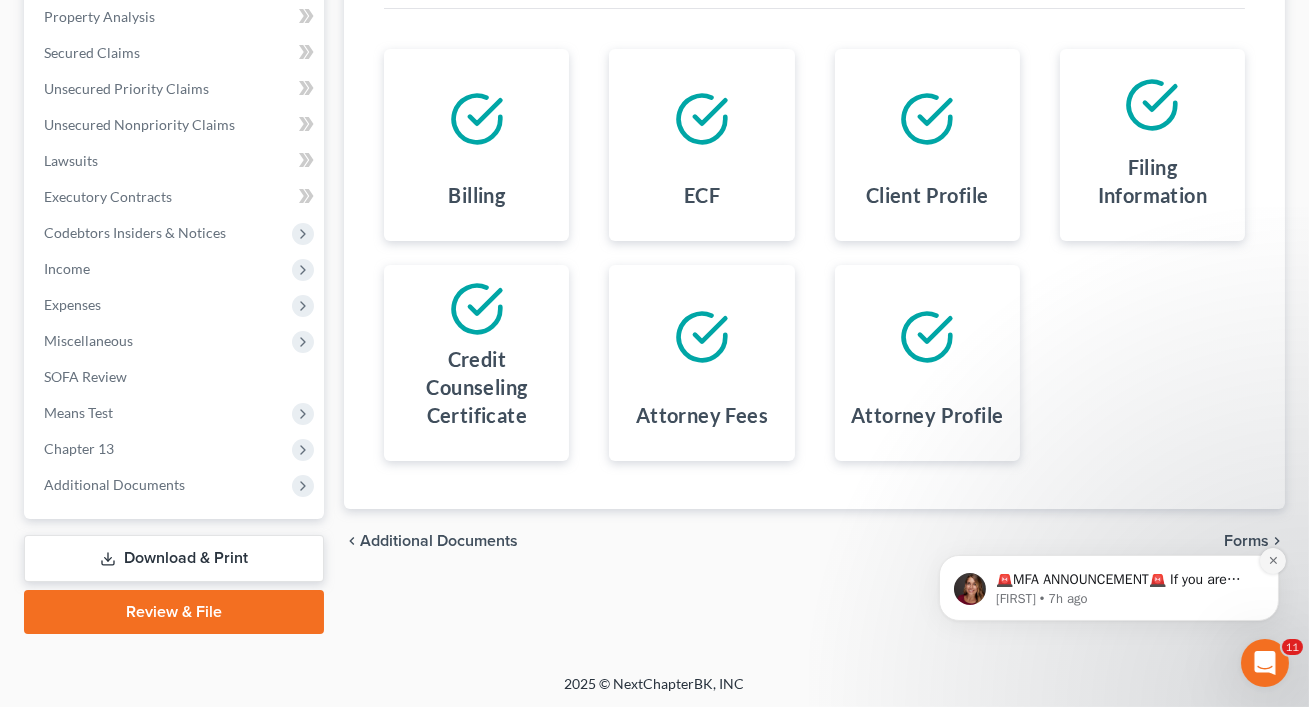 click 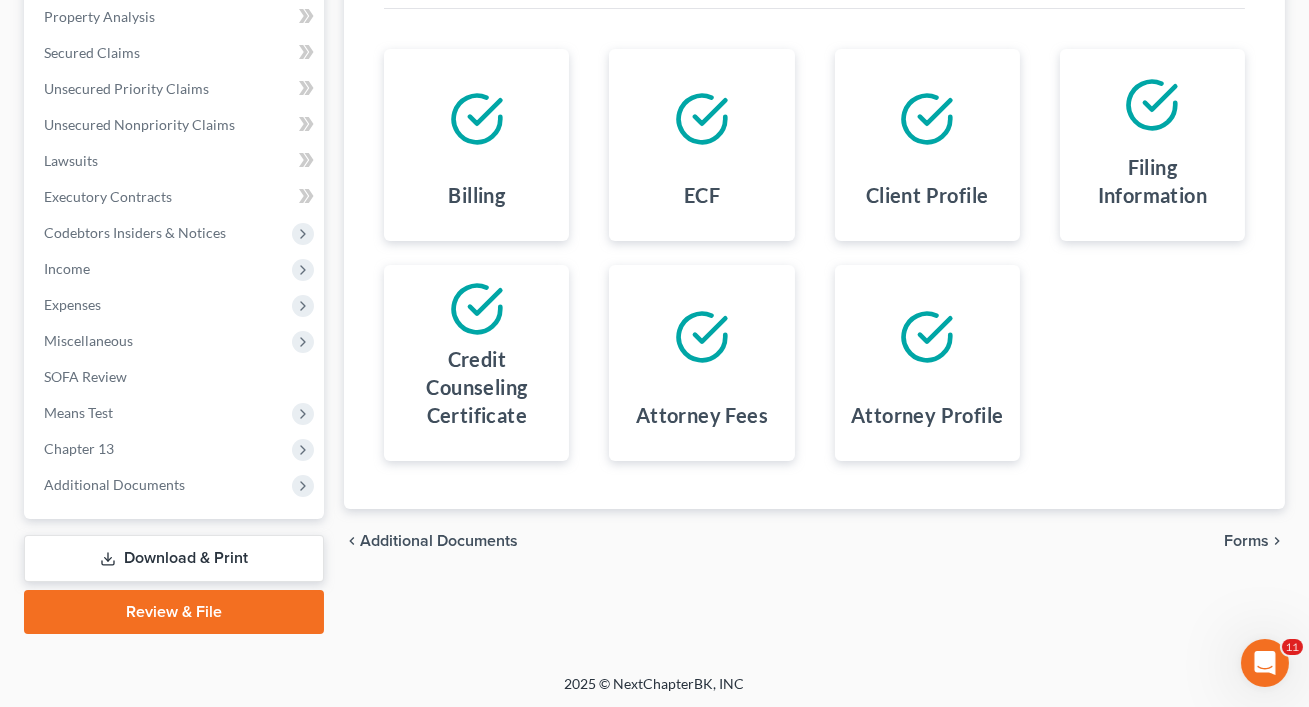 click on "Forms" at bounding box center [1246, 541] 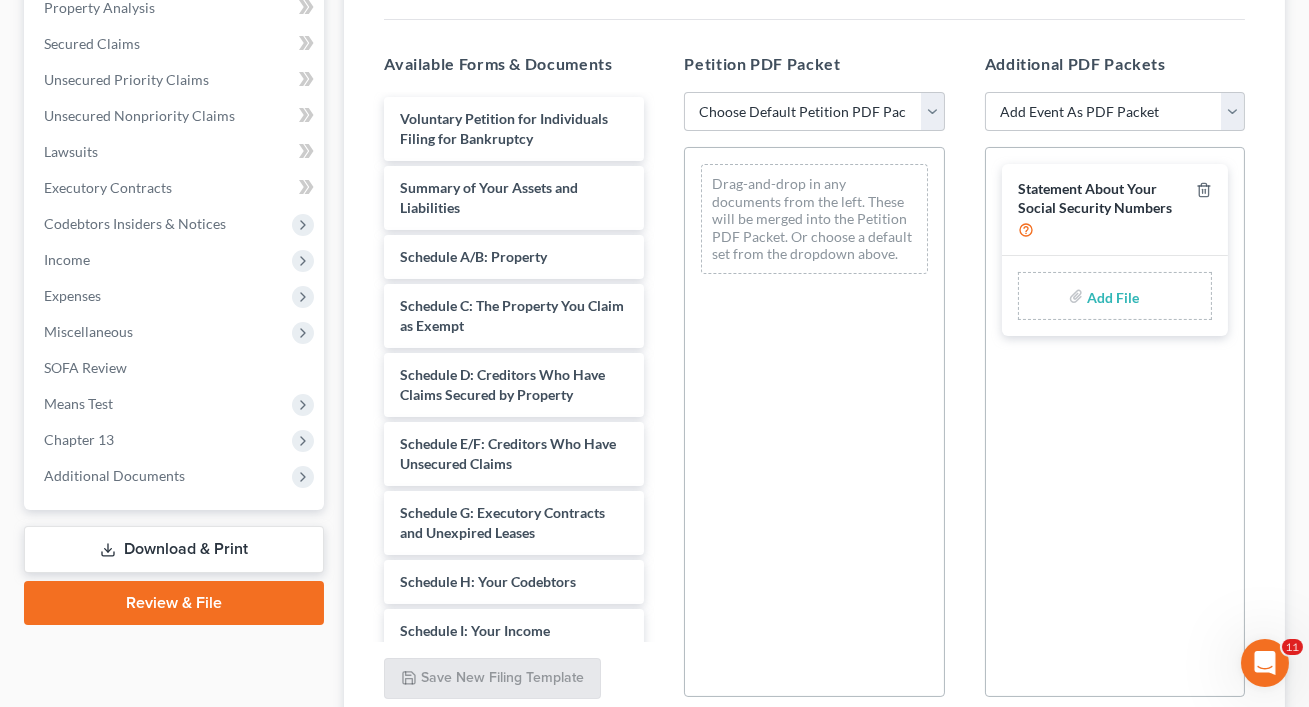 scroll, scrollTop: 185, scrollLeft: 0, axis: vertical 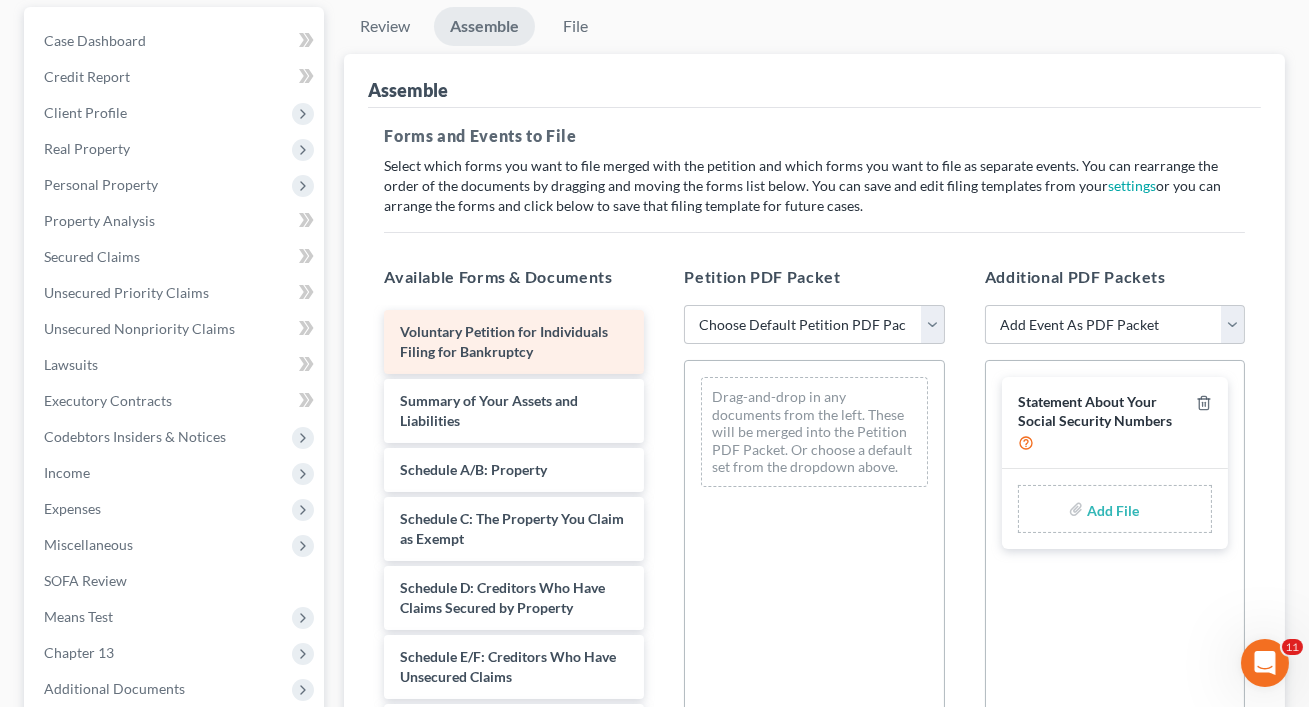 click on "Voluntary Petition for Individuals Filing for Bankruptcy" at bounding box center [504, 341] 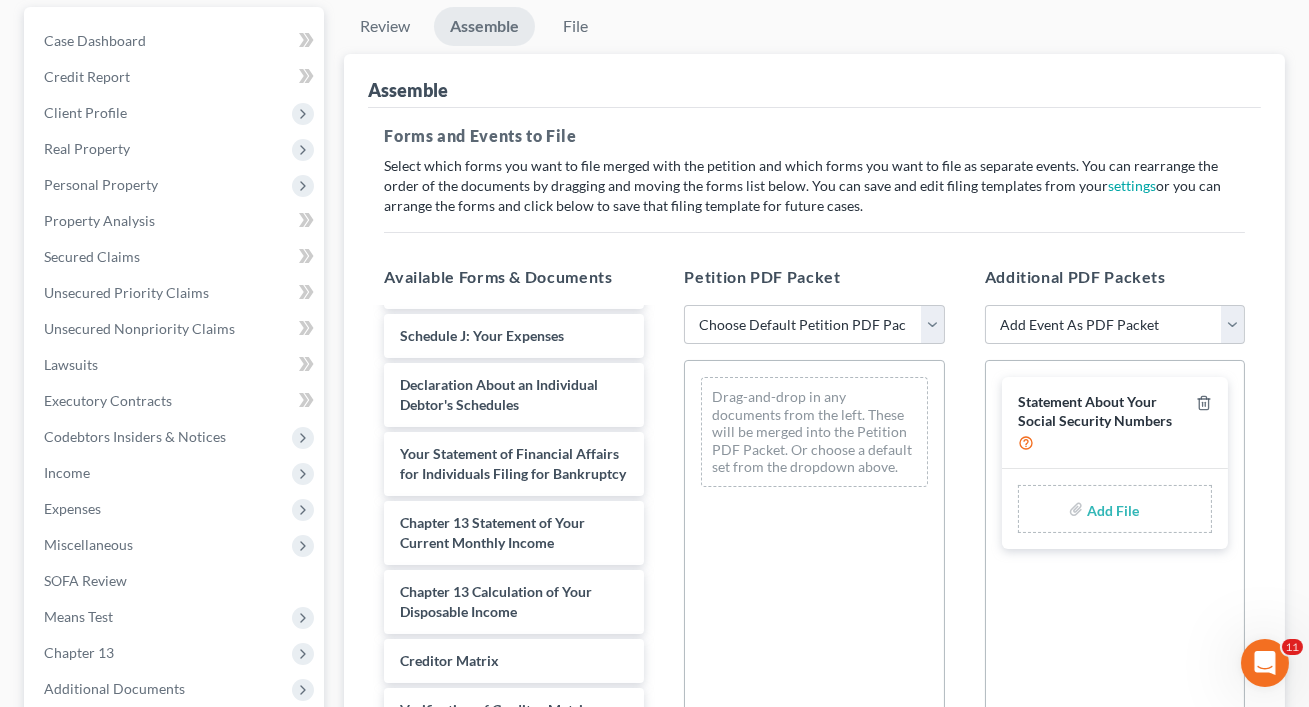 scroll, scrollTop: 596, scrollLeft: 0, axis: vertical 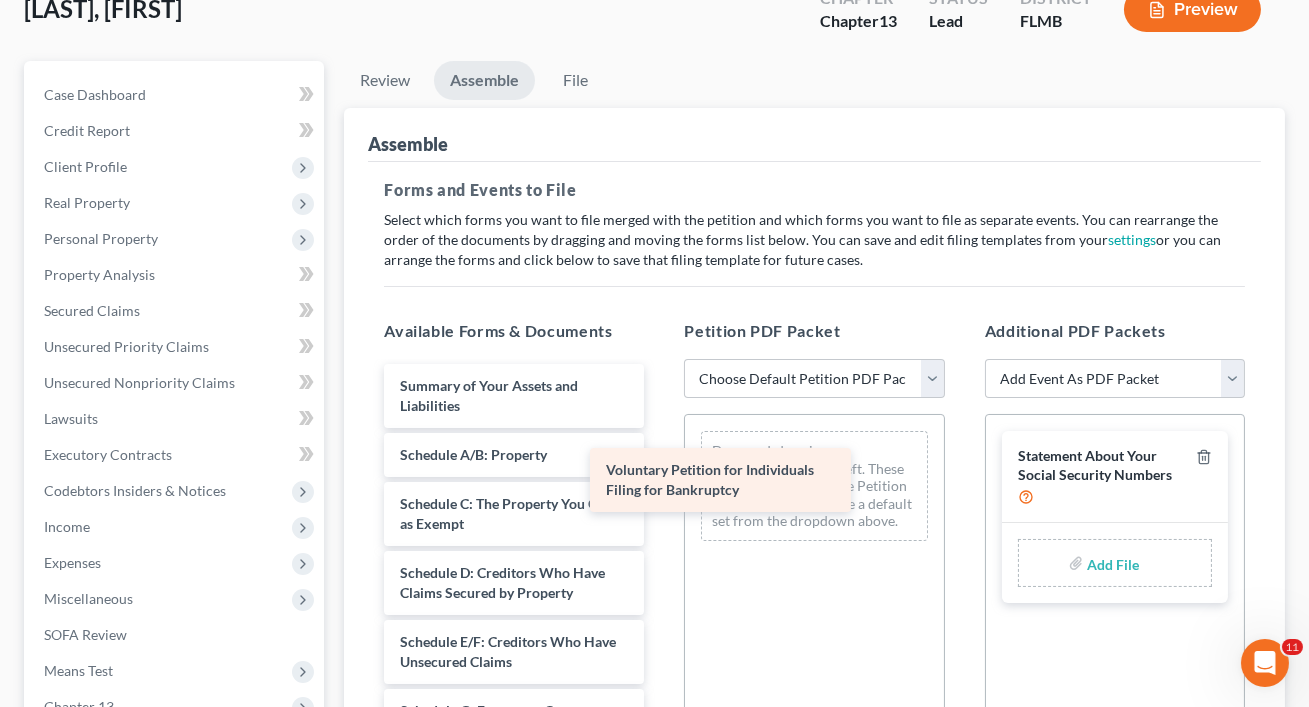 drag, startPoint x: 560, startPoint y: 371, endPoint x: 777, endPoint y: 459, distance: 234.16447 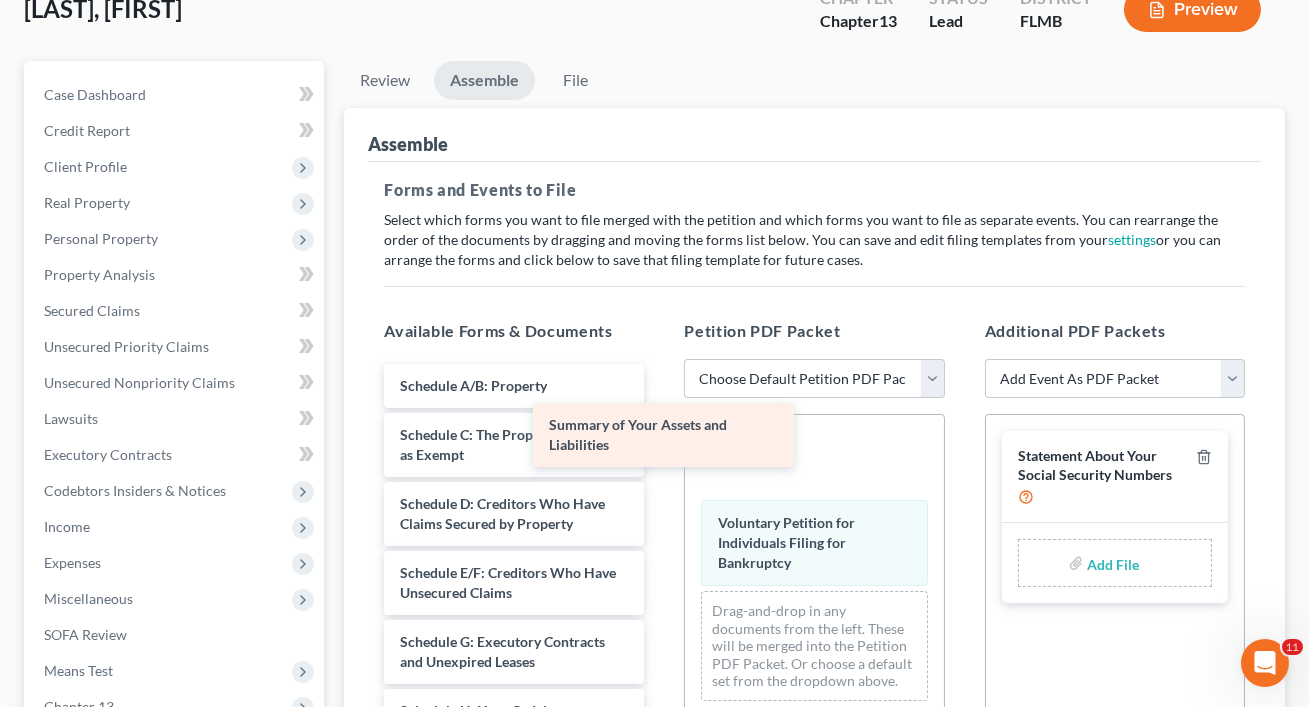 drag, startPoint x: 549, startPoint y: 396, endPoint x: 775, endPoint y: 452, distance: 232.8347 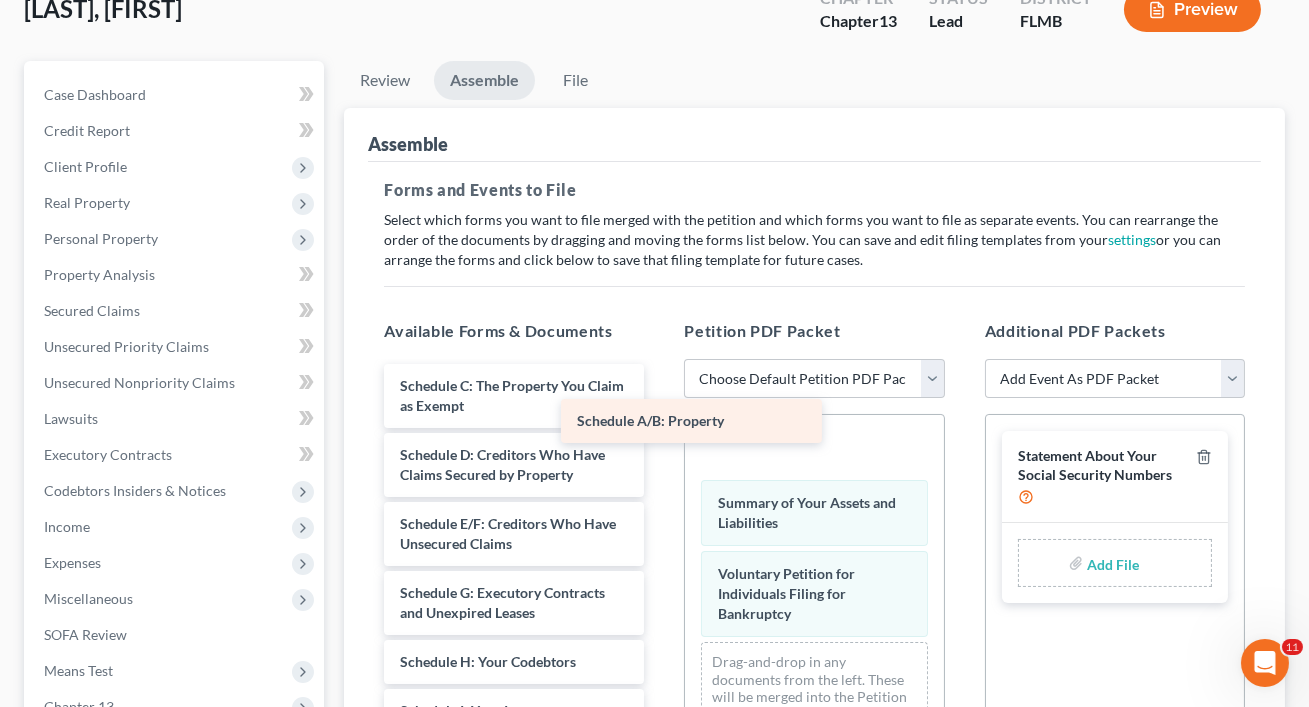 drag, startPoint x: 582, startPoint y: 366, endPoint x: 819, endPoint y: 411, distance: 241.23433 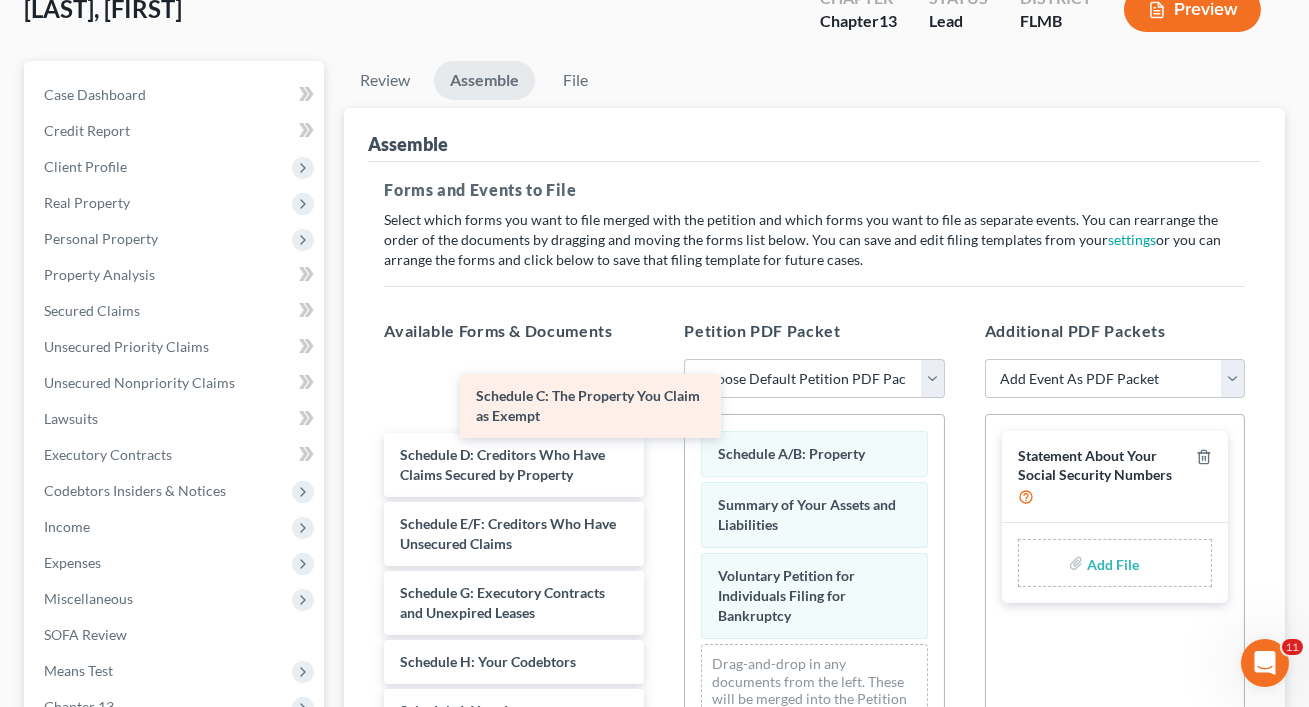 drag, startPoint x: 555, startPoint y: 371, endPoint x: 774, endPoint y: 410, distance: 222.4455 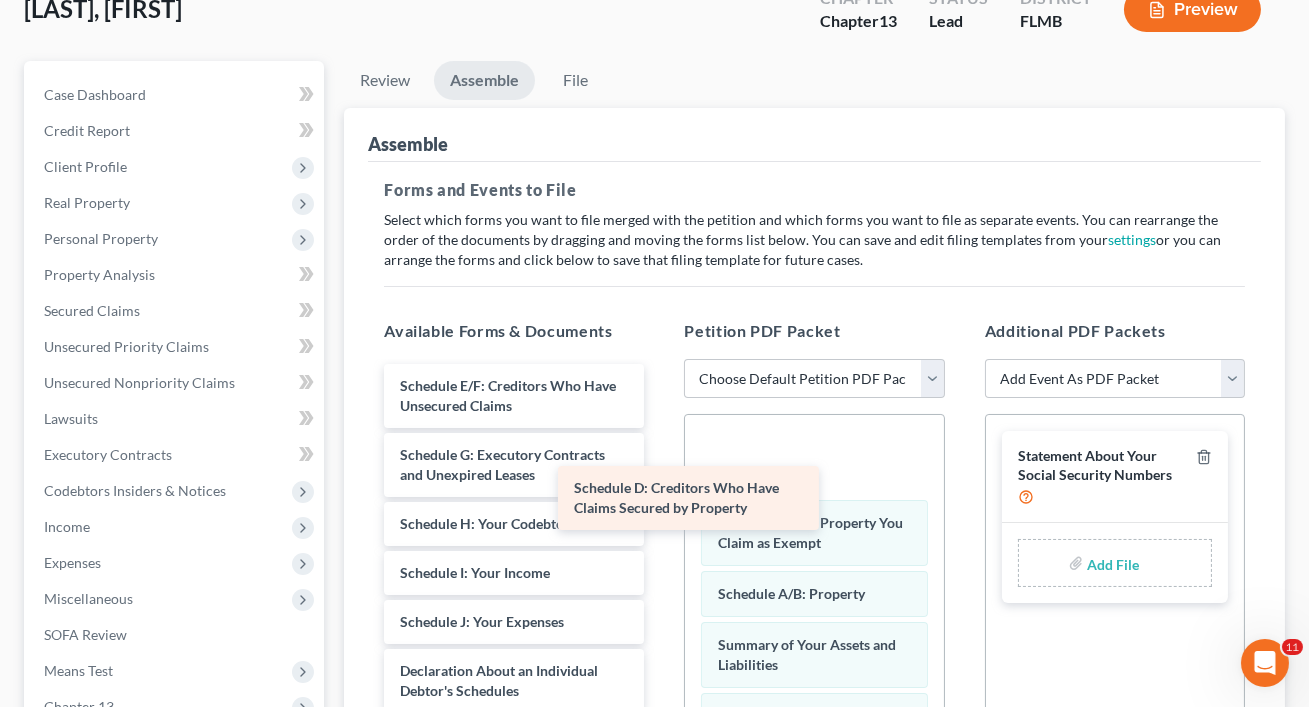 drag, startPoint x: 567, startPoint y: 381, endPoint x: 806, endPoint y: 473, distance: 256.09567 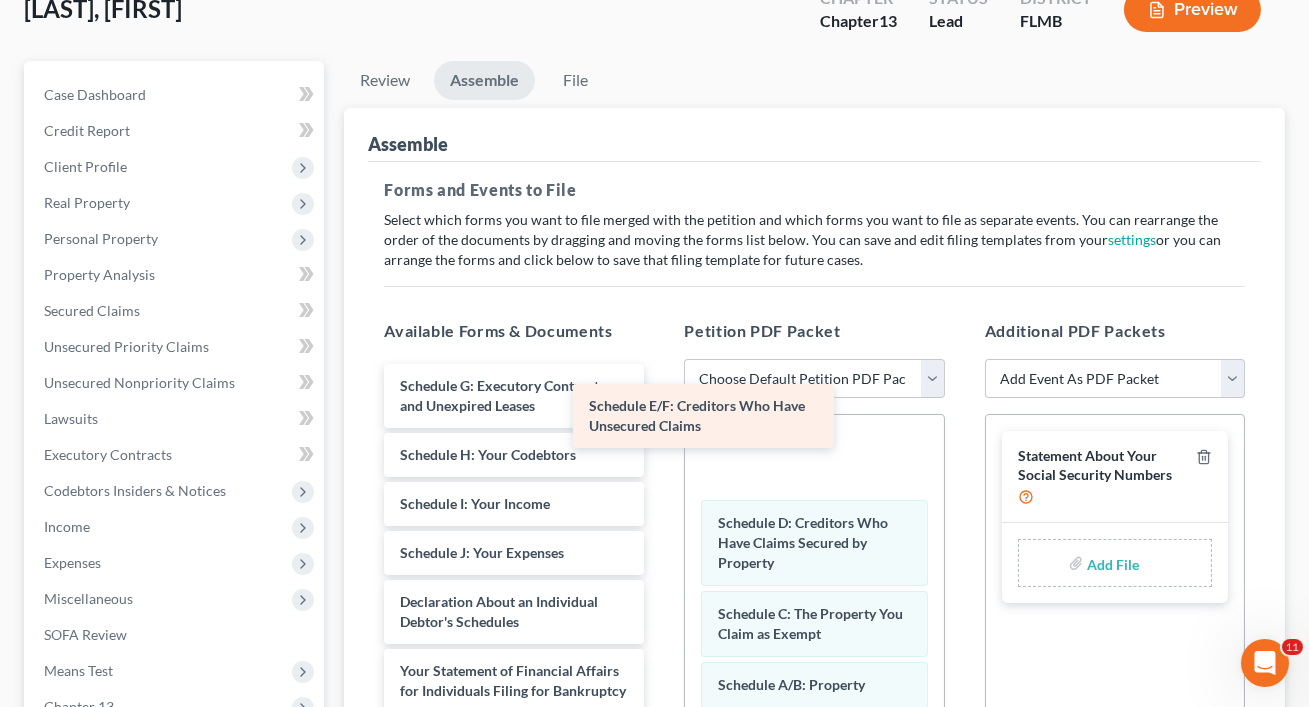 drag, startPoint x: 583, startPoint y: 415, endPoint x: 788, endPoint y: 439, distance: 206.4001 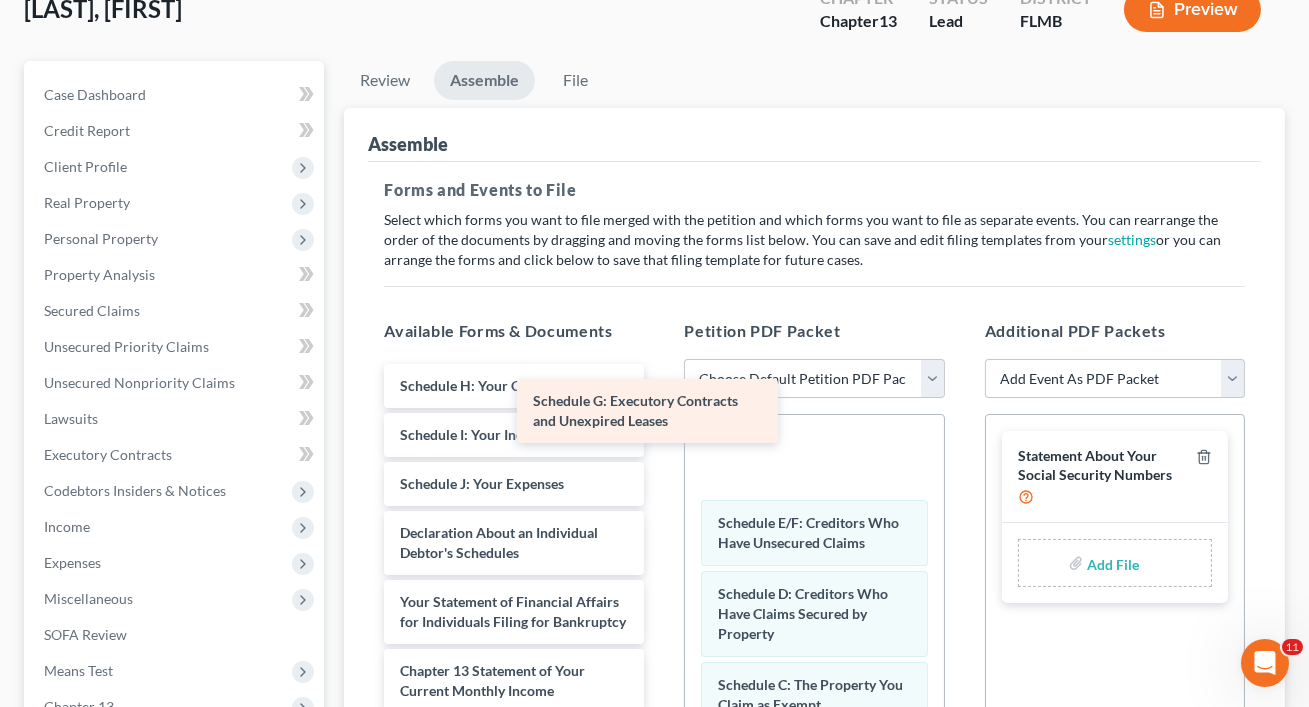 drag, startPoint x: 584, startPoint y: 390, endPoint x: 762, endPoint y: 416, distance: 179.88885 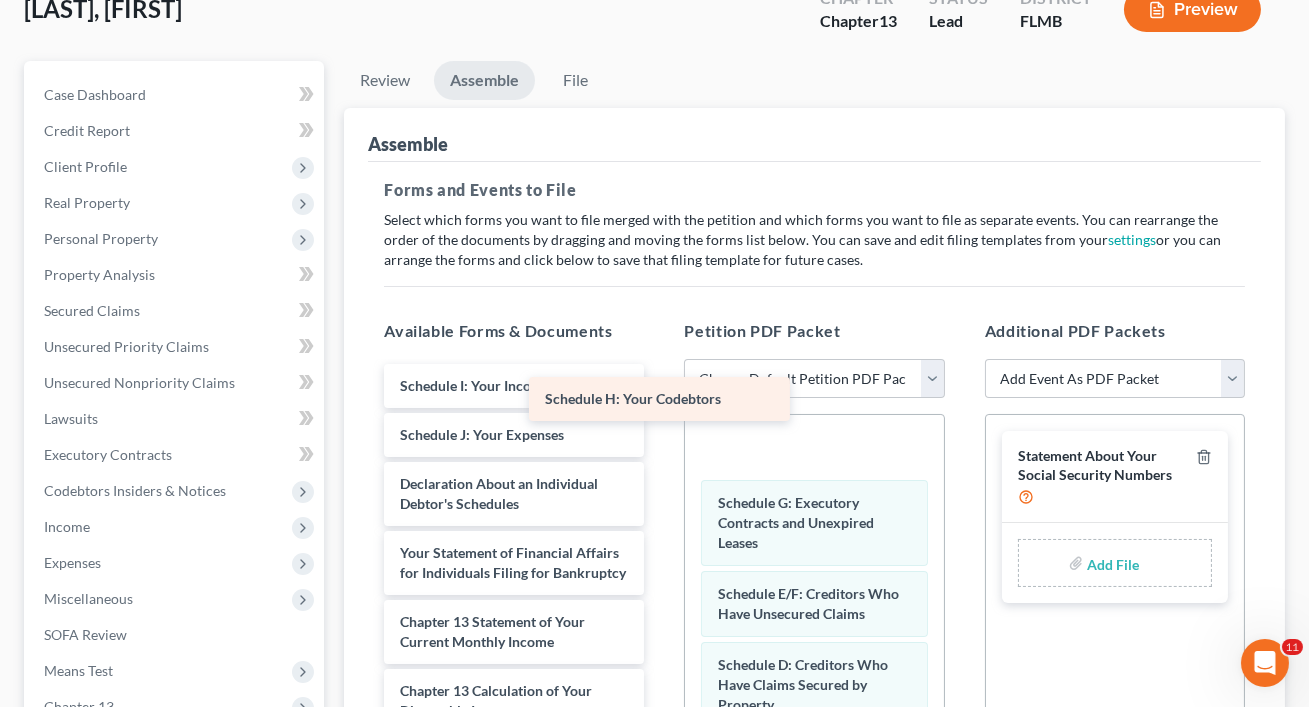 drag, startPoint x: 561, startPoint y: 382, endPoint x: 754, endPoint y: 399, distance: 193.74725 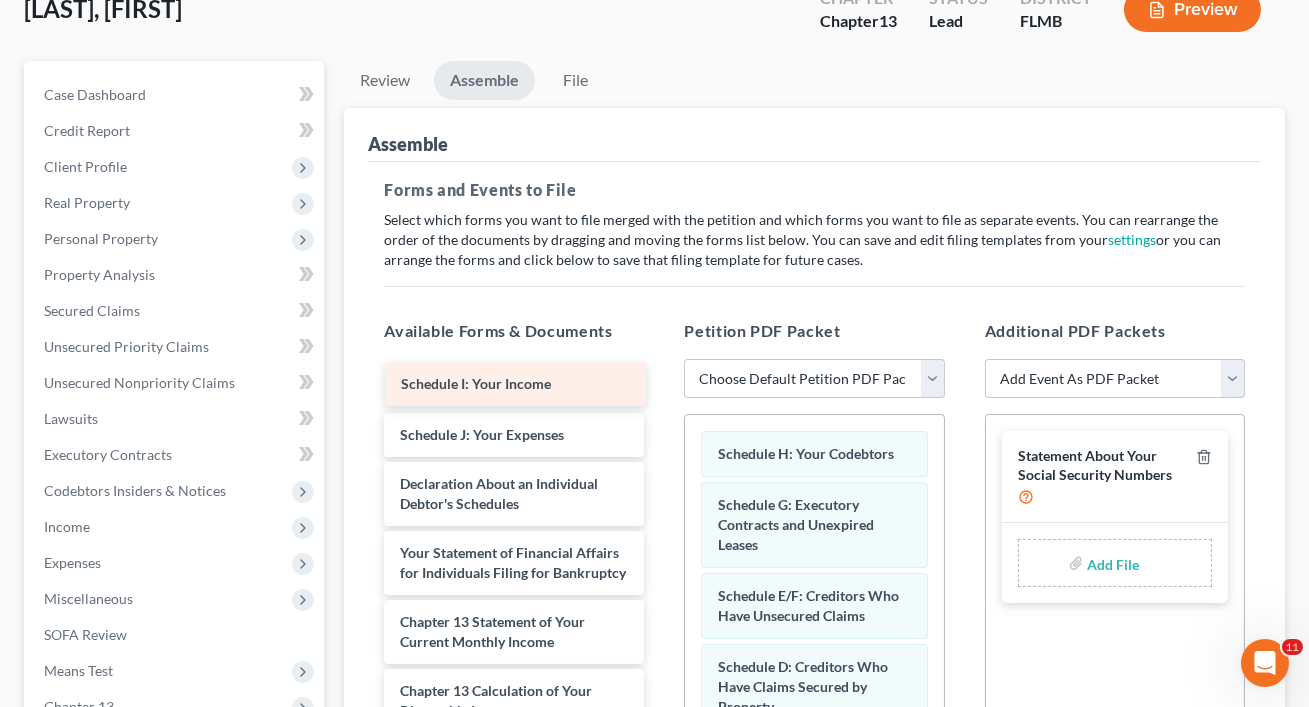 drag, startPoint x: 585, startPoint y: 381, endPoint x: 796, endPoint y: 415, distance: 213.72179 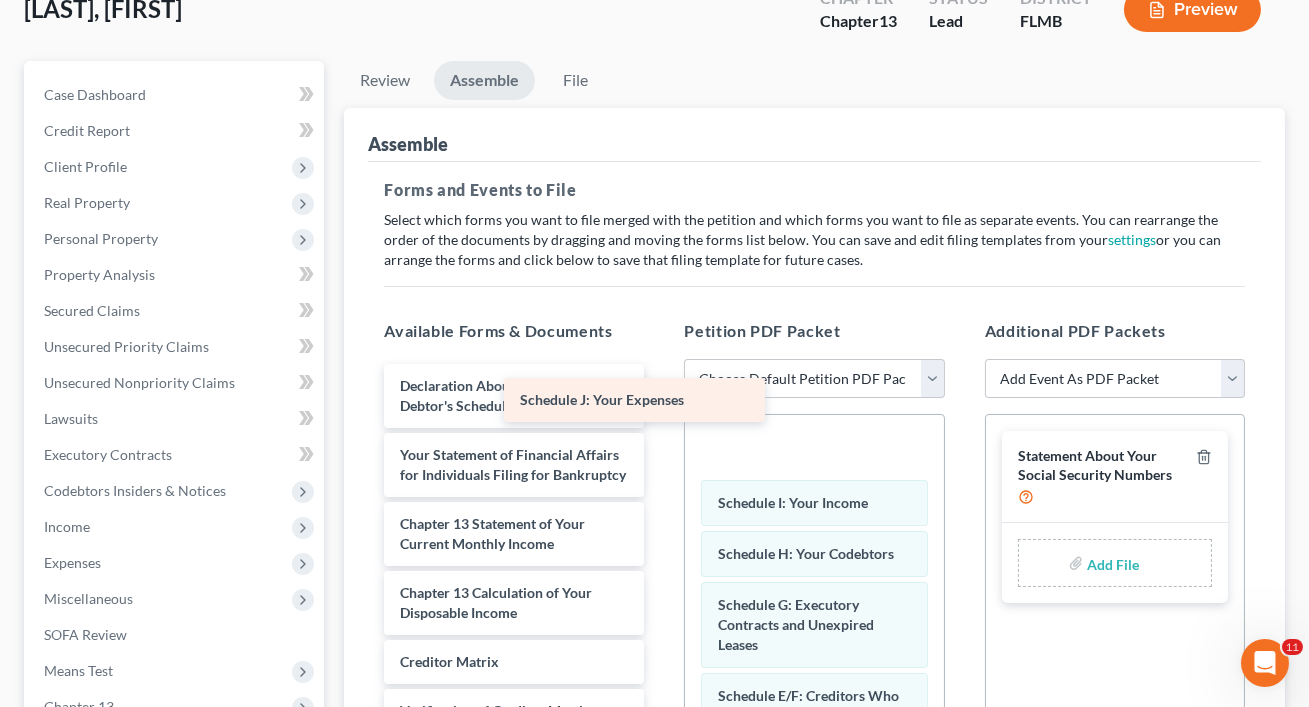 drag, startPoint x: 569, startPoint y: 377, endPoint x: 830, endPoint y: 436, distance: 267.5855 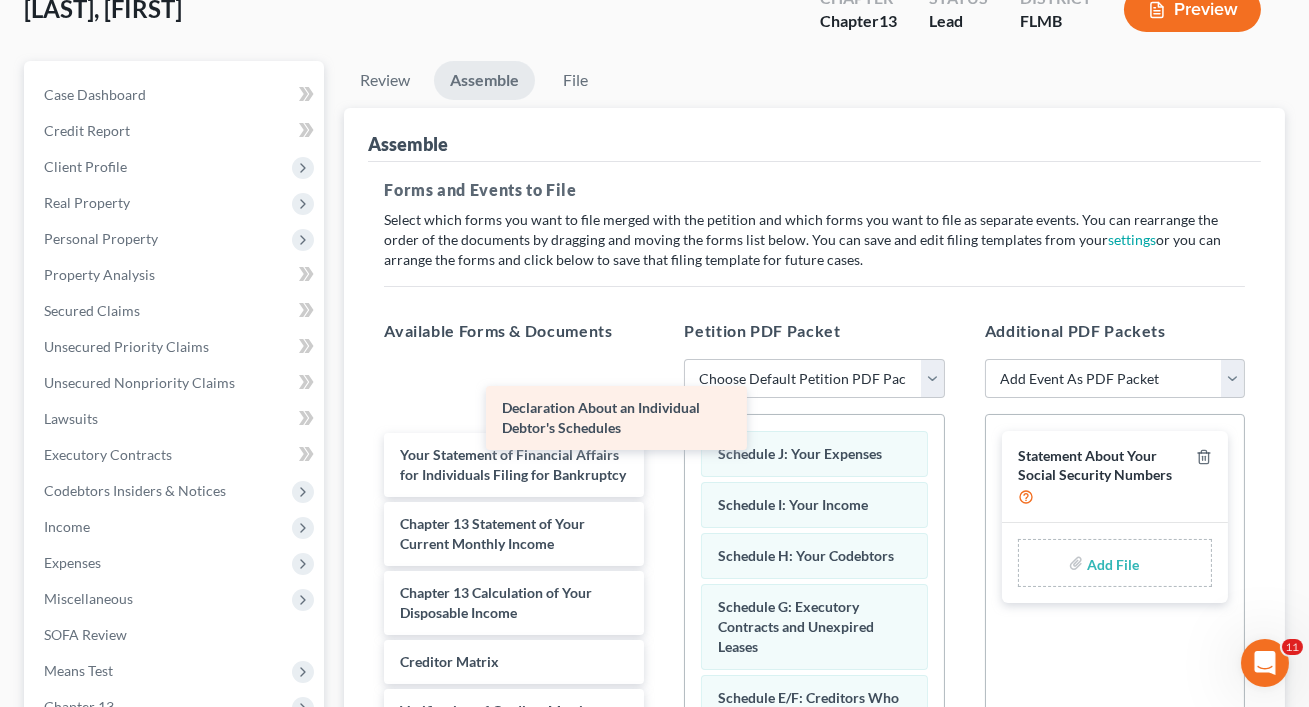 drag, startPoint x: 561, startPoint y: 383, endPoint x: 797, endPoint y: 425, distance: 239.70816 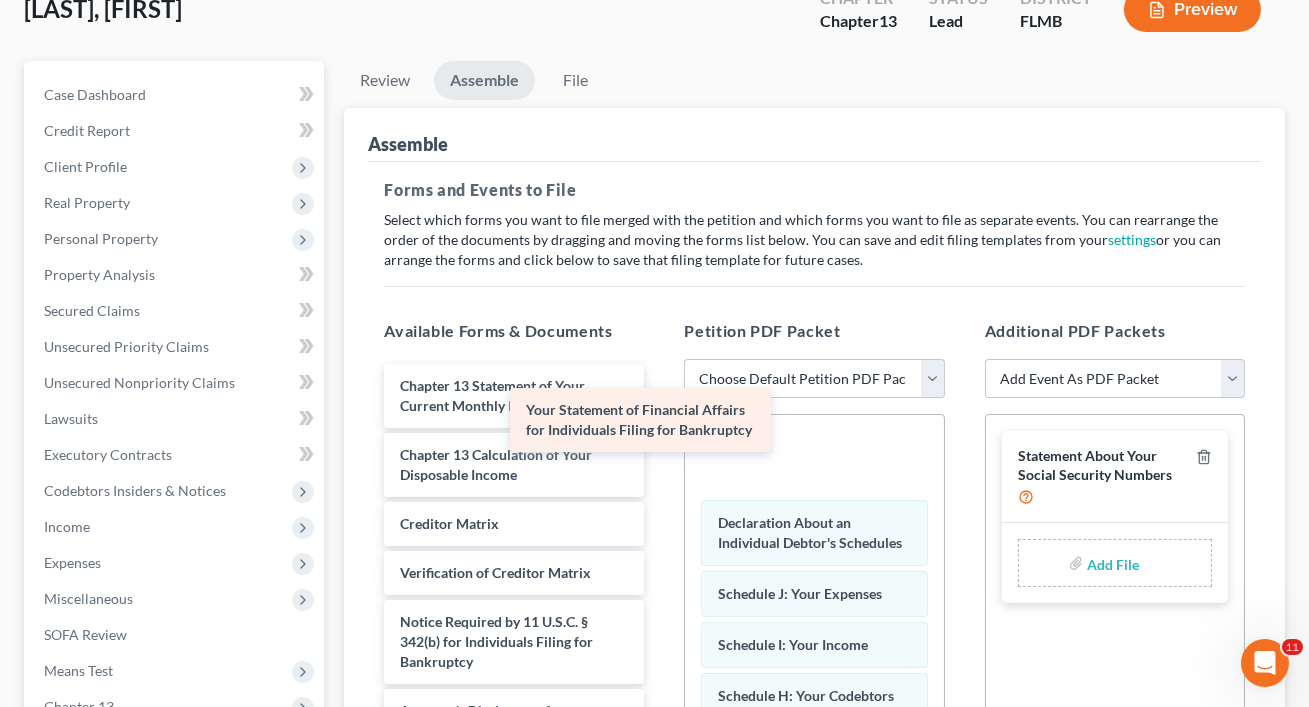 drag, startPoint x: 597, startPoint y: 392, endPoint x: 807, endPoint y: 435, distance: 214.35718 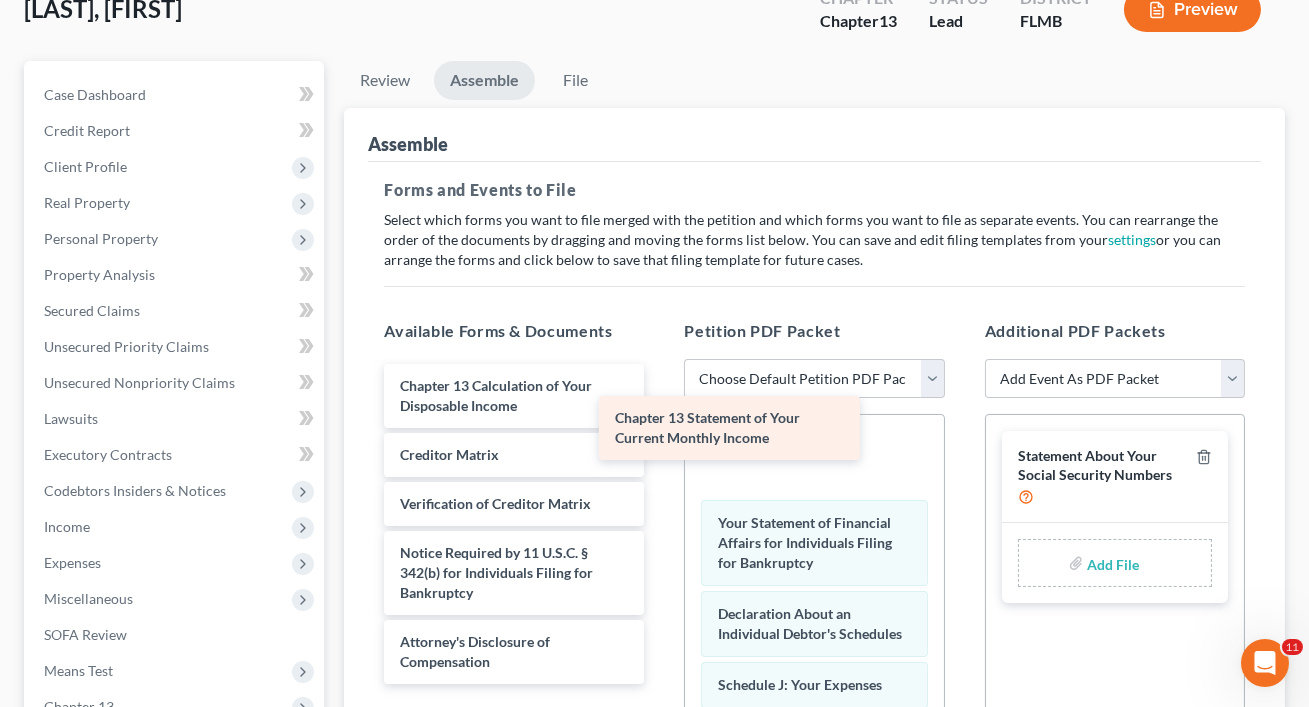 drag, startPoint x: 586, startPoint y: 407, endPoint x: 808, endPoint y: 442, distance: 224.74208 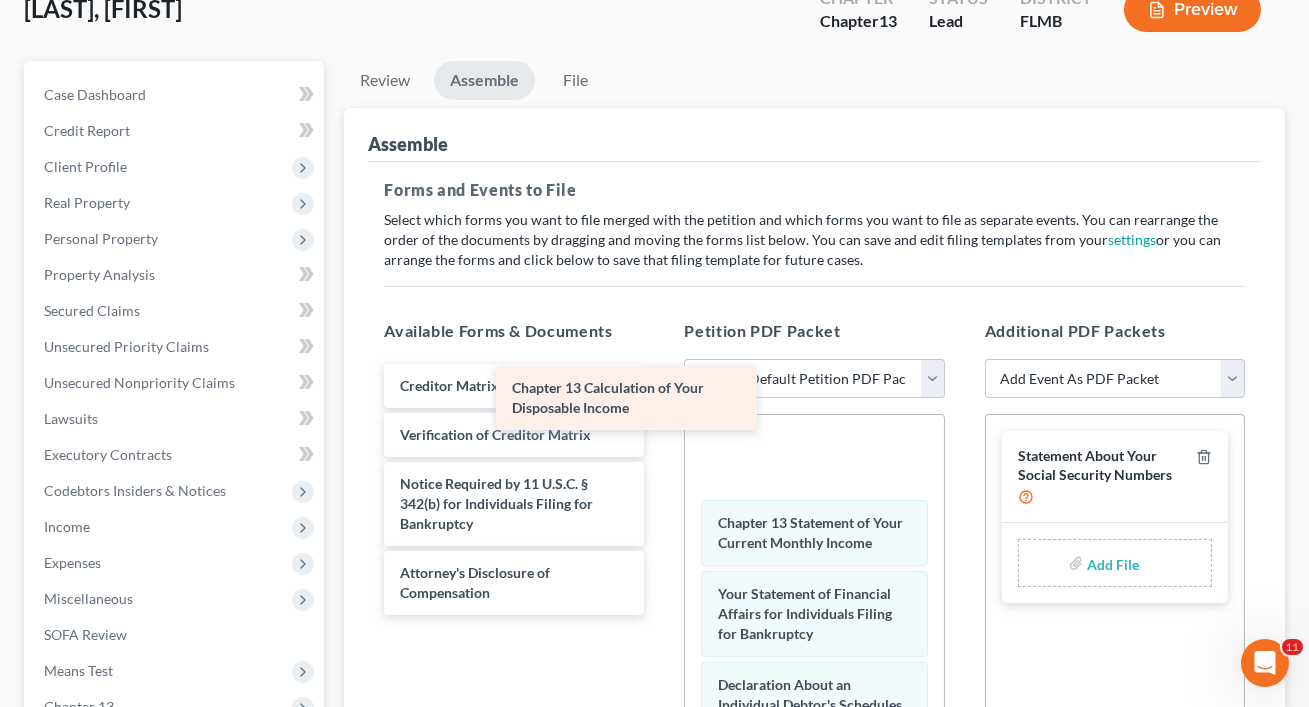 drag, startPoint x: 565, startPoint y: 390, endPoint x: 780, endPoint y: 414, distance: 216.33539 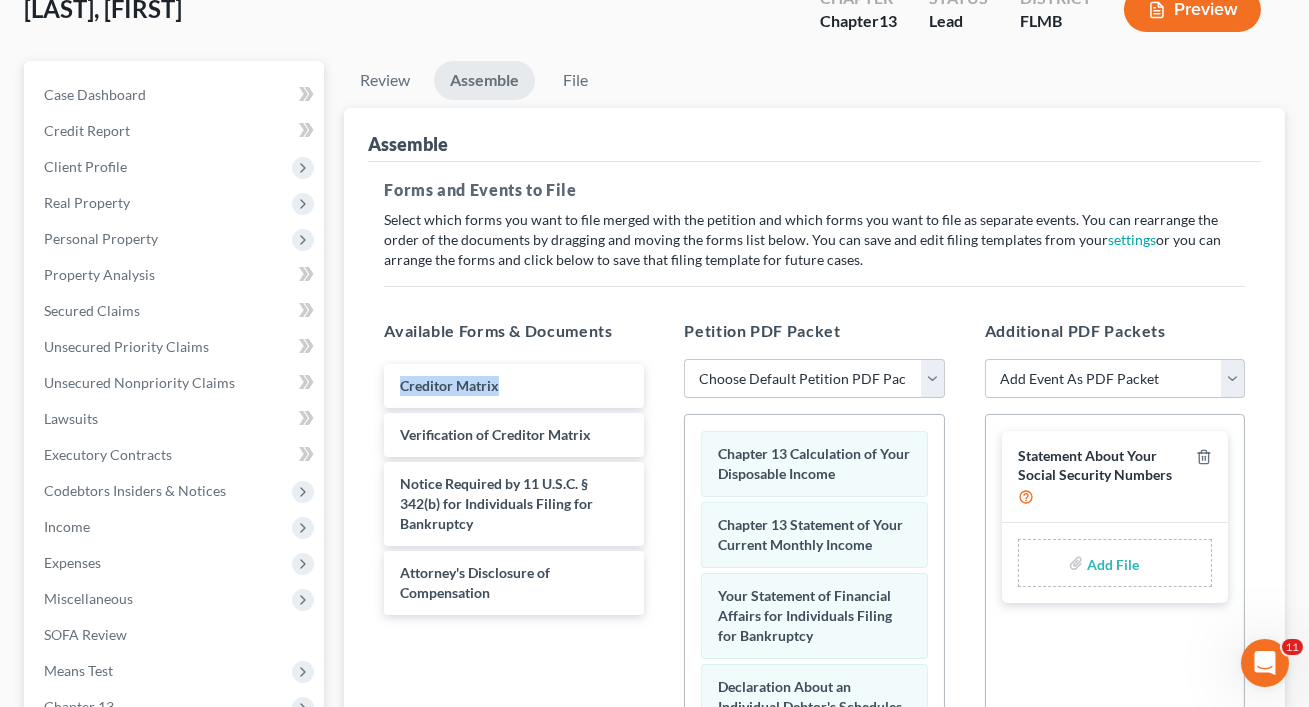 drag, startPoint x: 501, startPoint y: 360, endPoint x: 654, endPoint y: 375, distance: 153.73354 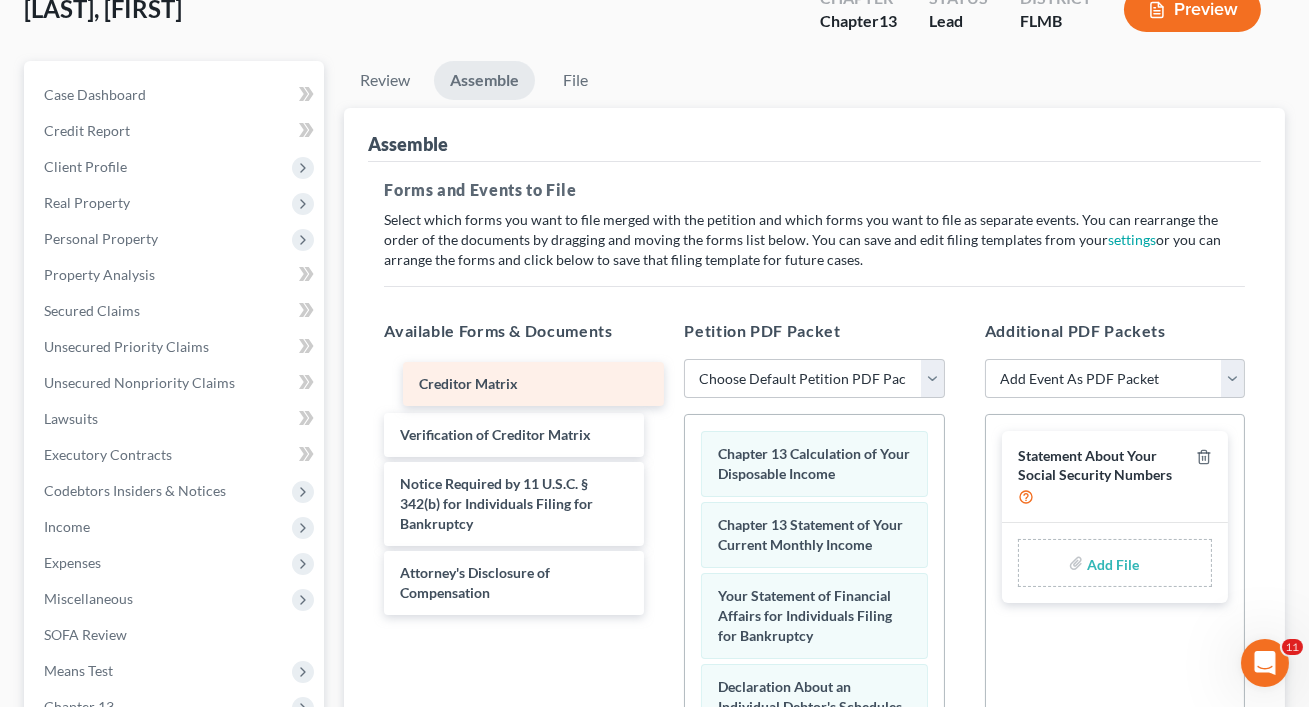 drag, startPoint x: 594, startPoint y: 387, endPoint x: 767, endPoint y: 413, distance: 174.94284 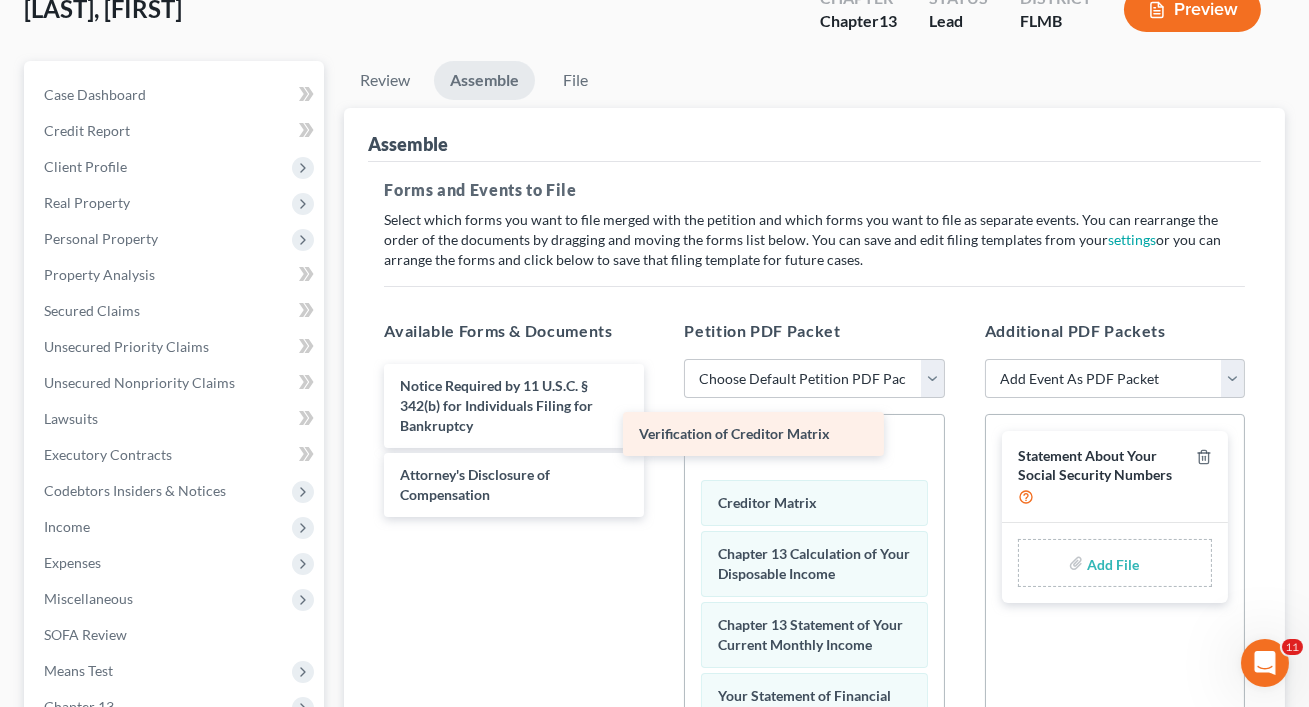 drag, startPoint x: 526, startPoint y: 379, endPoint x: 776, endPoint y: 430, distance: 255.14897 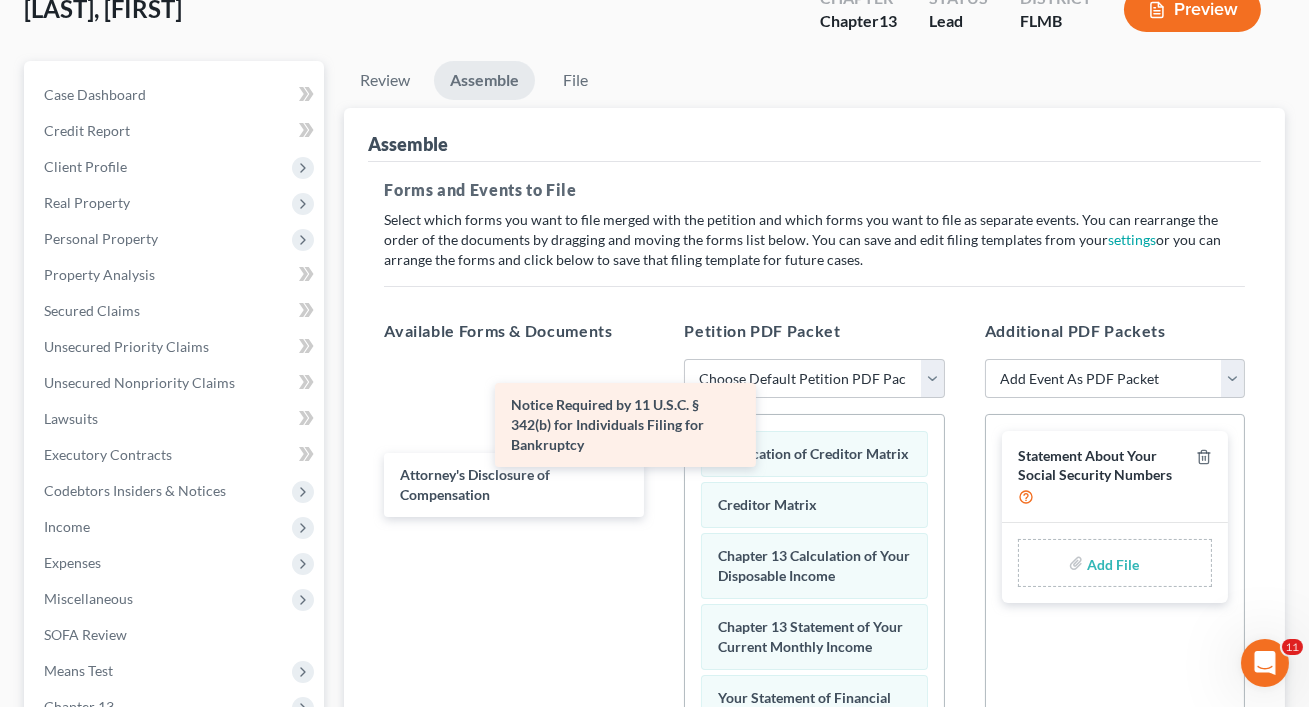 drag, startPoint x: 527, startPoint y: 389, endPoint x: 842, endPoint y: 443, distance: 319.59506 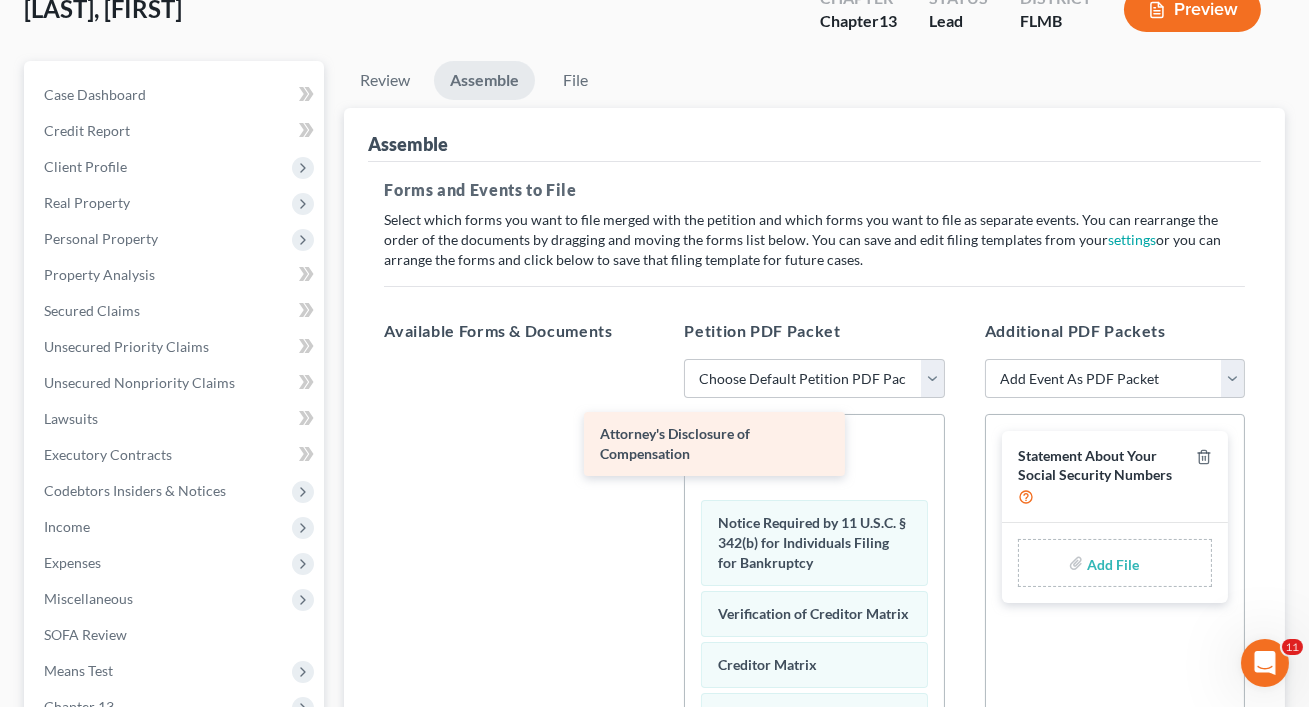 drag, startPoint x: 613, startPoint y: 390, endPoint x: 856, endPoint y: 445, distance: 249.14655 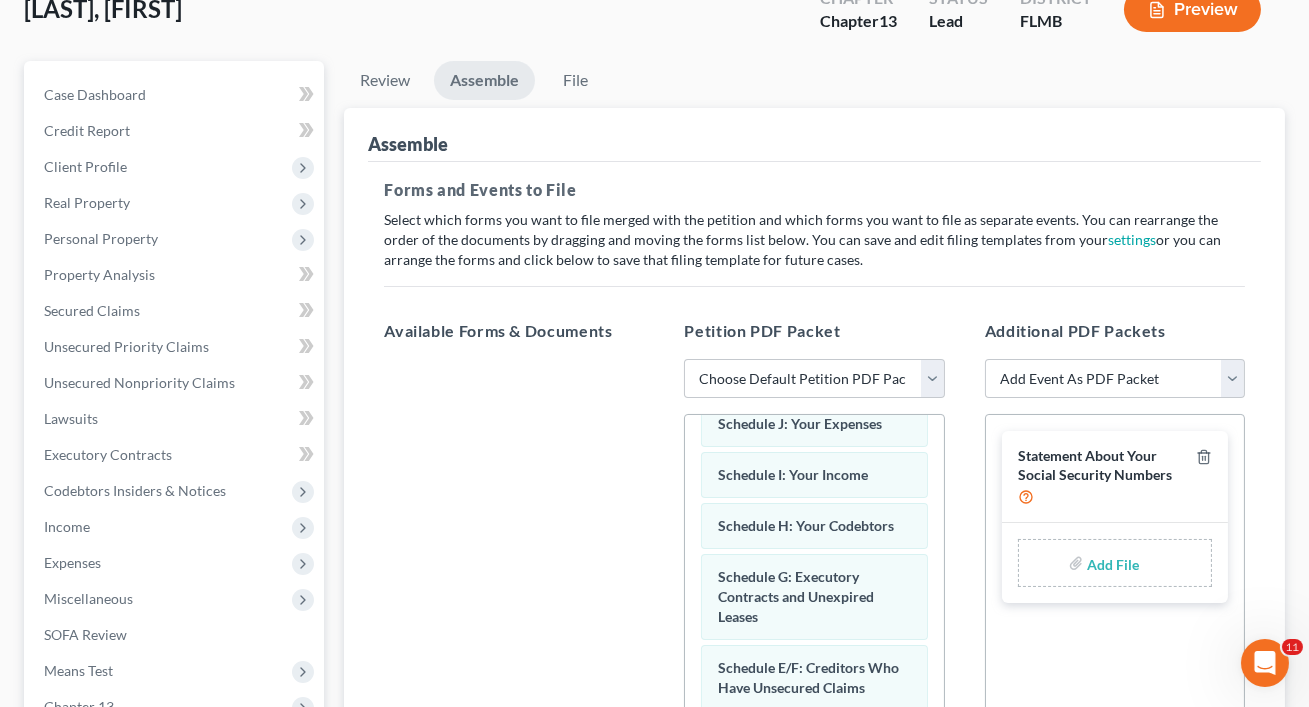 scroll, scrollTop: 847, scrollLeft: 0, axis: vertical 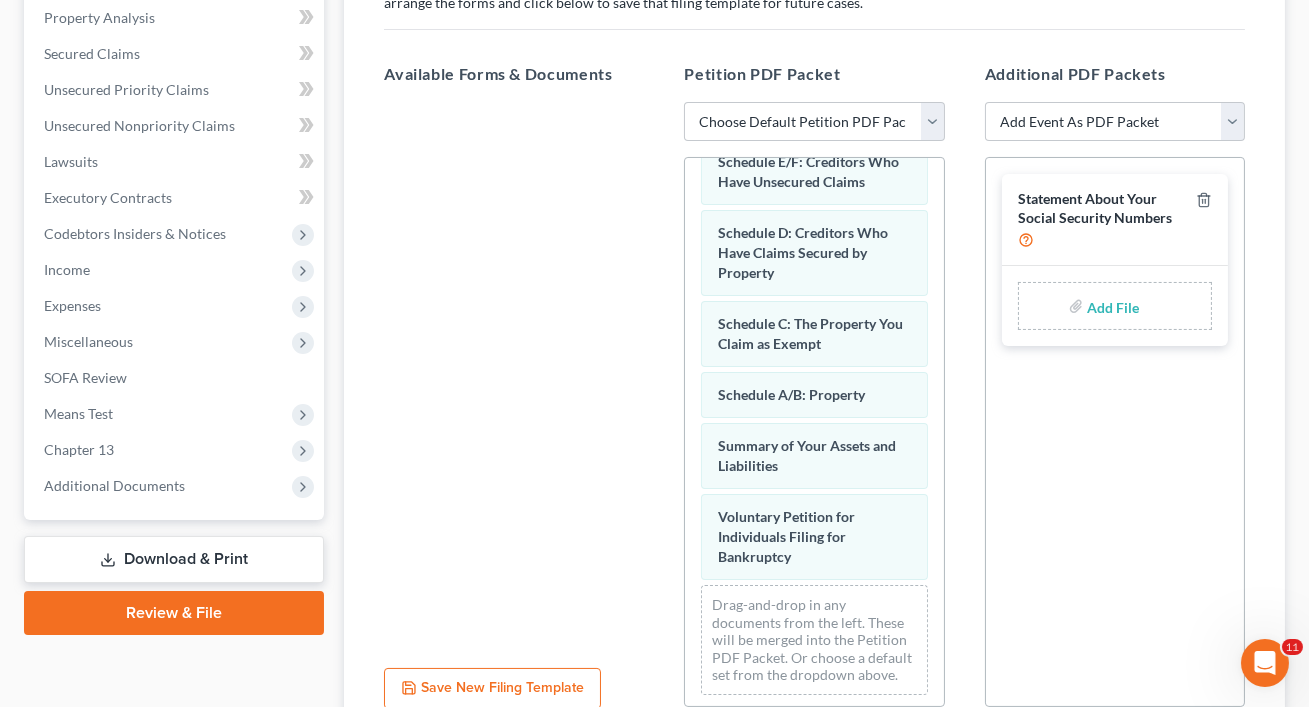 click on "Statement About Your Social Security Numbers" at bounding box center [1095, 208] 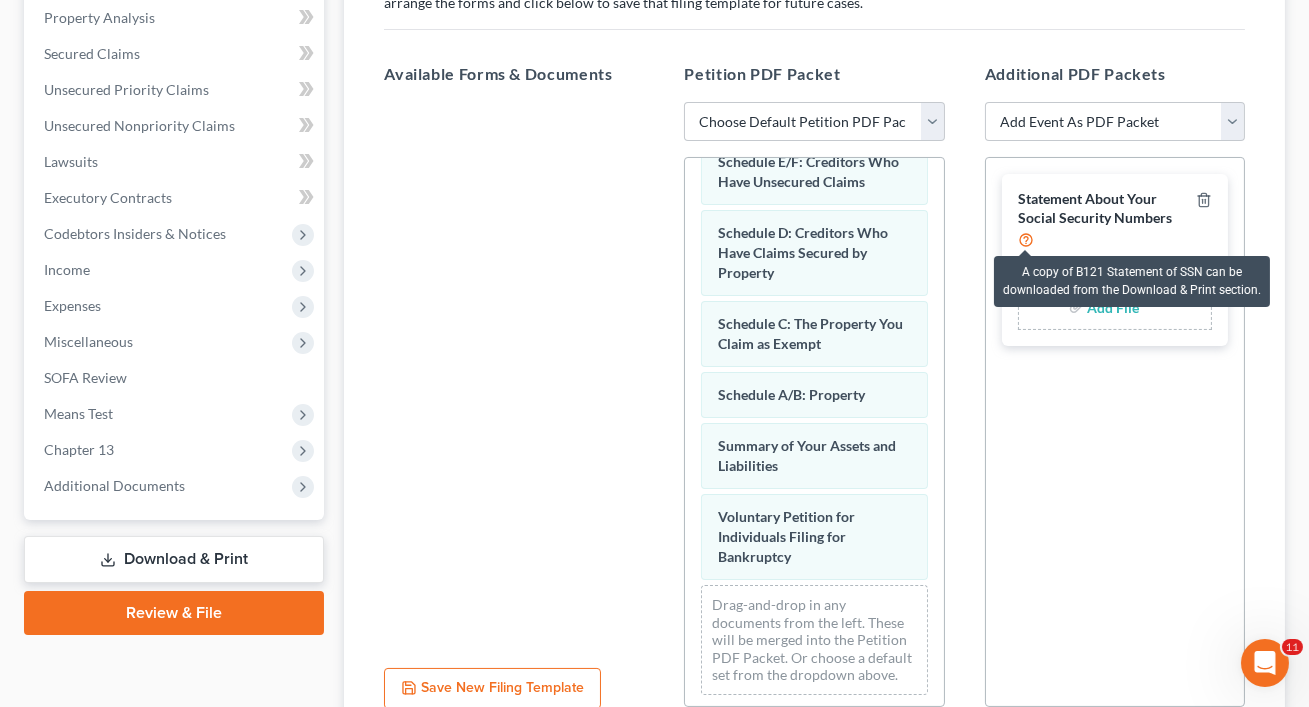 click at bounding box center [1026, 238] 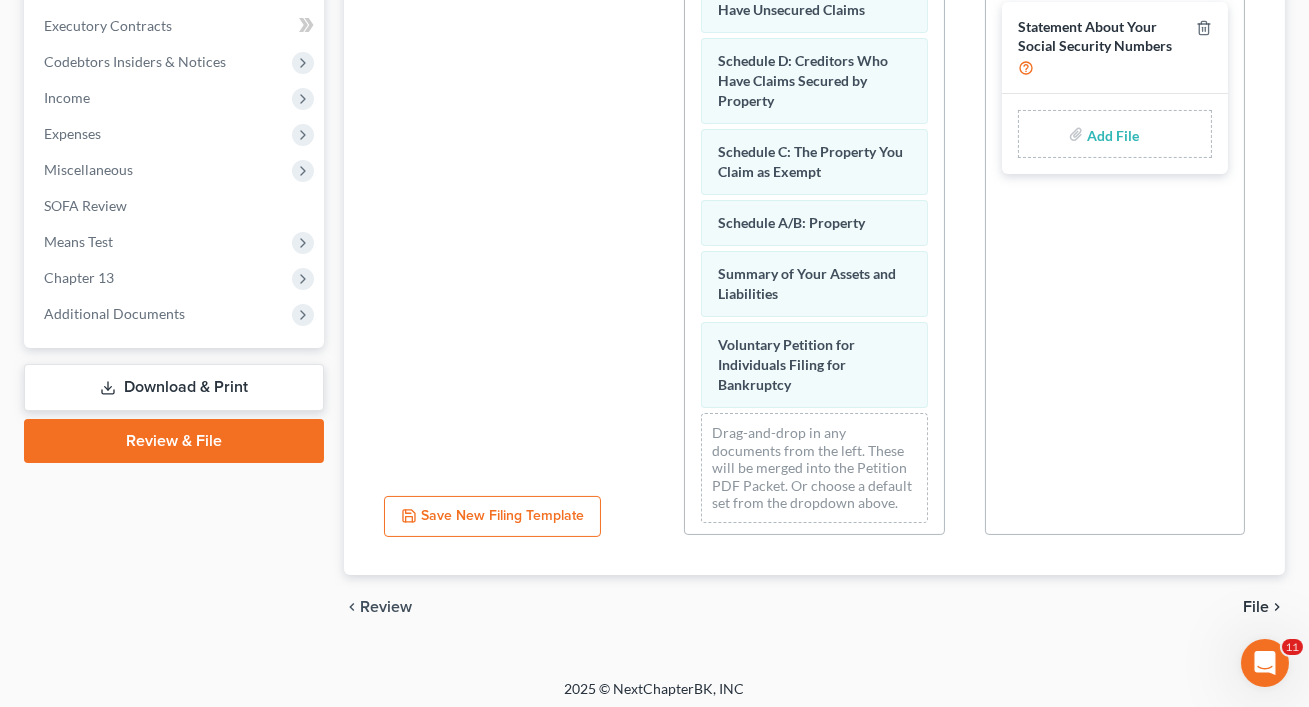 scroll, scrollTop: 566, scrollLeft: 0, axis: vertical 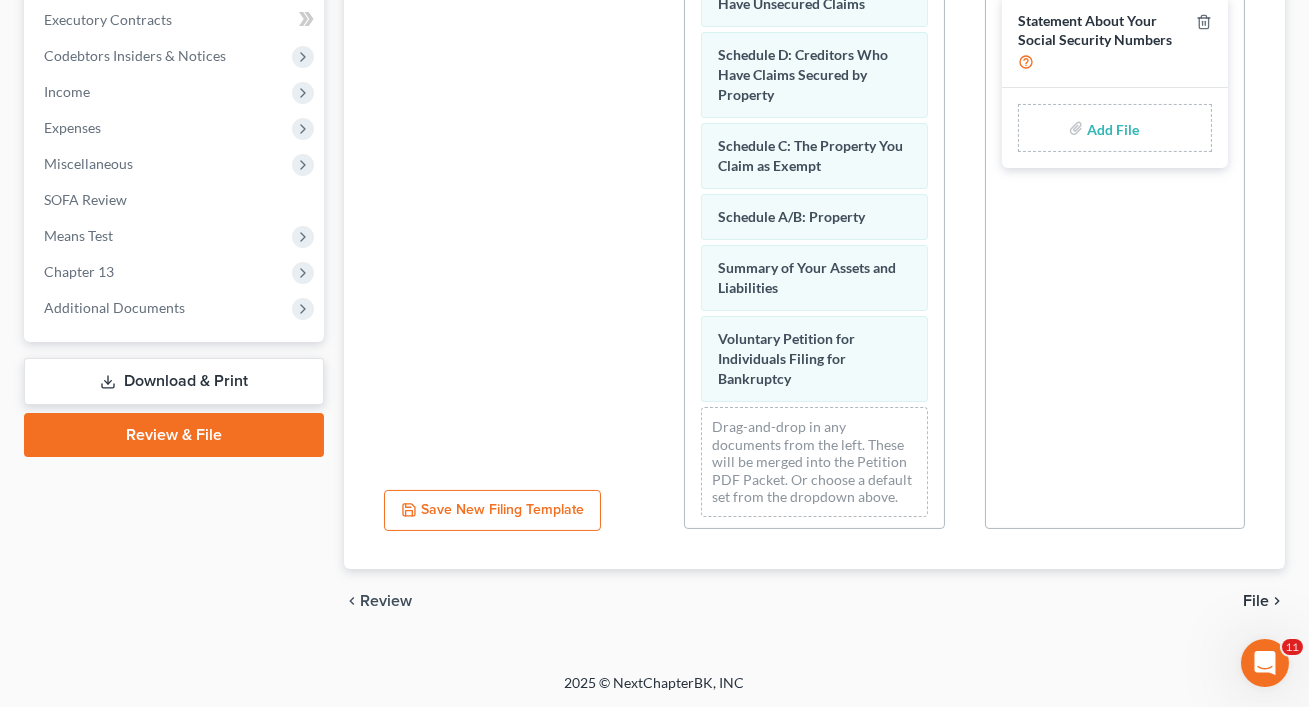 click on "File" at bounding box center (1256, 601) 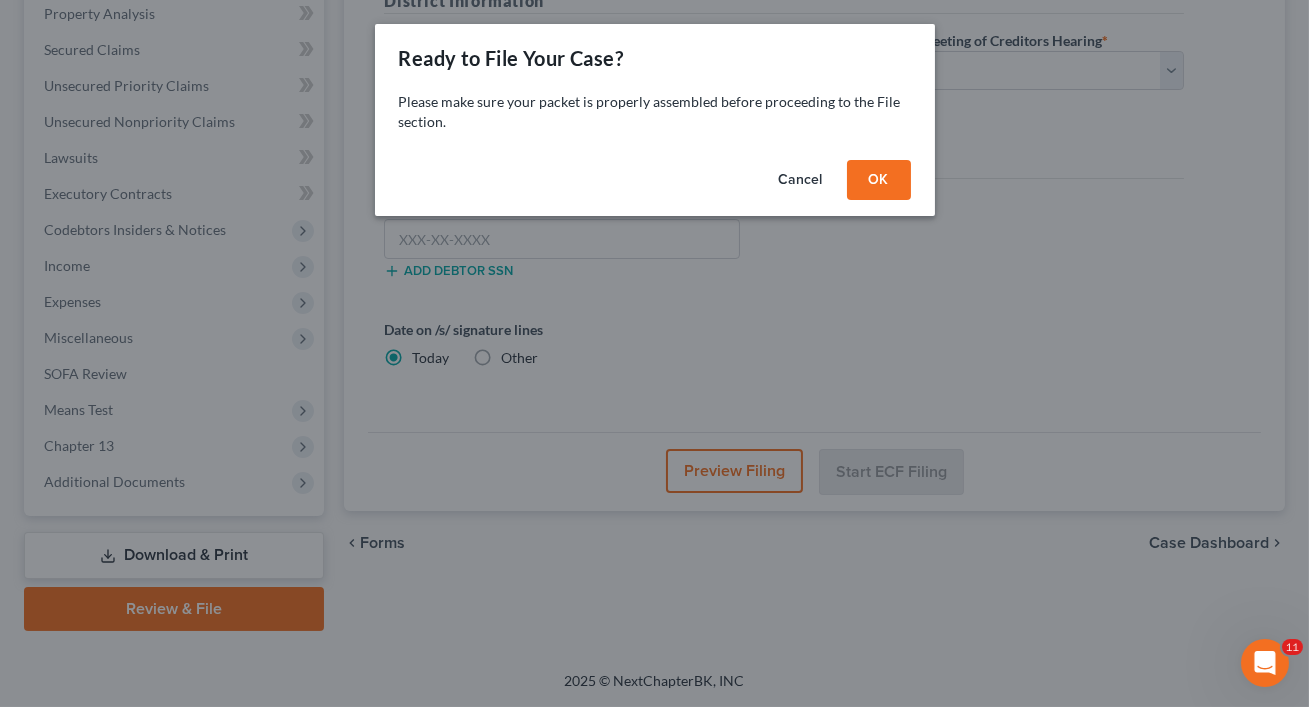 scroll, scrollTop: 389, scrollLeft: 0, axis: vertical 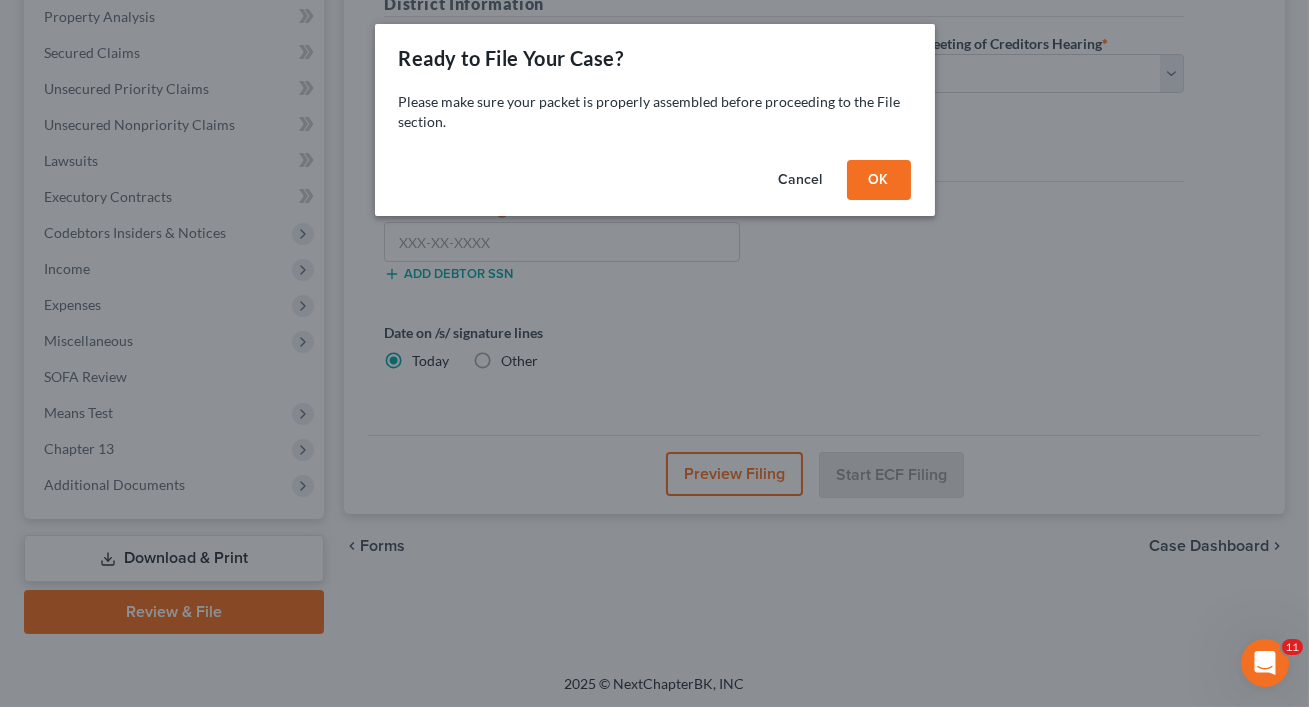 click on "OK" at bounding box center (879, 180) 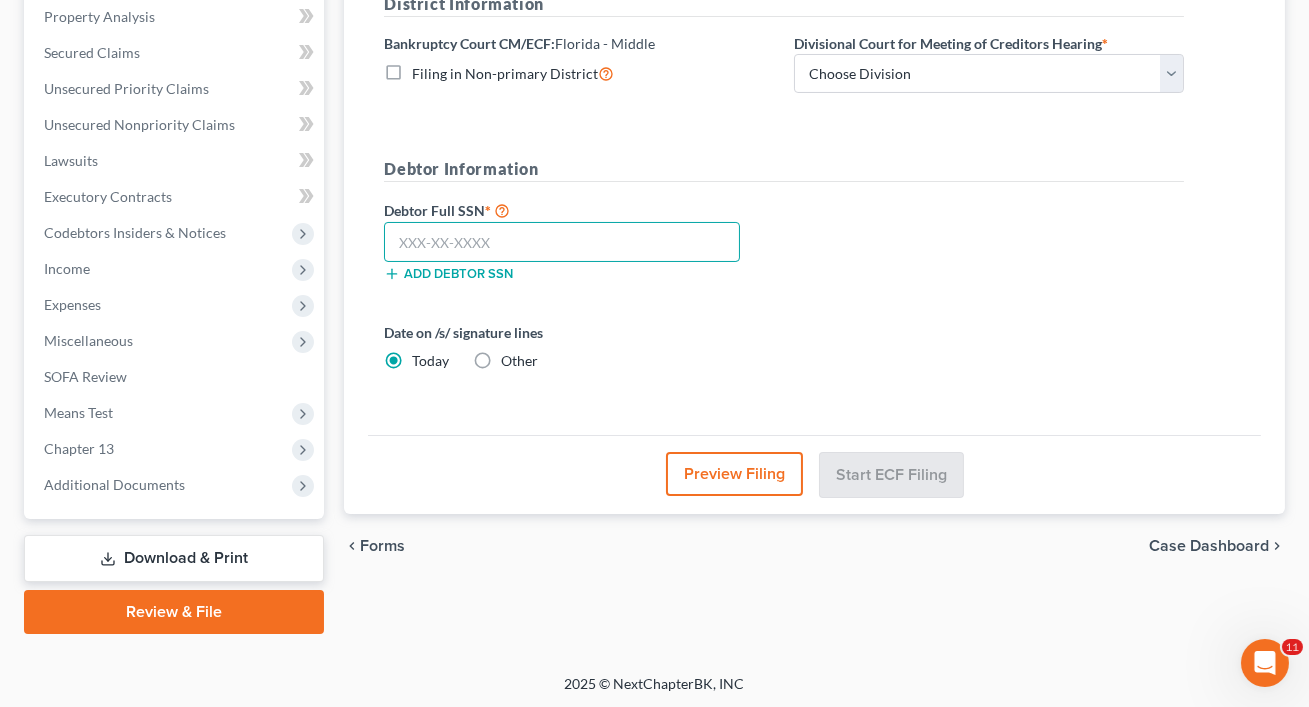 click at bounding box center (562, 242) 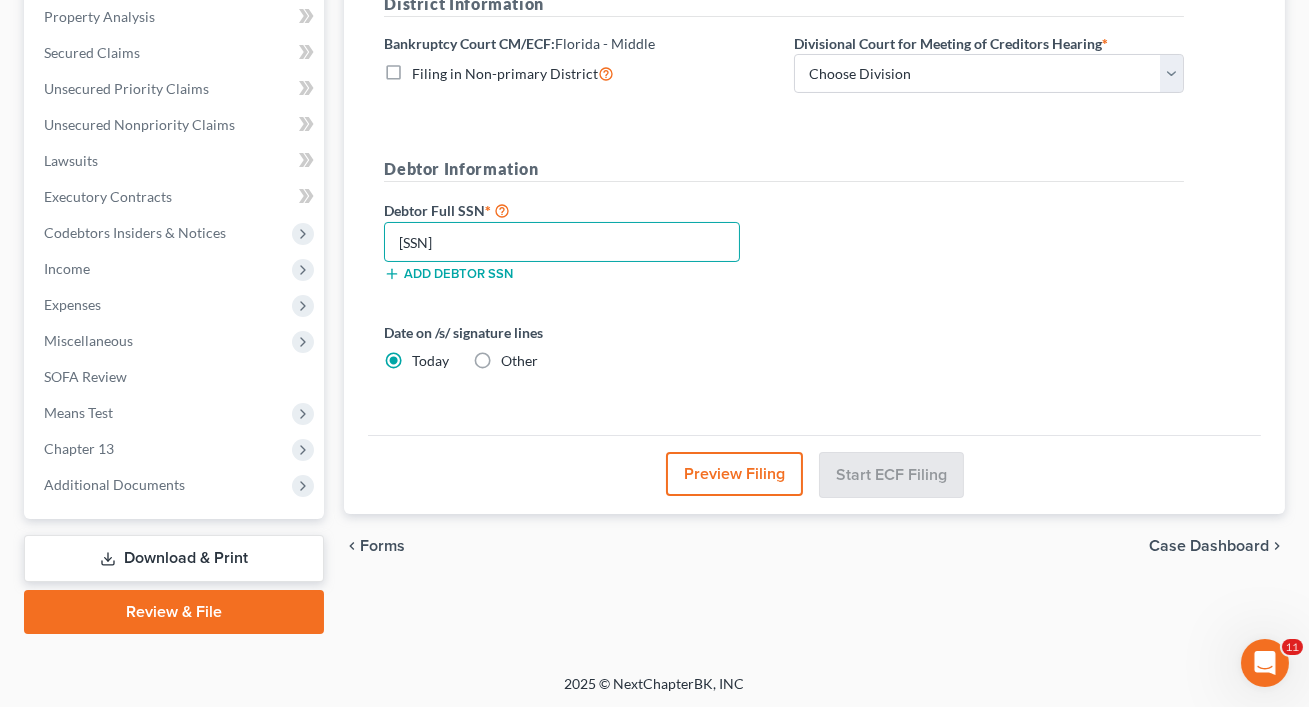 type on "[SSN]" 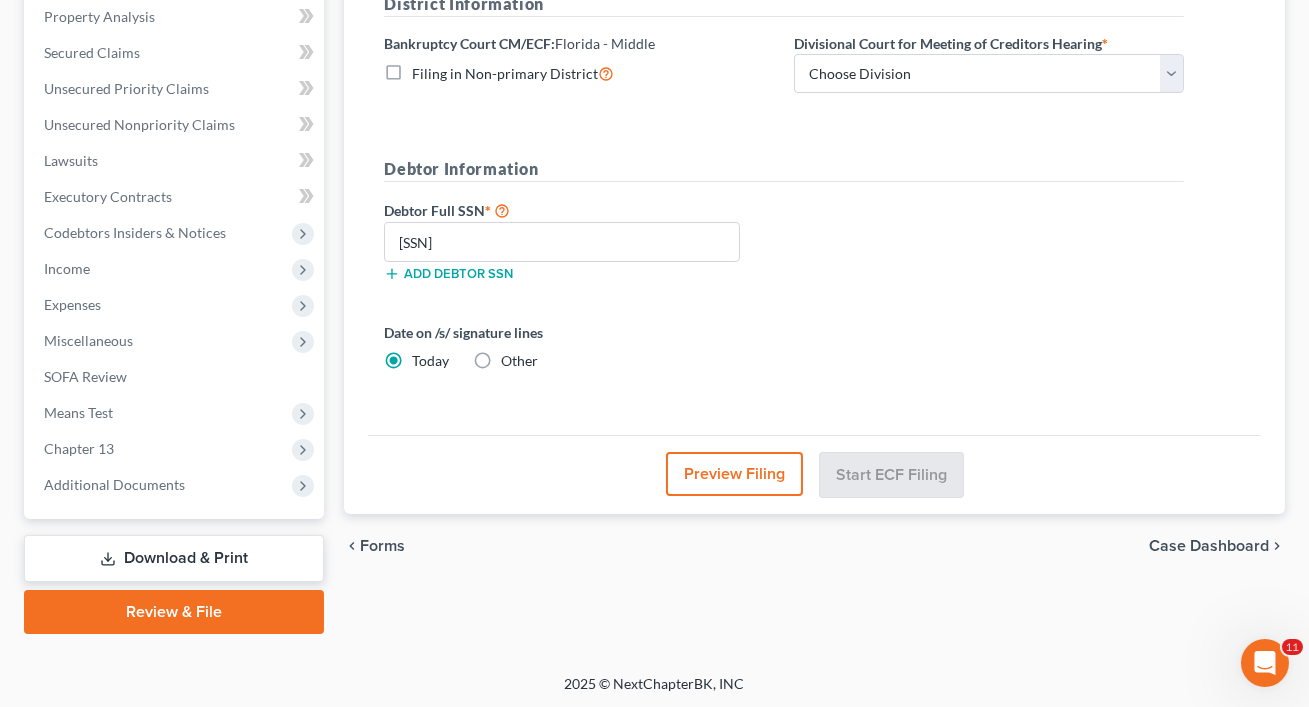 click on "Preview Filing" at bounding box center (734, 474) 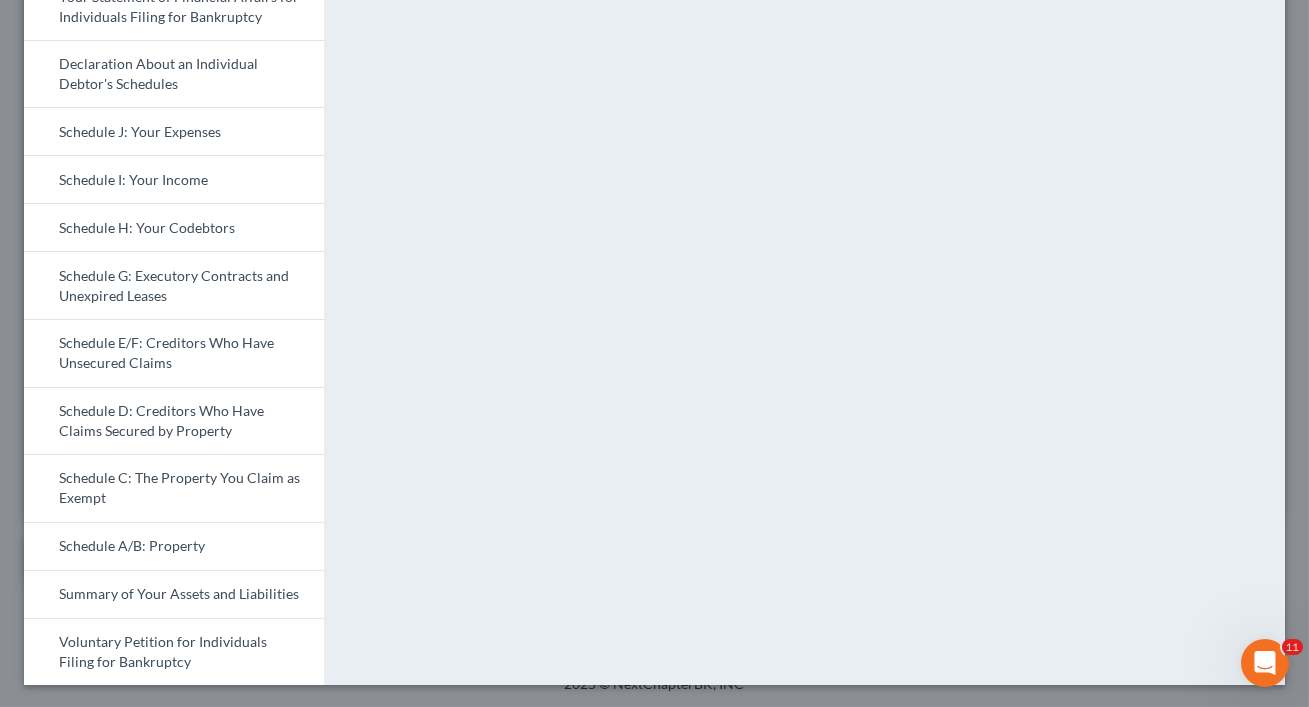 scroll, scrollTop: 0, scrollLeft: 0, axis: both 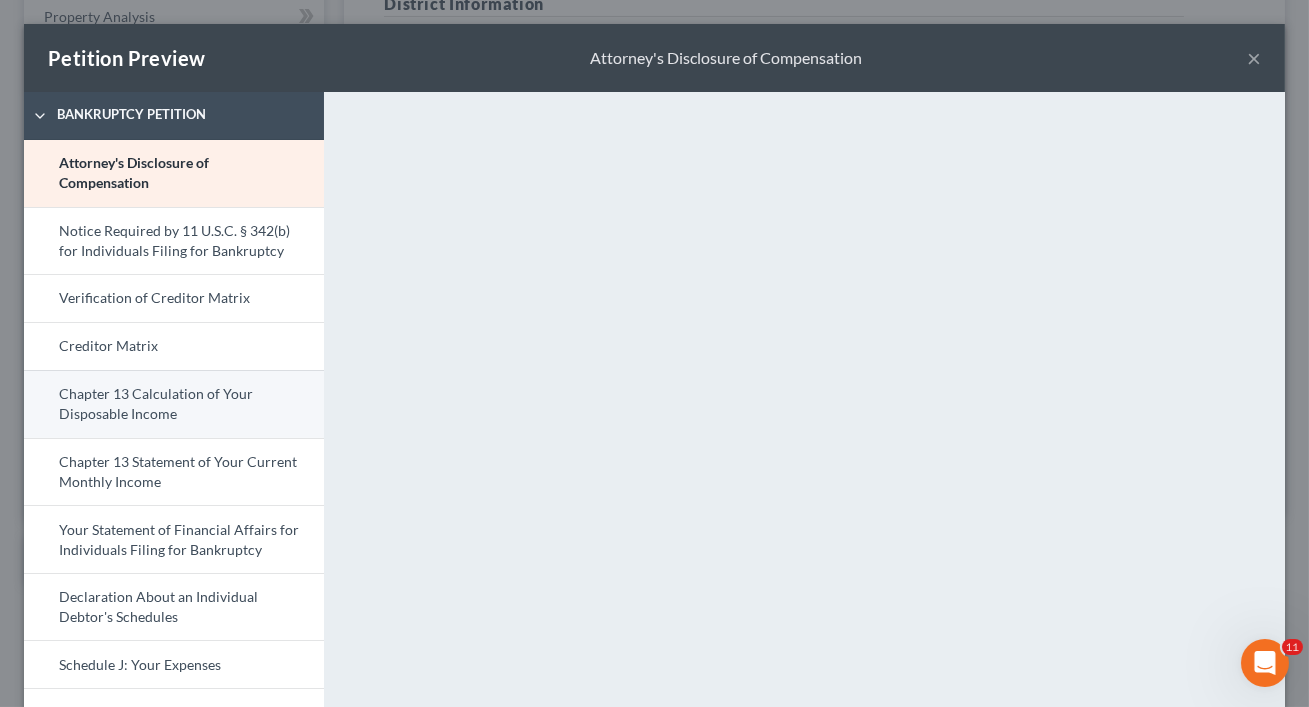click on "Chapter 13 Calculation of Your Disposable Income" at bounding box center [174, 404] 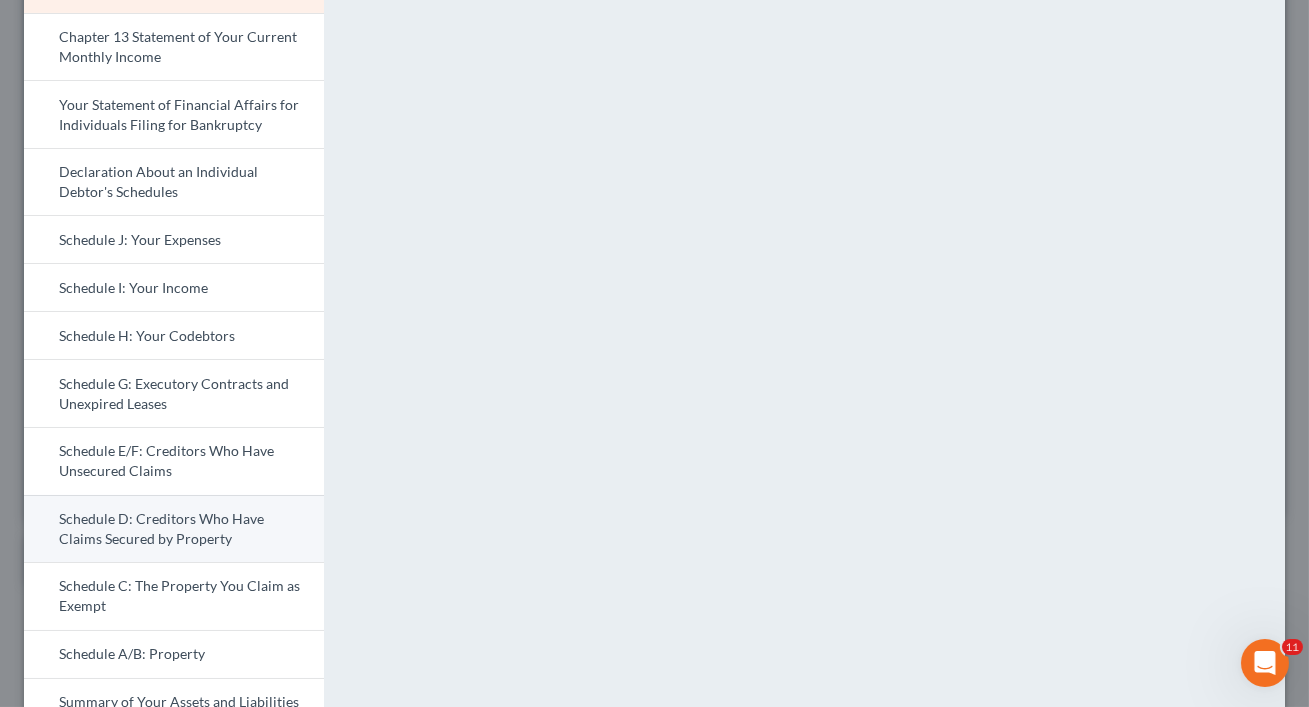 scroll, scrollTop: 515, scrollLeft: 0, axis: vertical 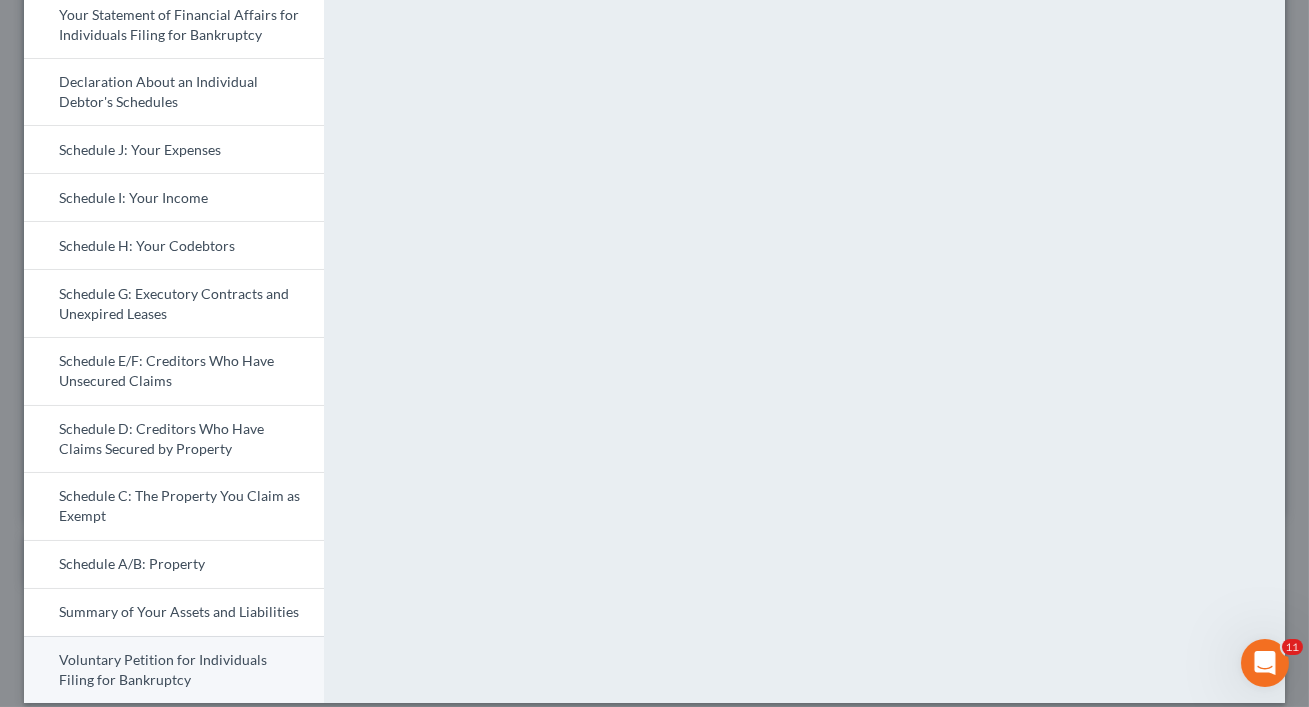 click on "Voluntary Petition for Individuals Filing for Bankruptcy" at bounding box center (174, 670) 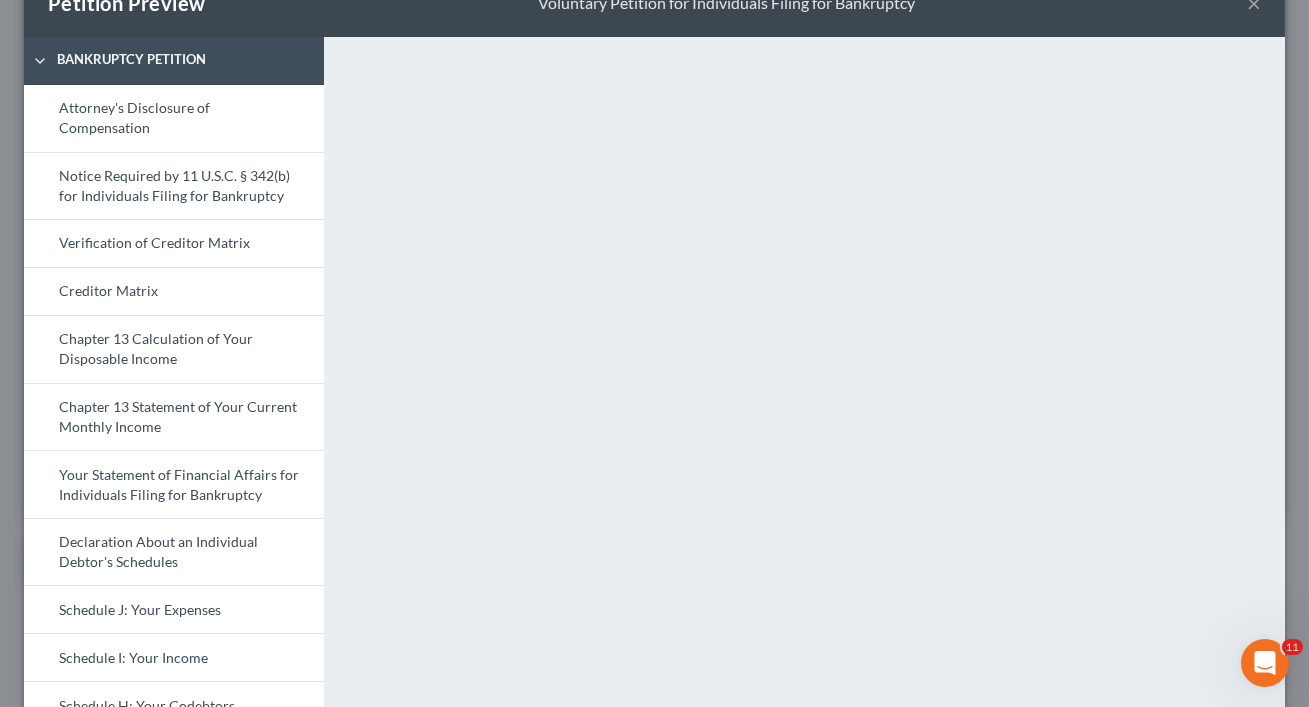 scroll, scrollTop: 0, scrollLeft: 0, axis: both 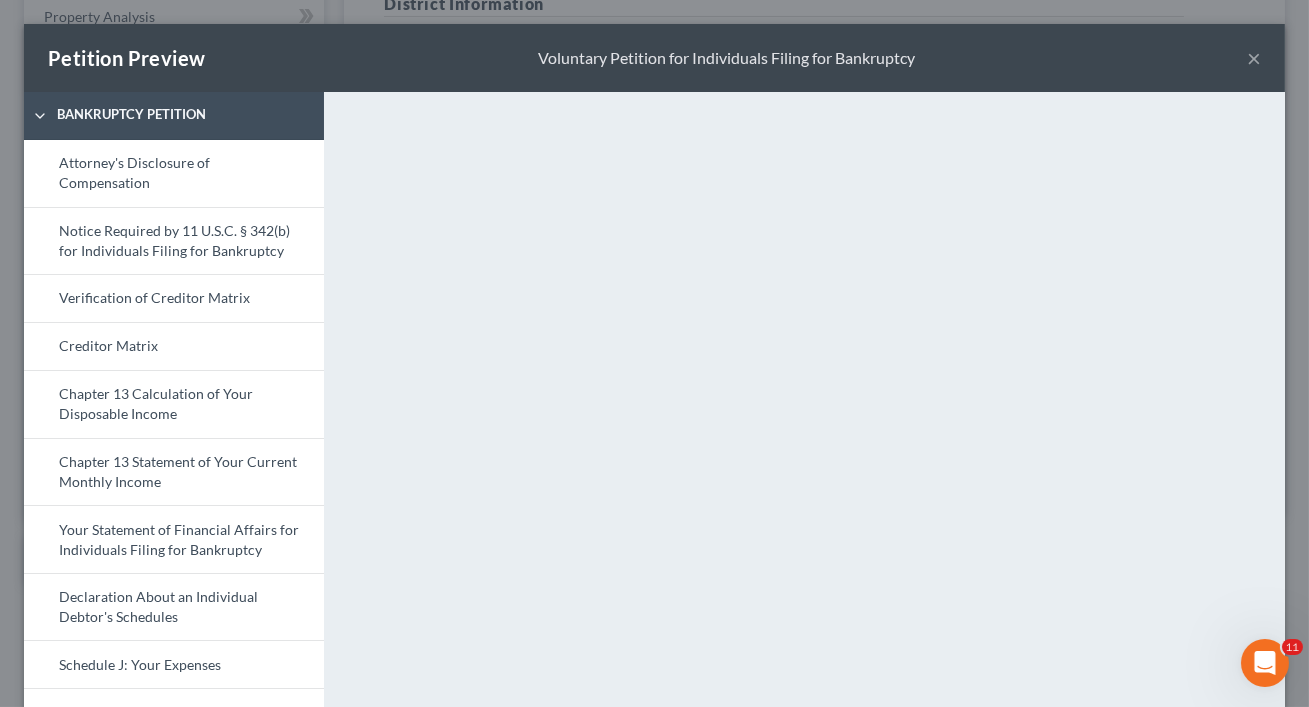 click on "×" at bounding box center [1254, 58] 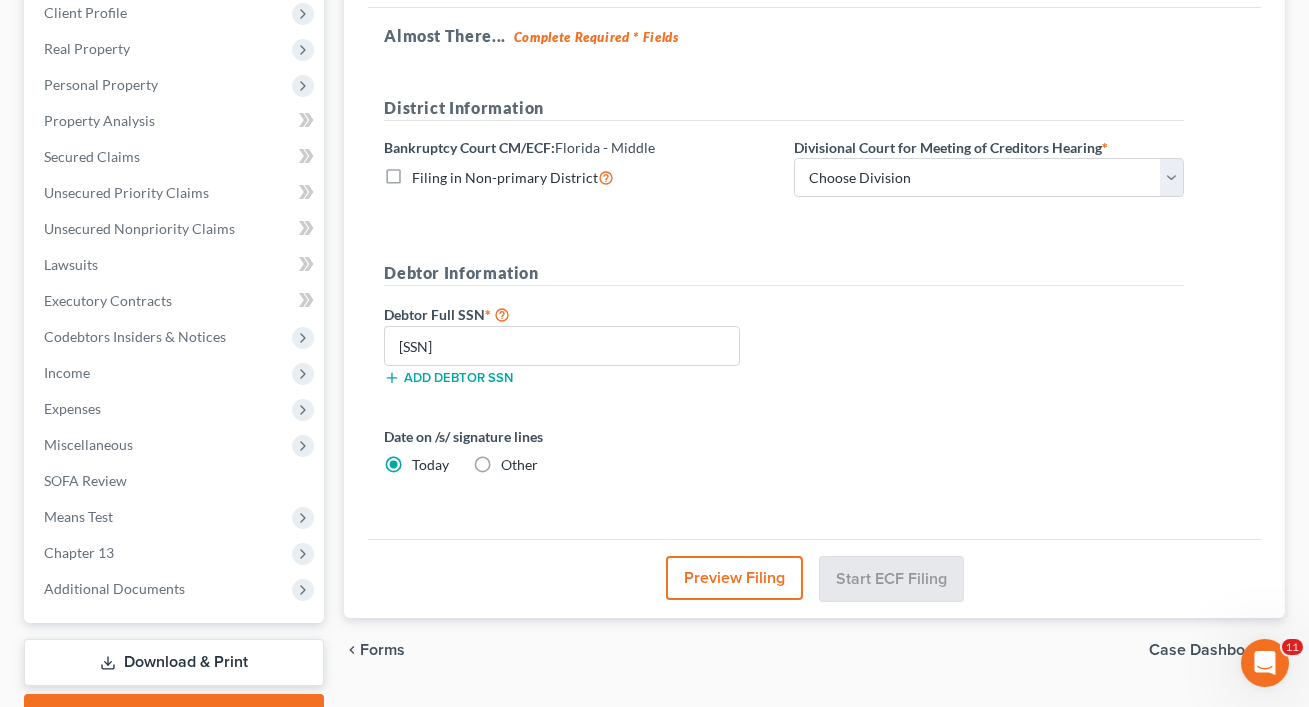 scroll, scrollTop: 272, scrollLeft: 0, axis: vertical 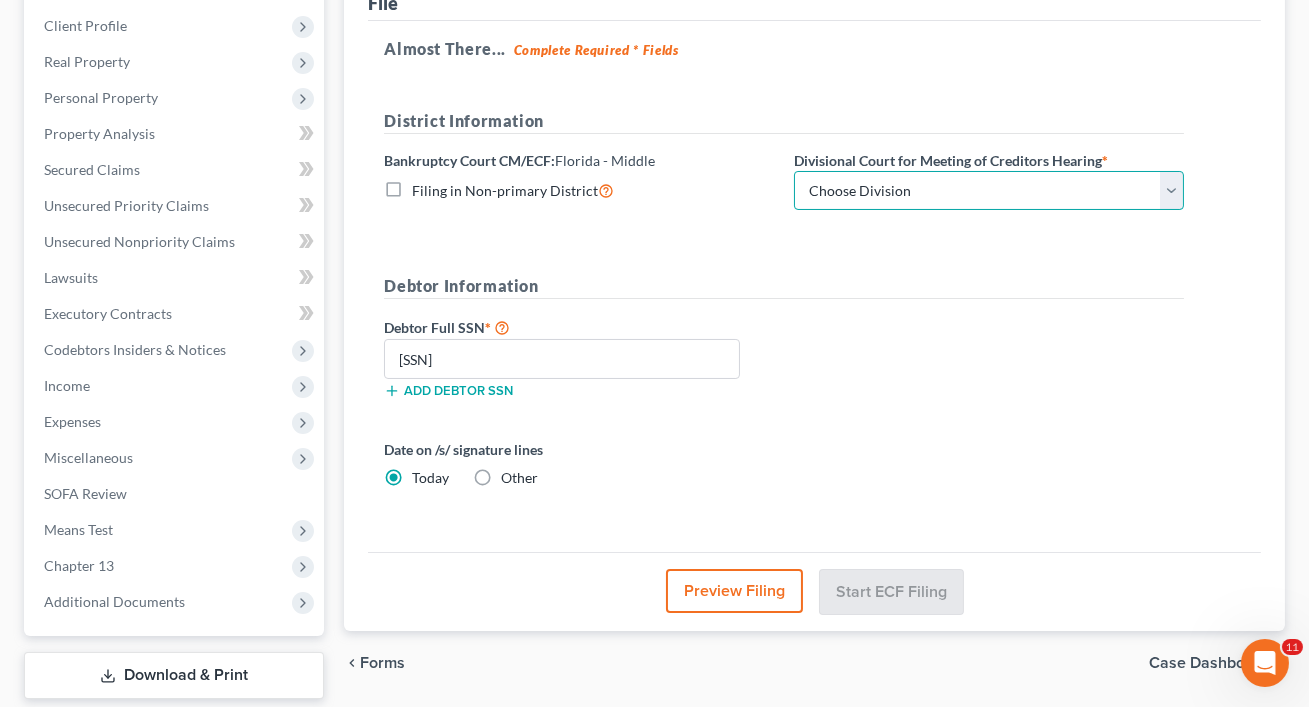 click on "Choose Division Fort Myers Jacksonville Orlando Tampa" at bounding box center (989, 191) 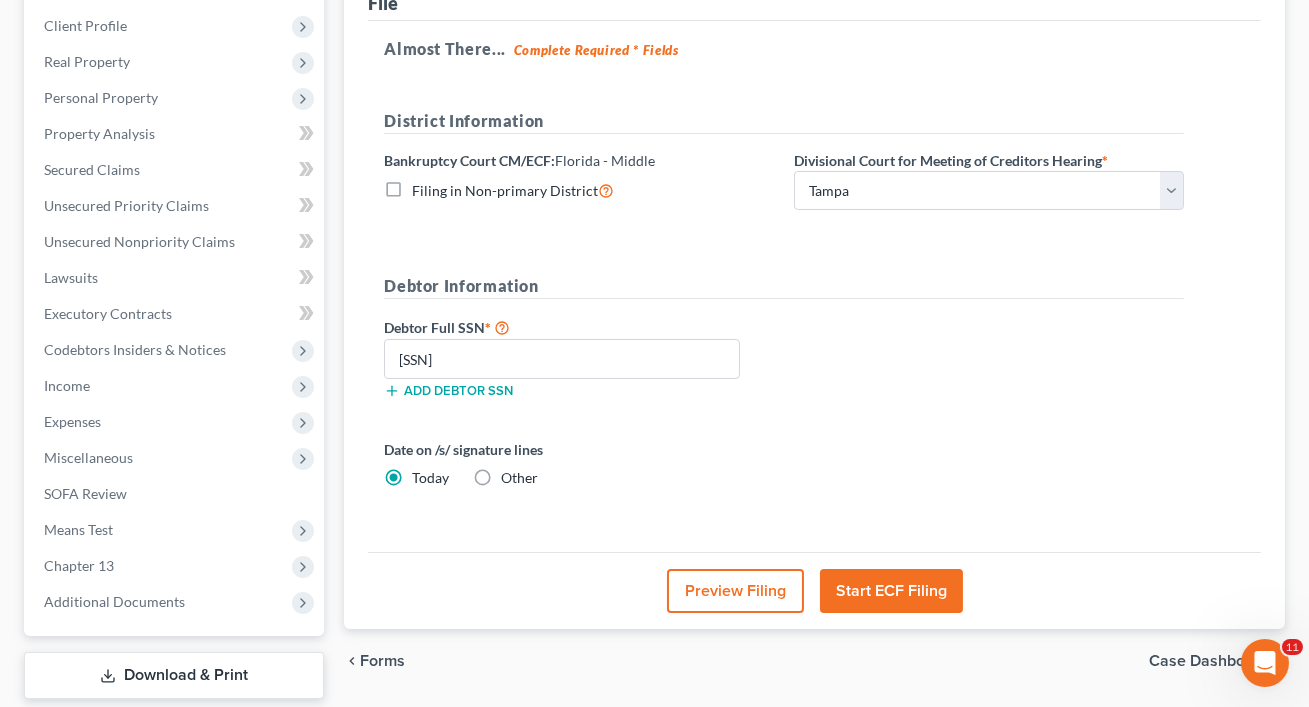 click on "Start ECF Filing" at bounding box center (891, 591) 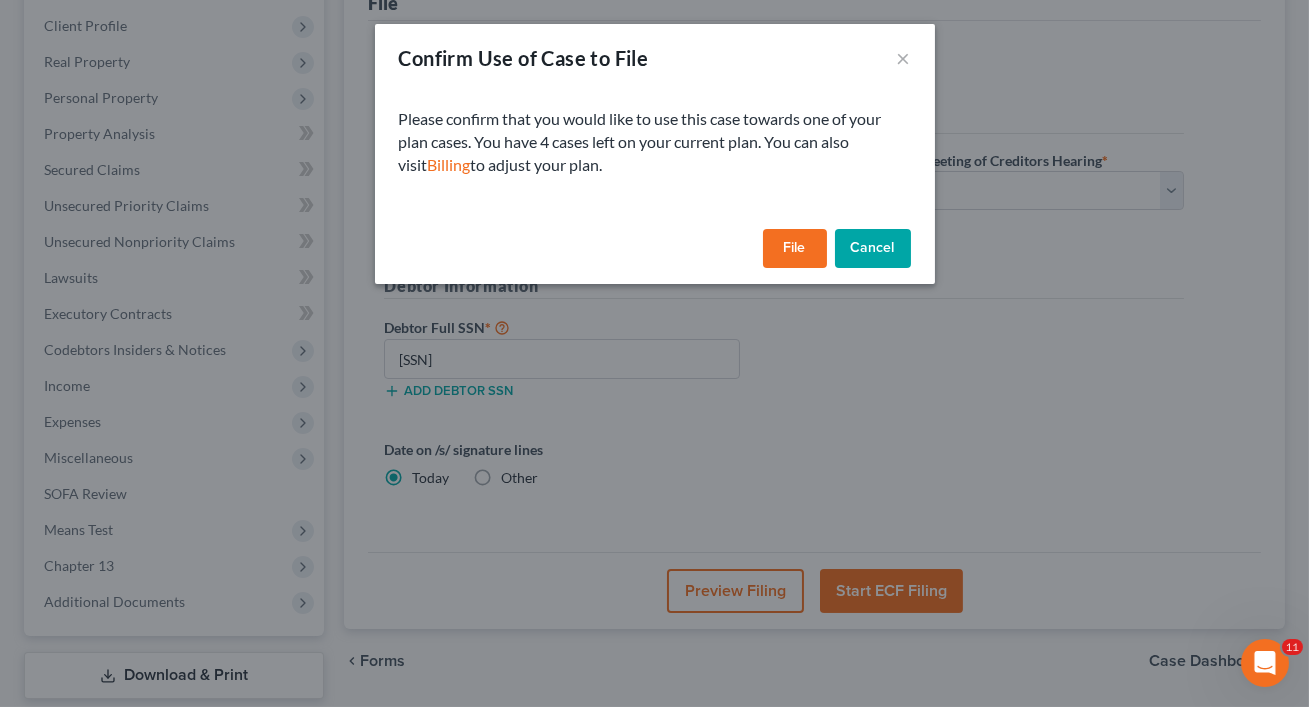 click on "File" at bounding box center [795, 249] 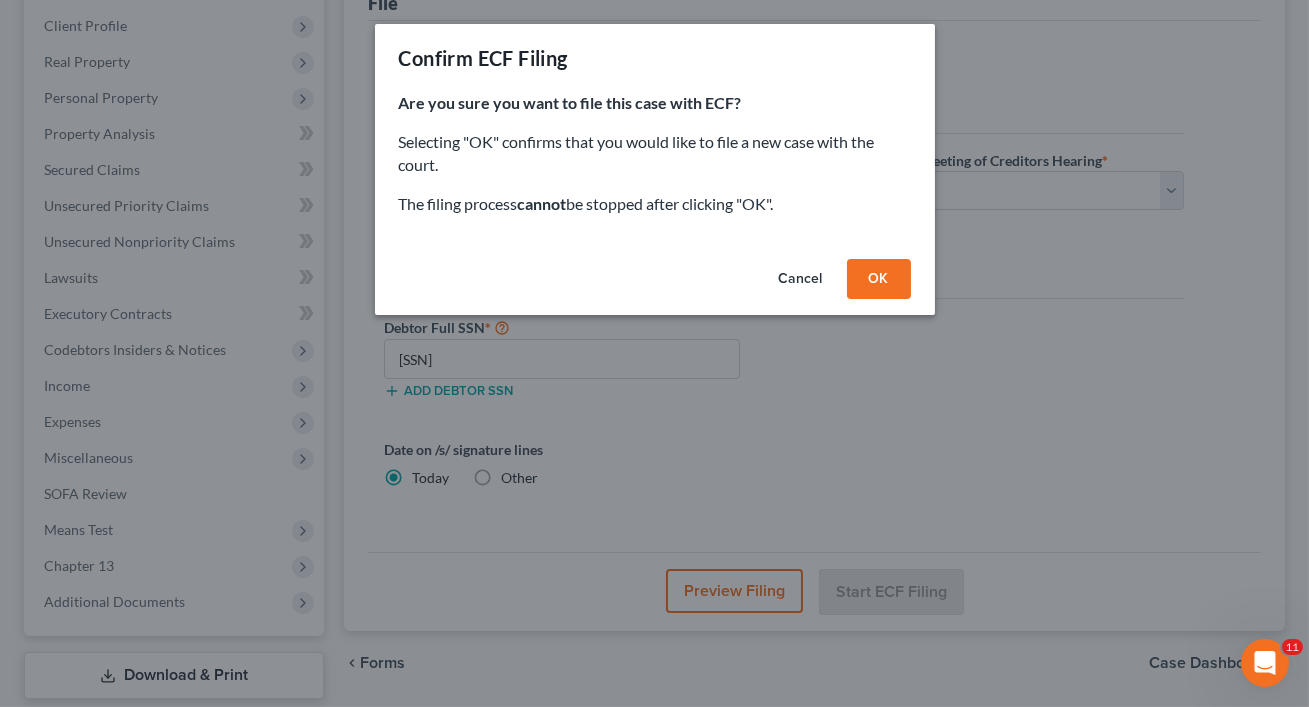 click on "OK" at bounding box center [879, 279] 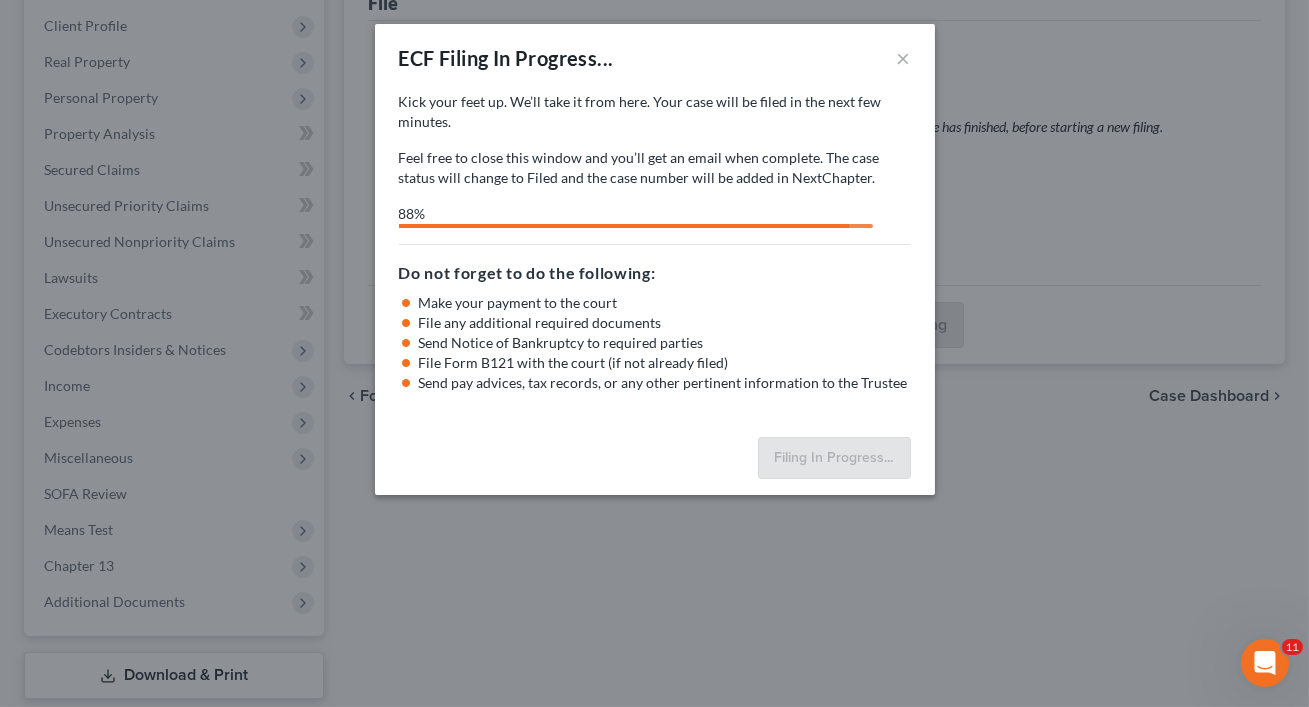 select on "3" 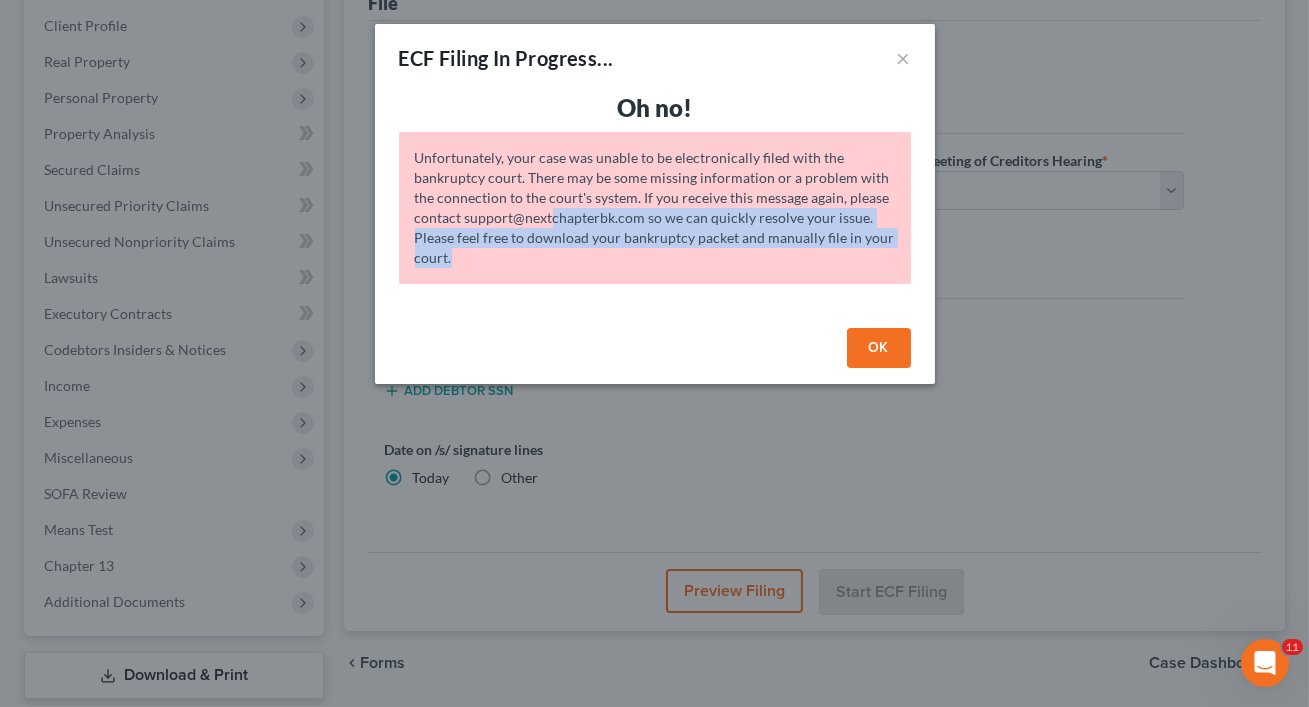 drag, startPoint x: 506, startPoint y: 255, endPoint x: 552, endPoint y: 226, distance: 54.378304 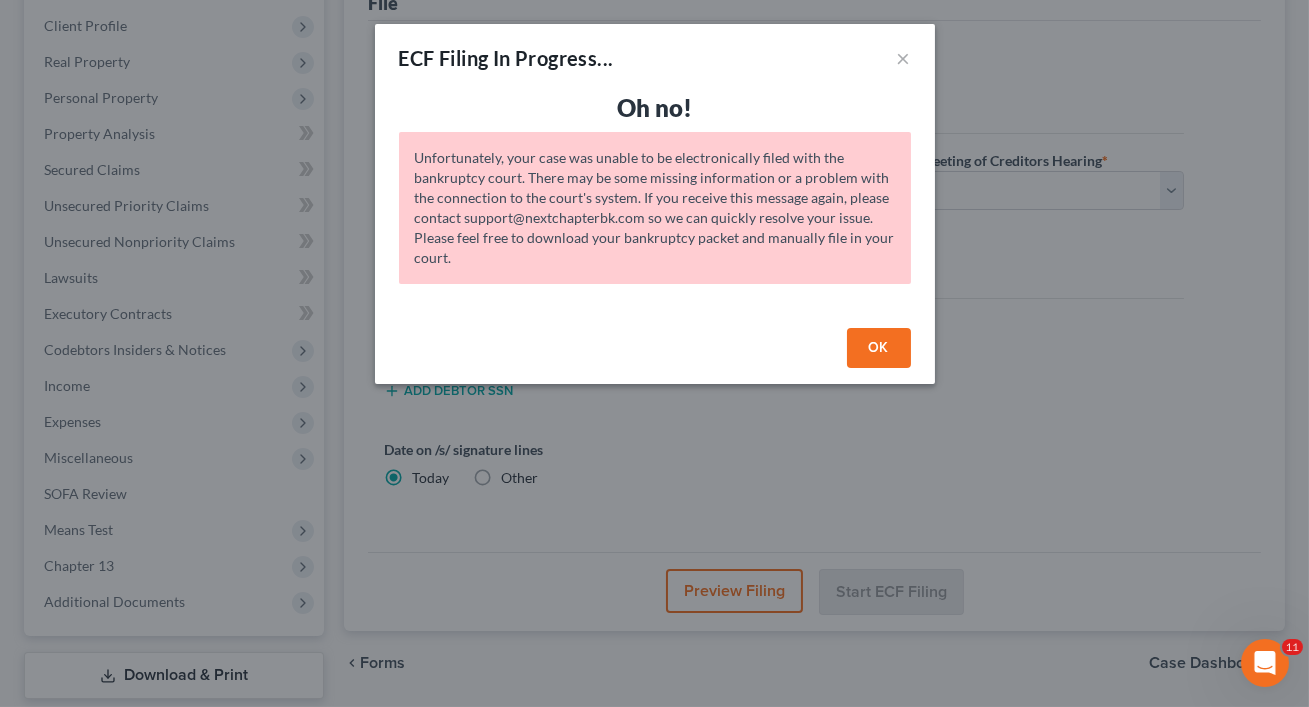 click on "Unfortunately, your case was unable to be electronically filed with the bankruptcy court. There may be some missing information or a problem with the connection to the court's system. If you receive this message again, please contact support@nextchapterbk.com so we can quickly resolve your issue. Please feel free to download your bankruptcy packet and manually file in your court." at bounding box center [655, 208] 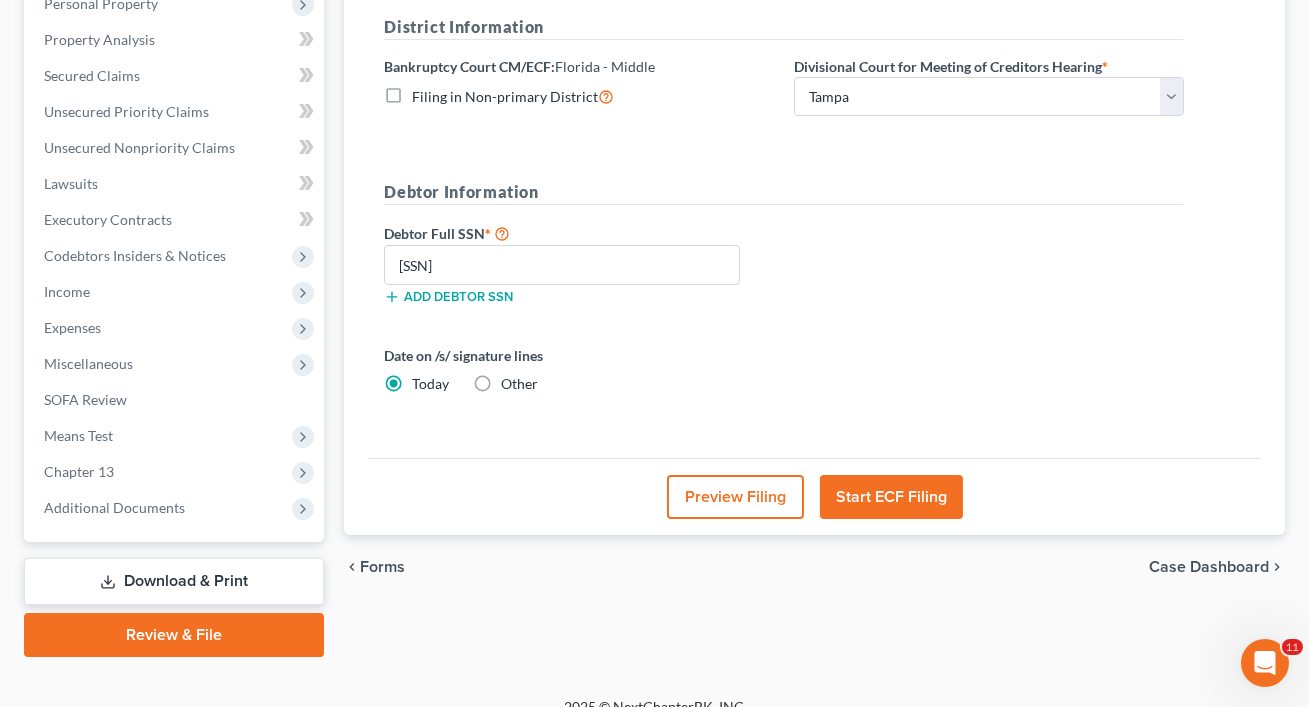 scroll, scrollTop: 389, scrollLeft: 0, axis: vertical 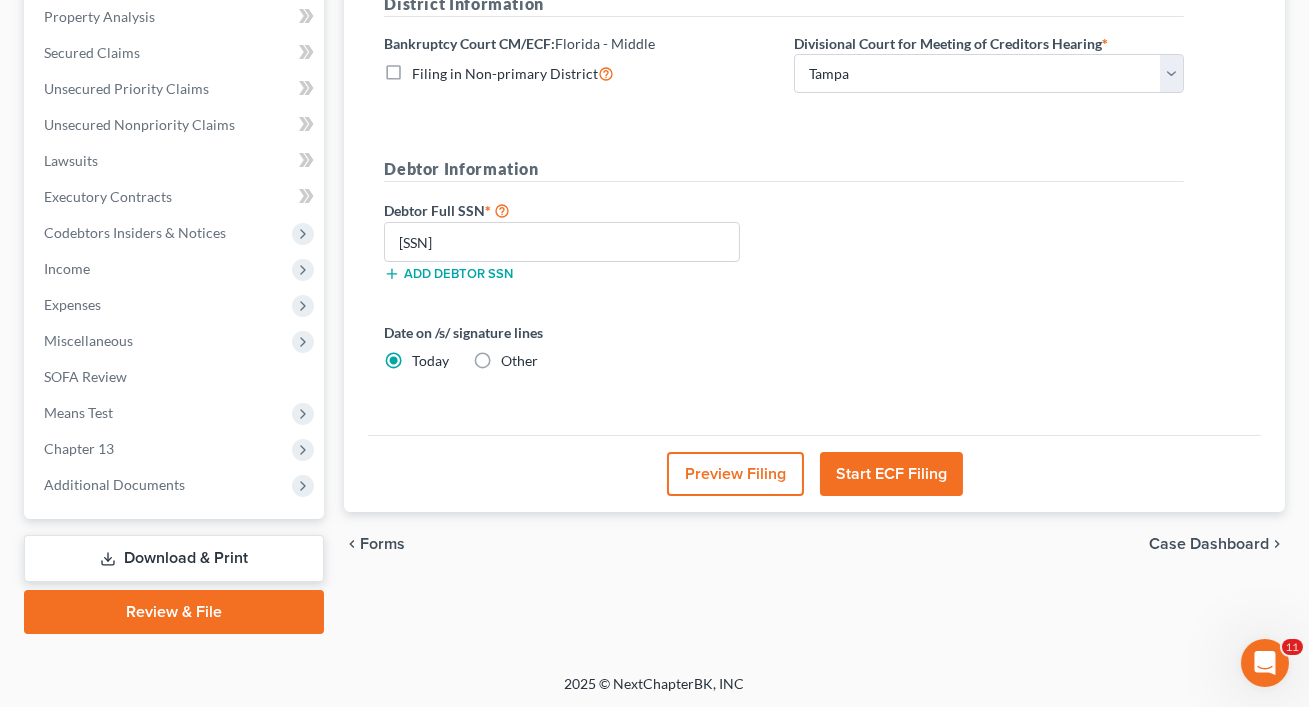click on "Download & Print" at bounding box center (174, 558) 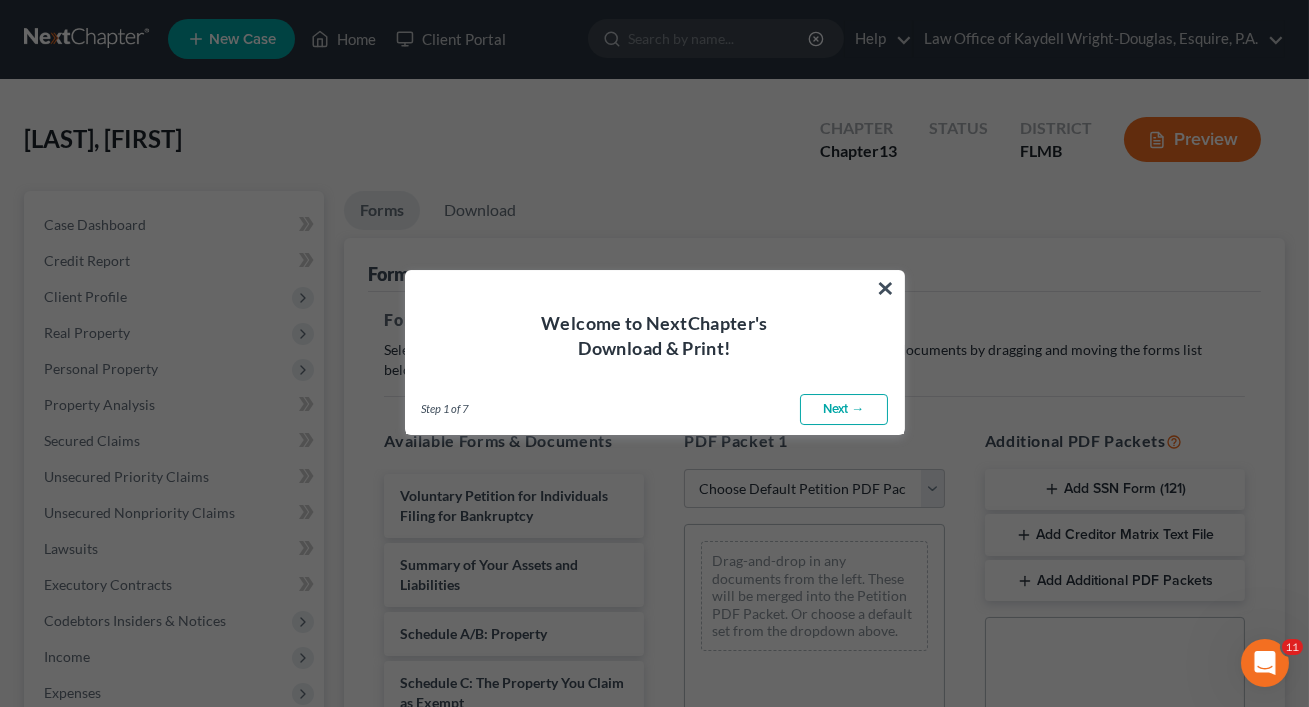 scroll, scrollTop: 0, scrollLeft: 0, axis: both 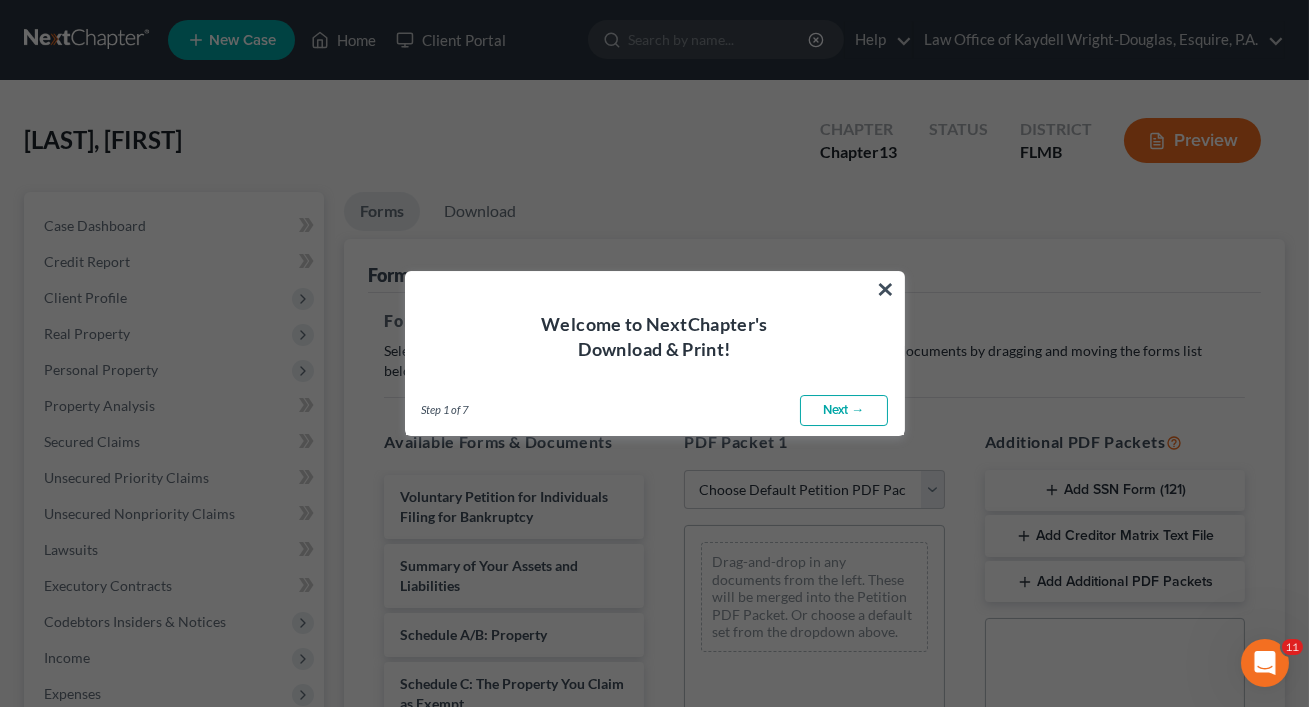 click on "Next →" at bounding box center [844, 411] 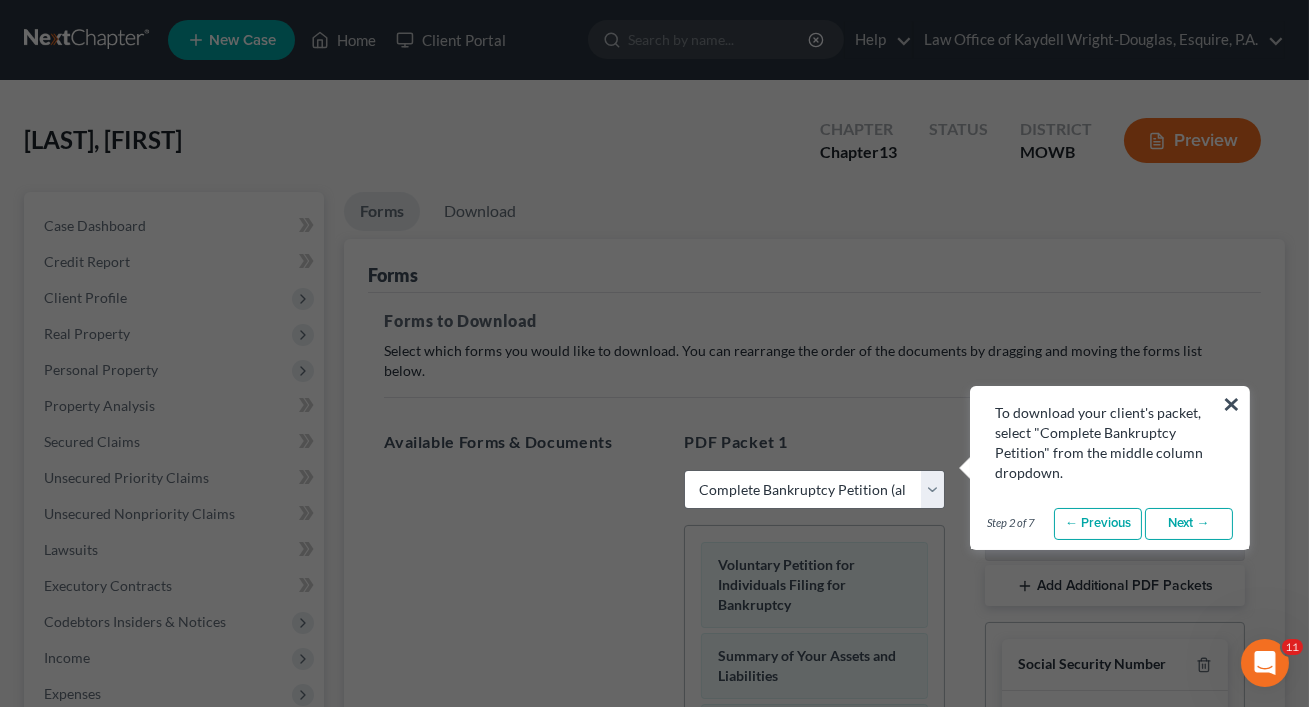 click on "Next →" at bounding box center [1189, 524] 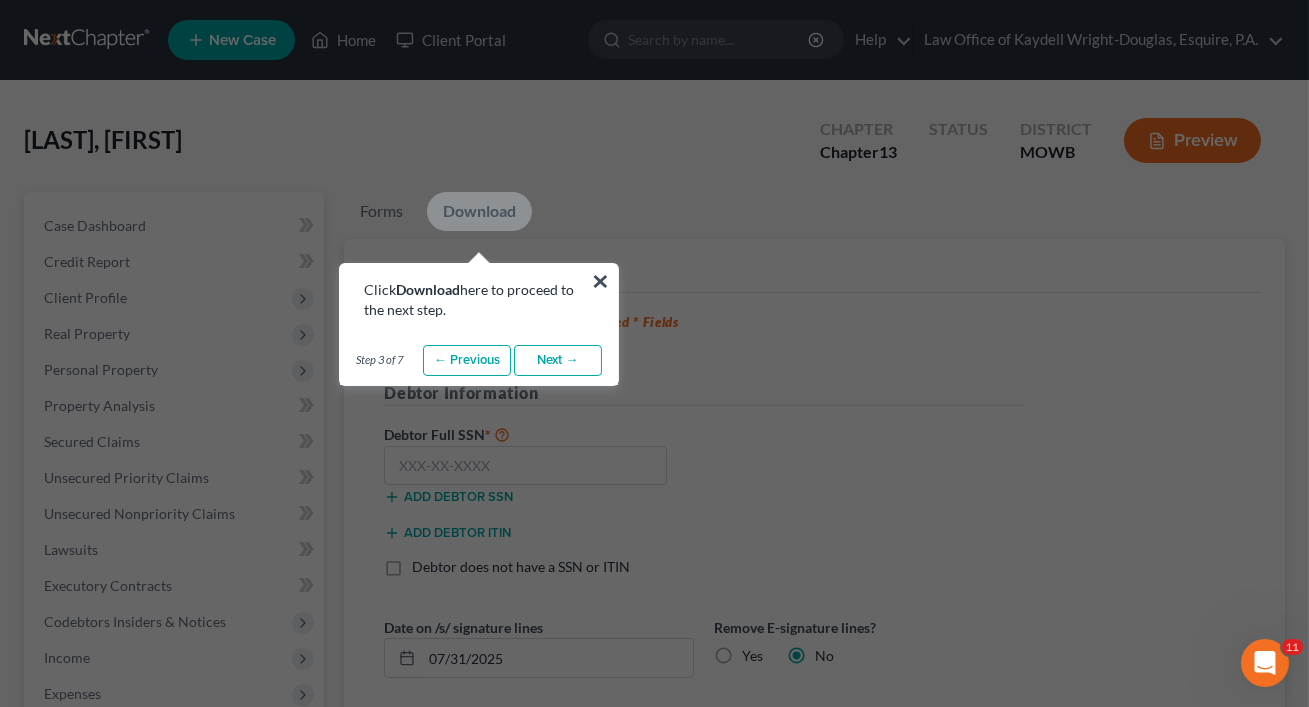 click on "Next →" at bounding box center [558, 361] 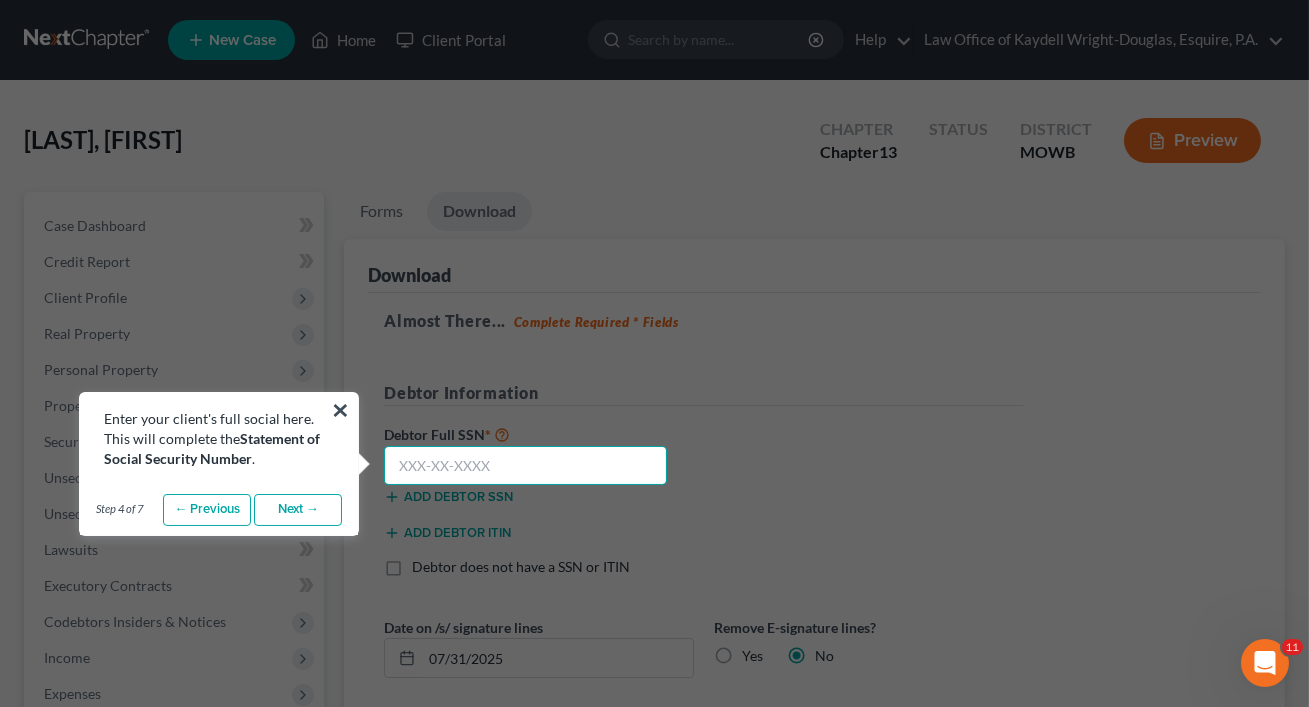 click at bounding box center (525, 466) 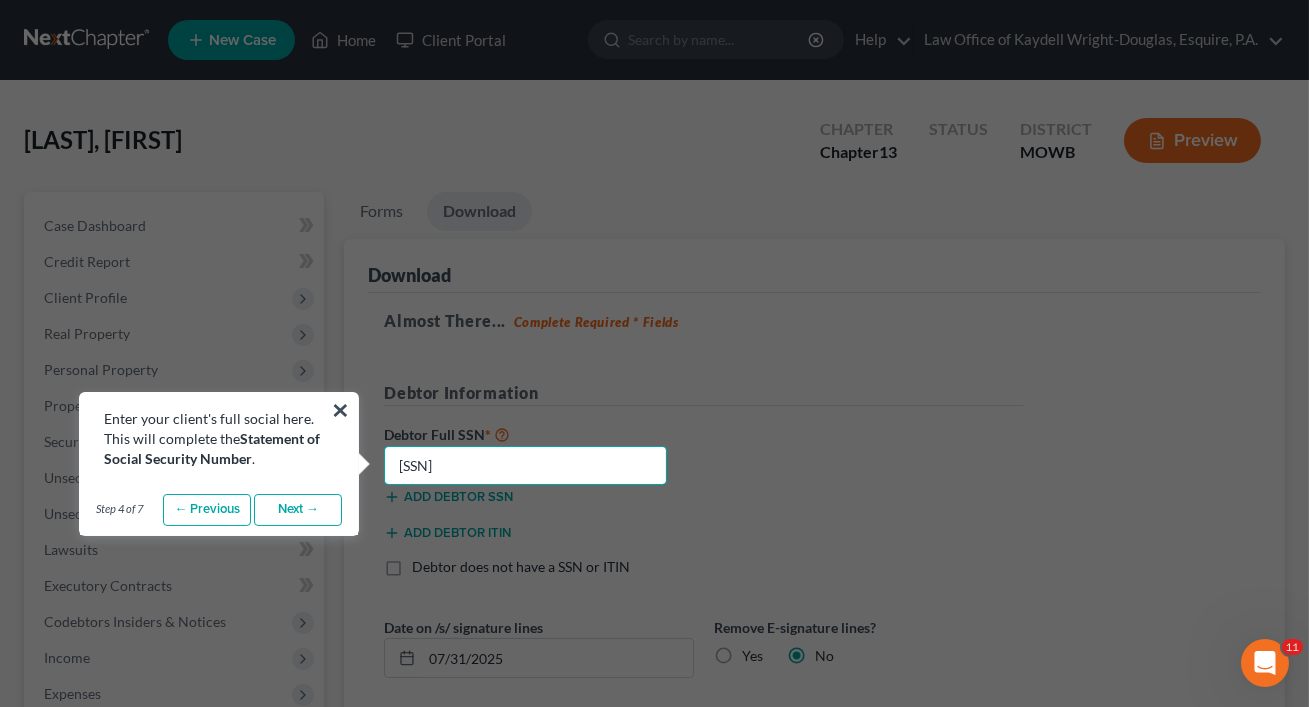 type on "[SSN]" 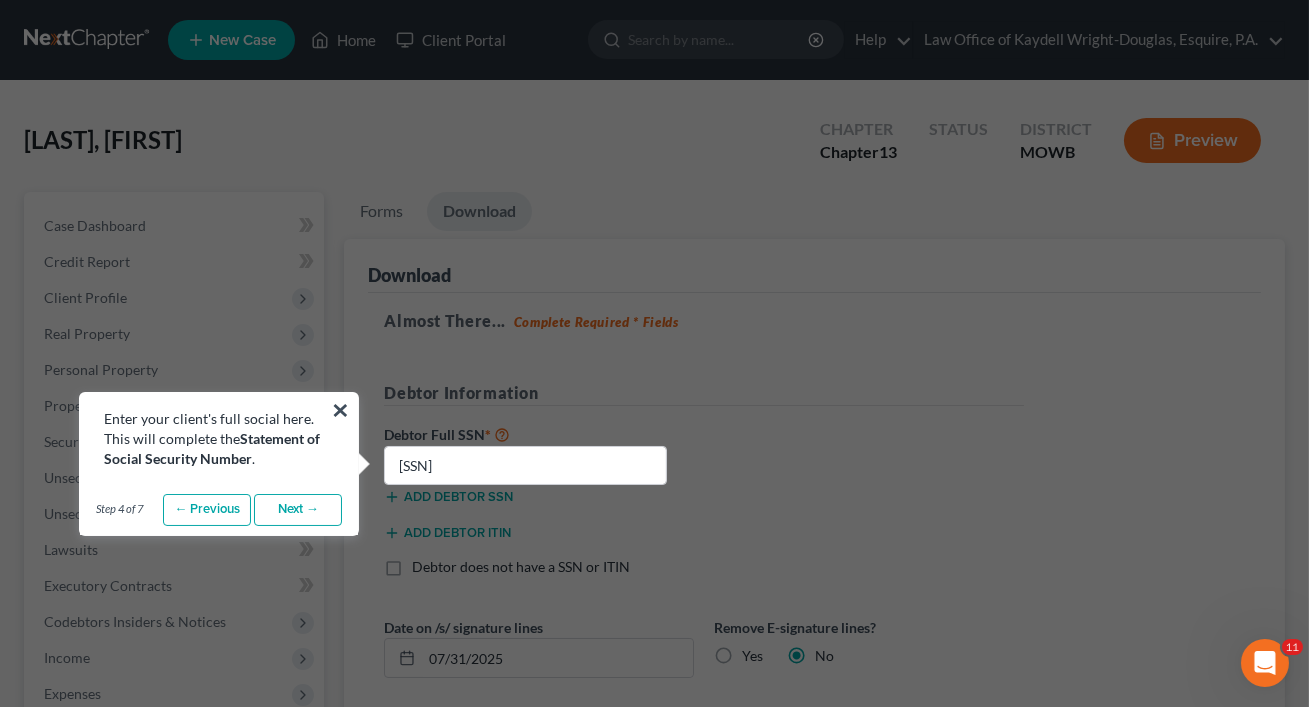 click on "Step 4 of 7
← Previous
Next →
Done" at bounding box center (219, 510) 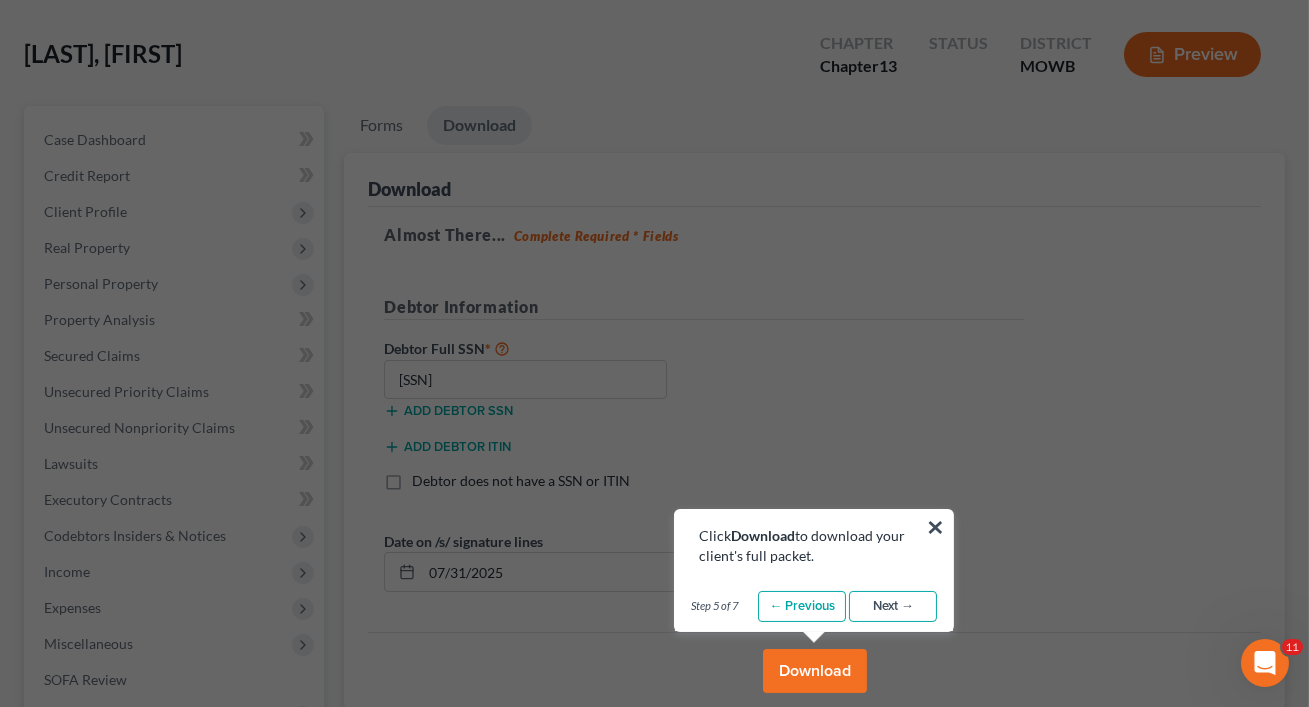 scroll, scrollTop: 89, scrollLeft: 0, axis: vertical 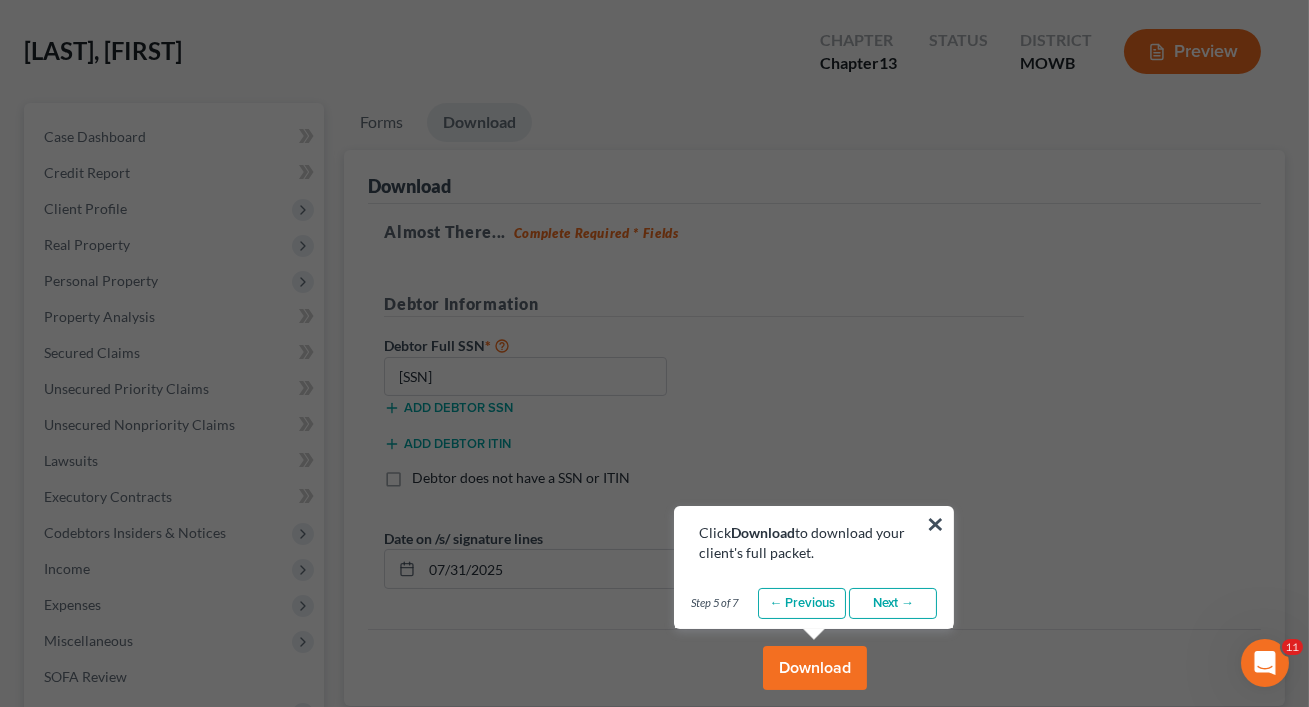 click on "Download" at bounding box center (815, 668) 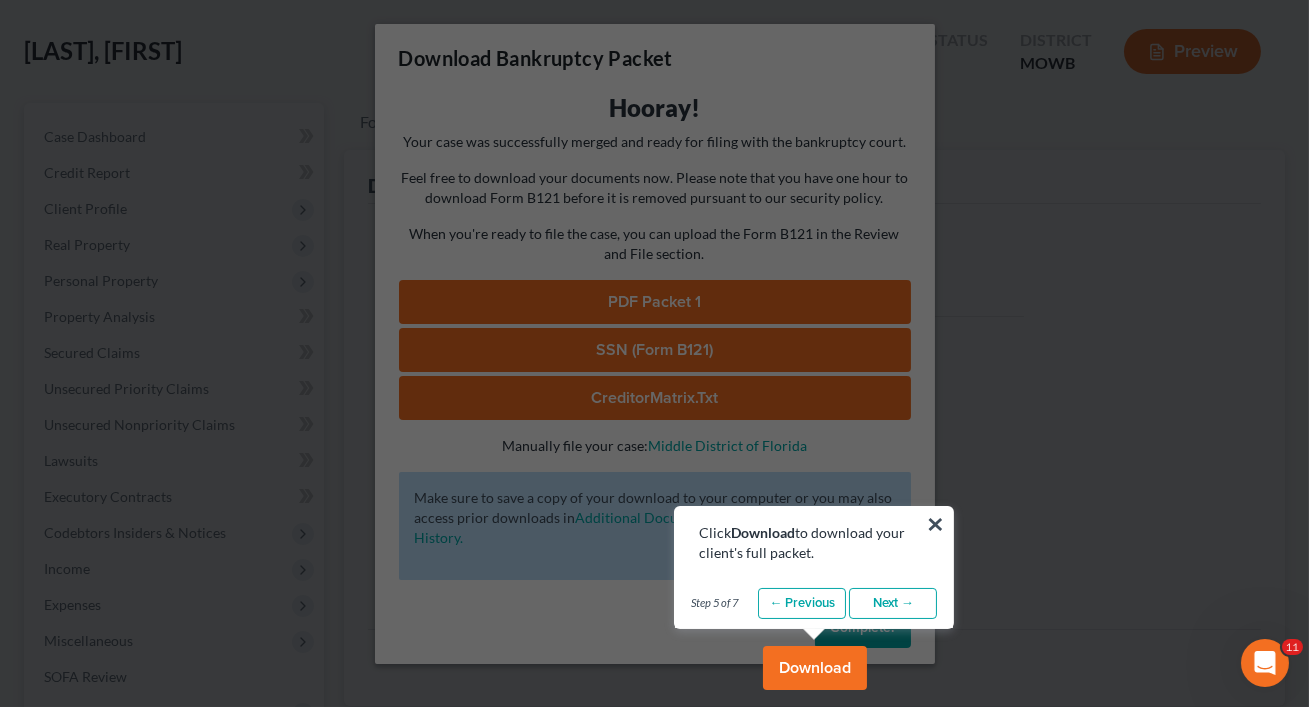 click on "Download" at bounding box center [815, 668] 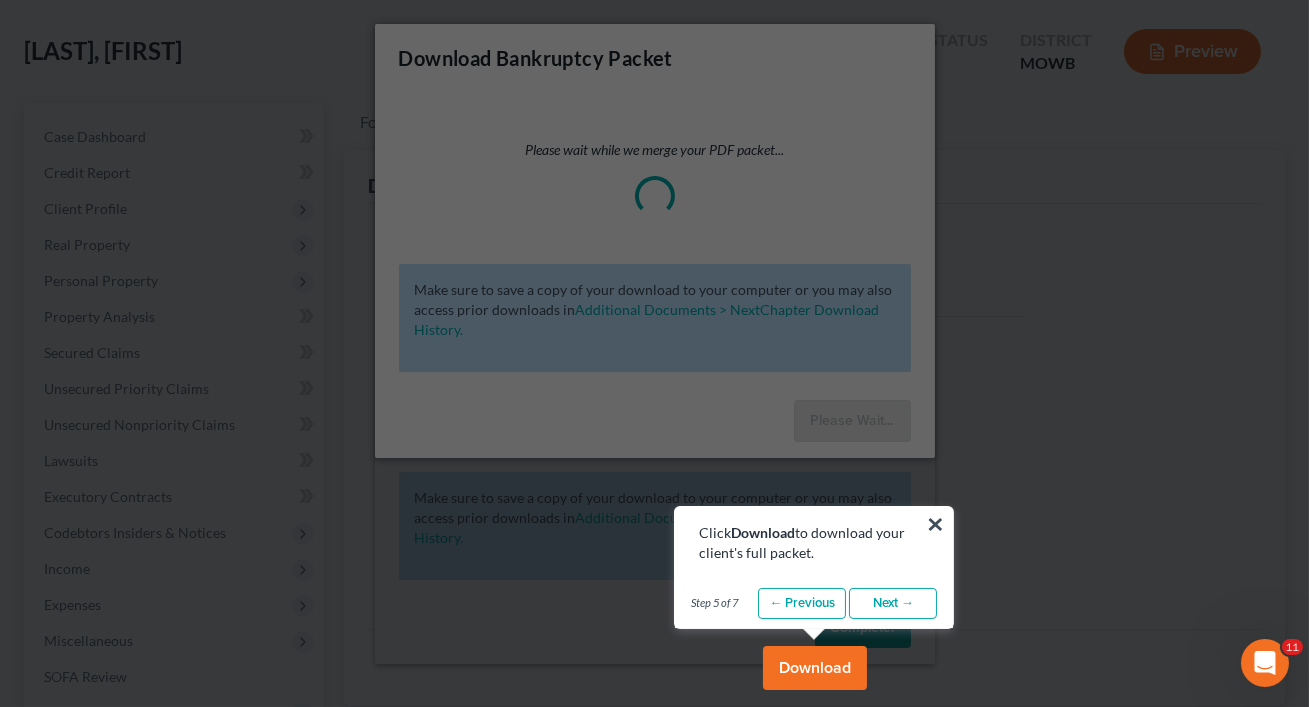 click on "Next →" at bounding box center (893, 604) 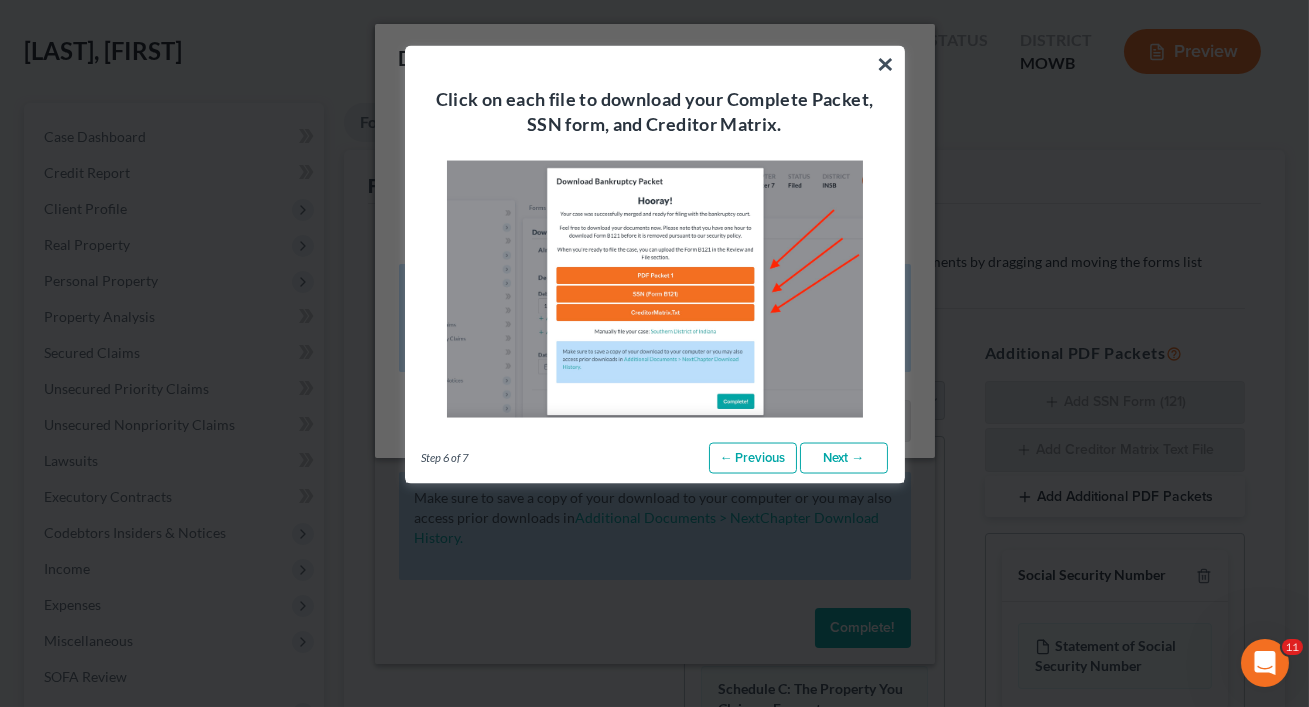 drag, startPoint x: 884, startPoint y: 537, endPoint x: 858, endPoint y: 514, distance: 34.713108 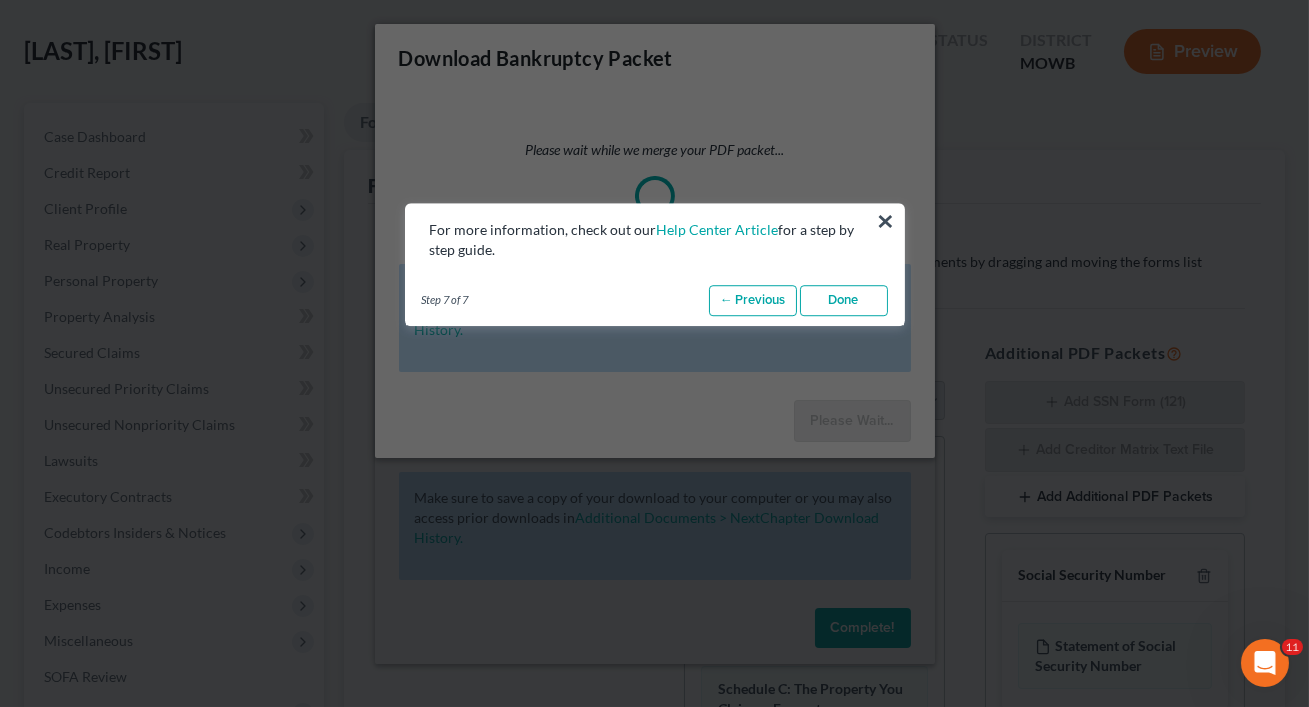 click at bounding box center [654, 3446] 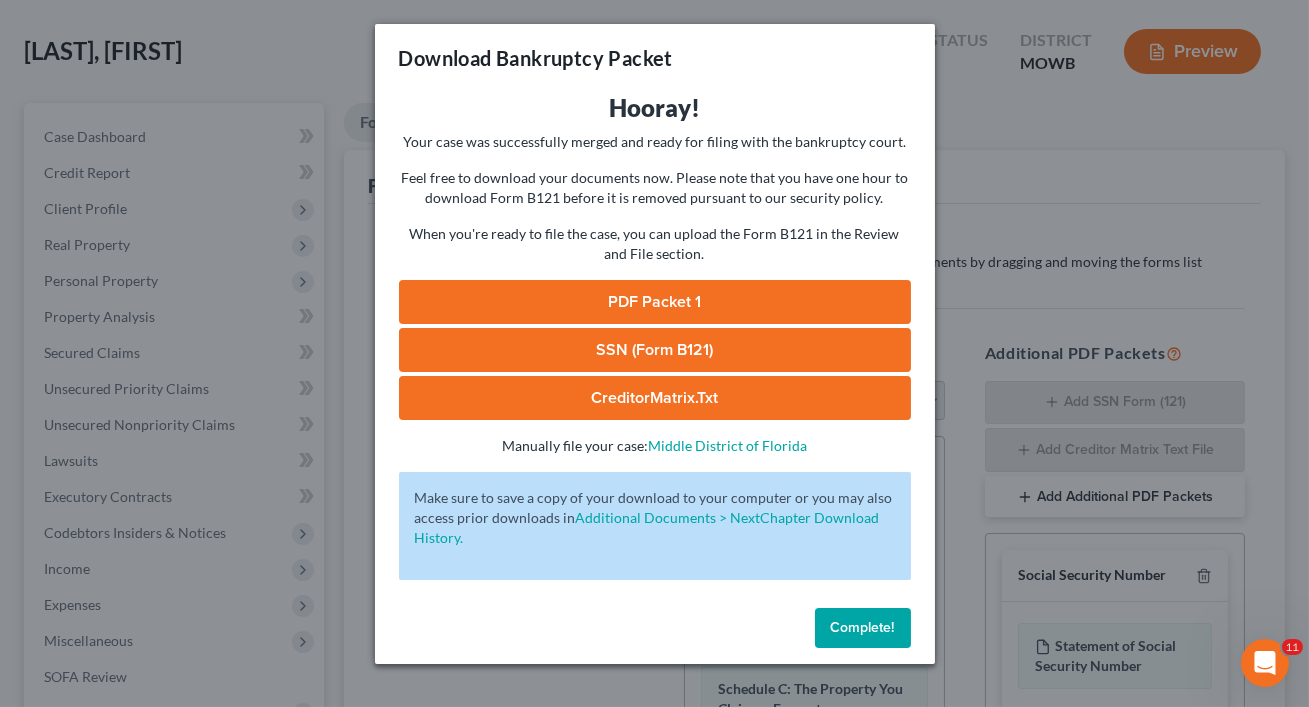 click on "PDF Packet 1" at bounding box center (655, 302) 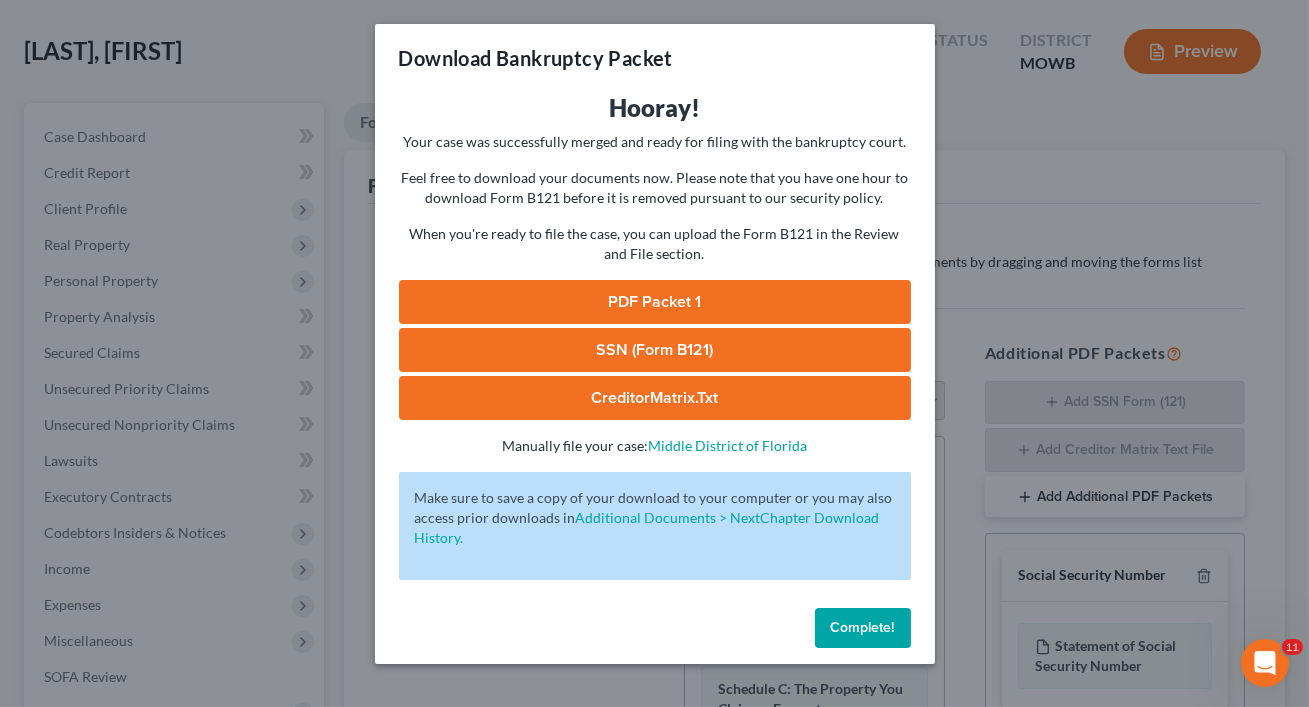 click on "Complete!" at bounding box center [863, 628] 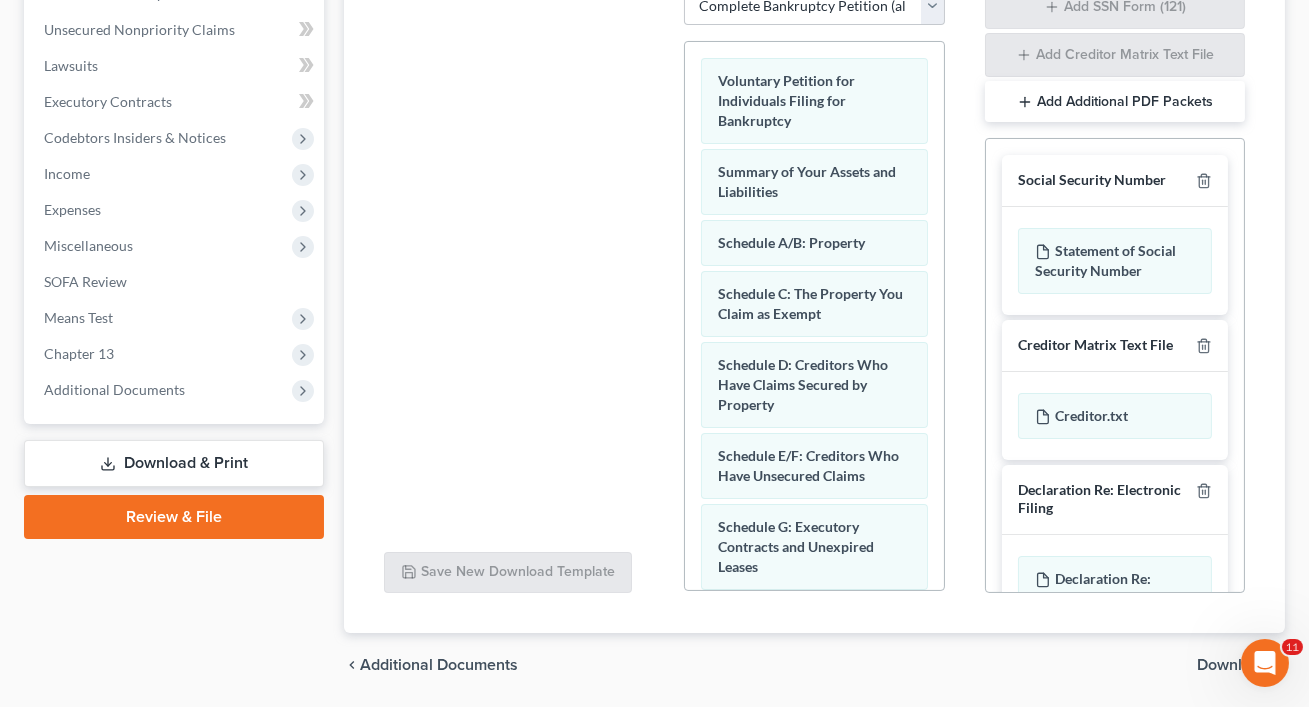 scroll, scrollTop: 528, scrollLeft: 0, axis: vertical 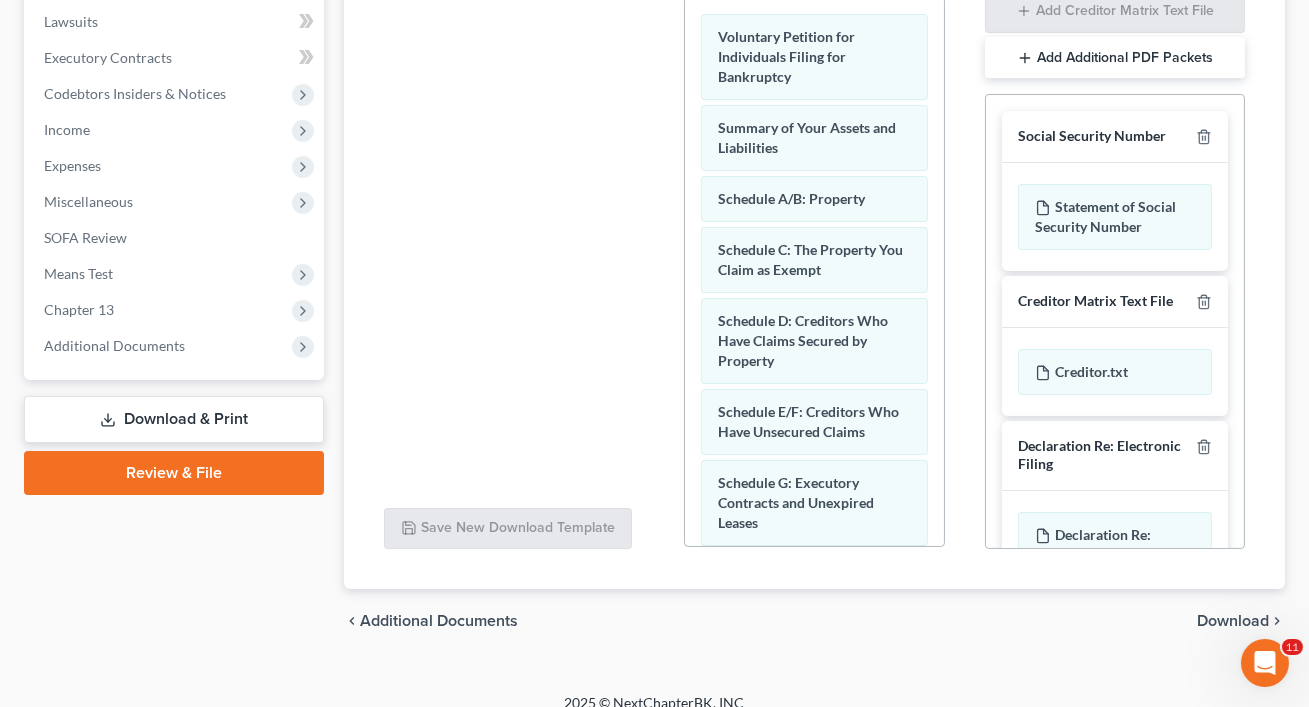 click on "Download & Print" at bounding box center [174, 419] 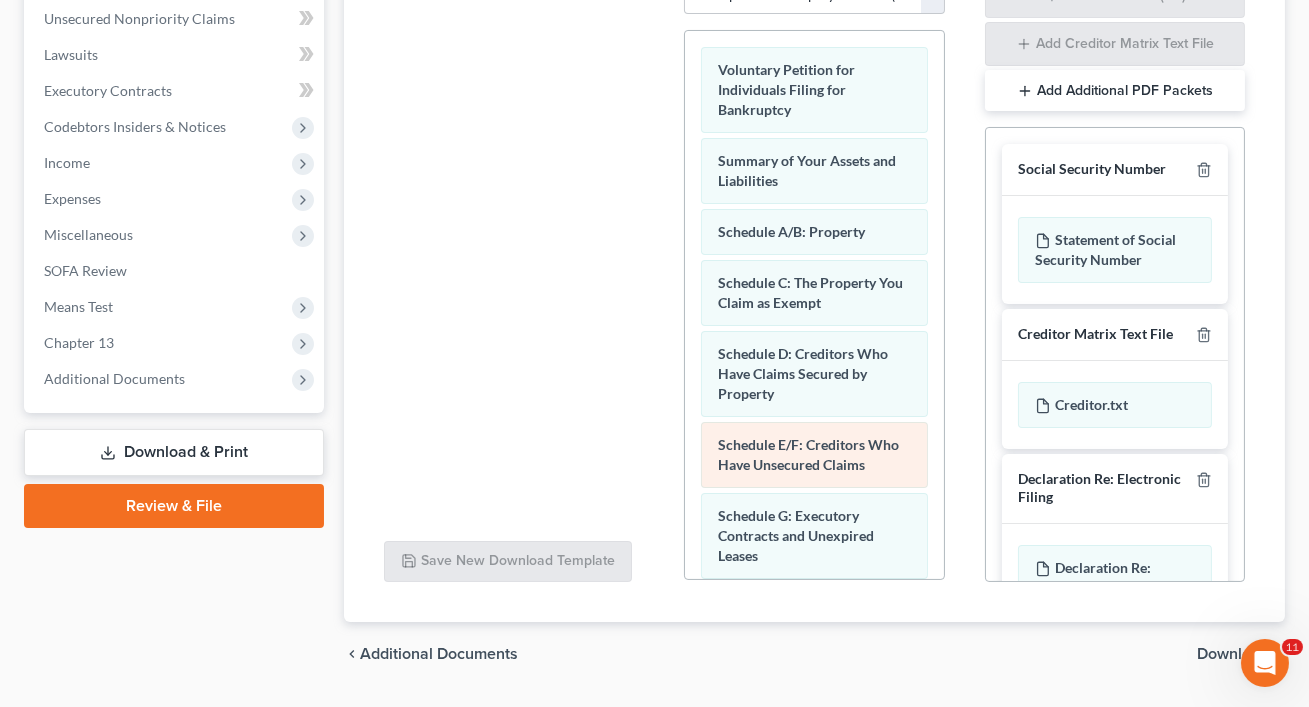 scroll, scrollTop: 493, scrollLeft: 0, axis: vertical 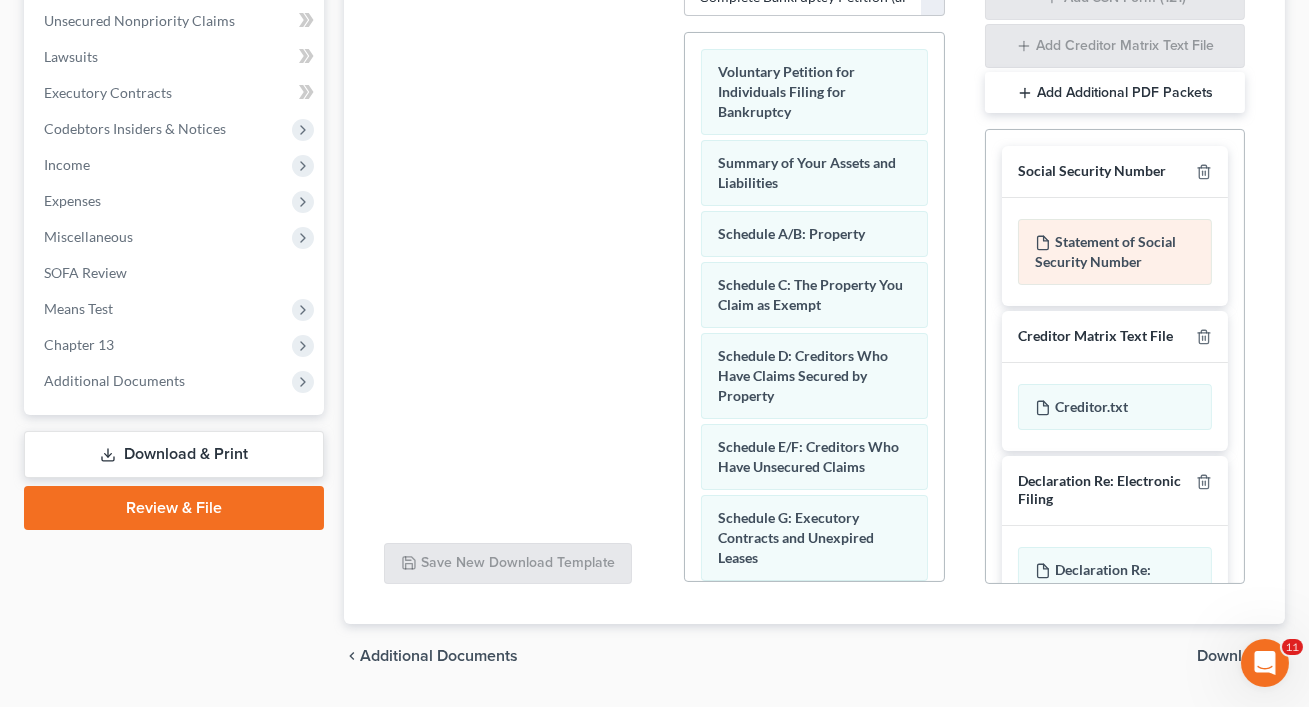 click on "Statement of Social Security Number" at bounding box center [1115, 252] 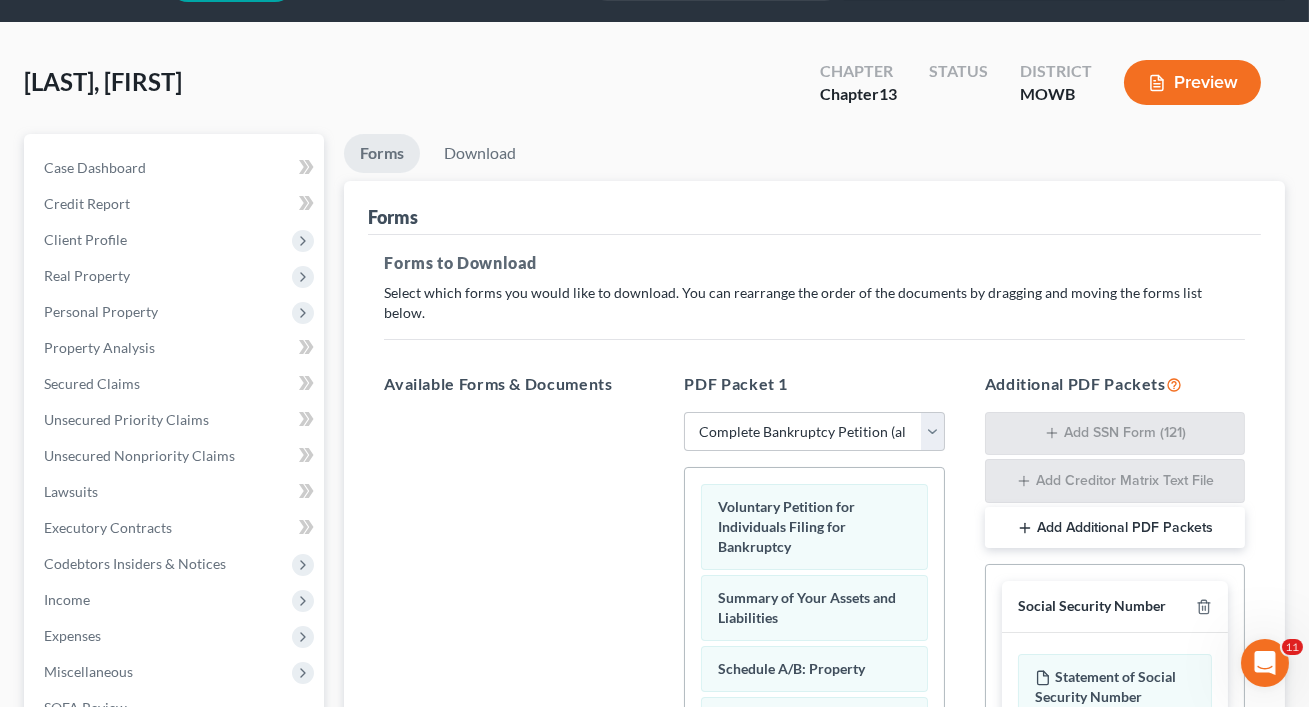 scroll, scrollTop: 68, scrollLeft: 0, axis: vertical 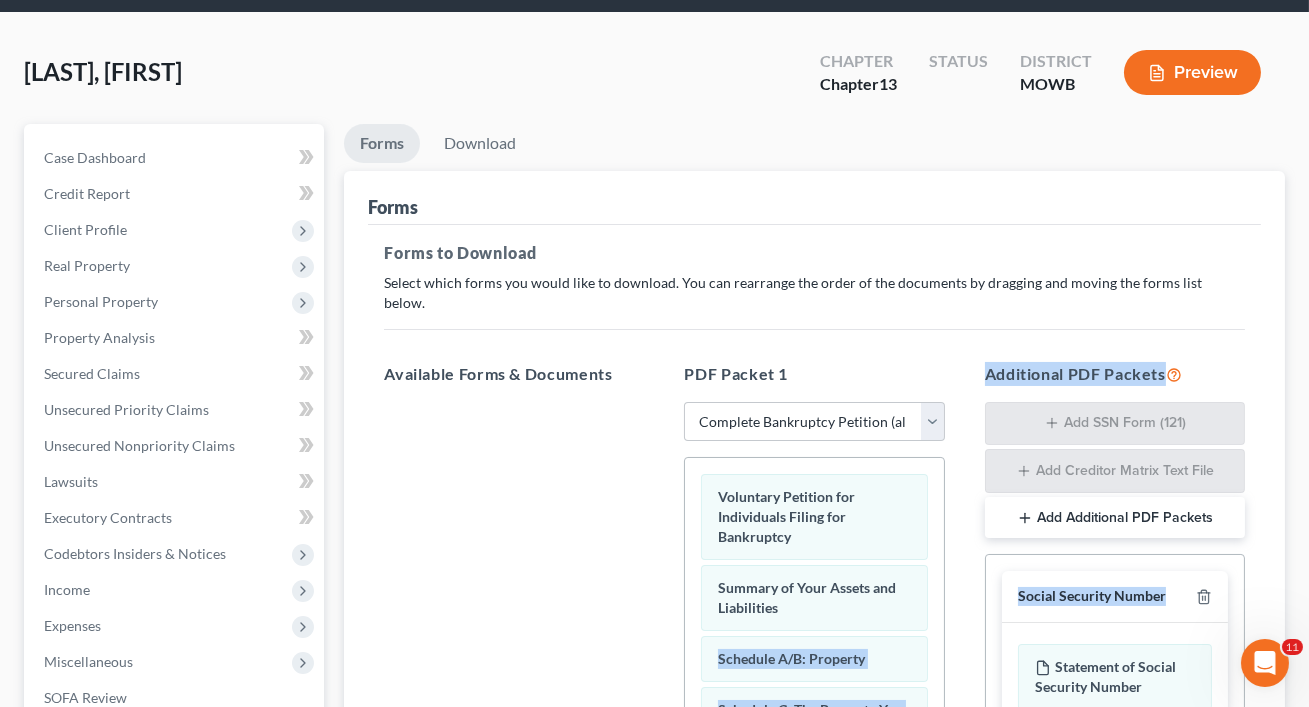 drag, startPoint x: 1068, startPoint y: 630, endPoint x: 941, endPoint y: 603, distance: 129.83836 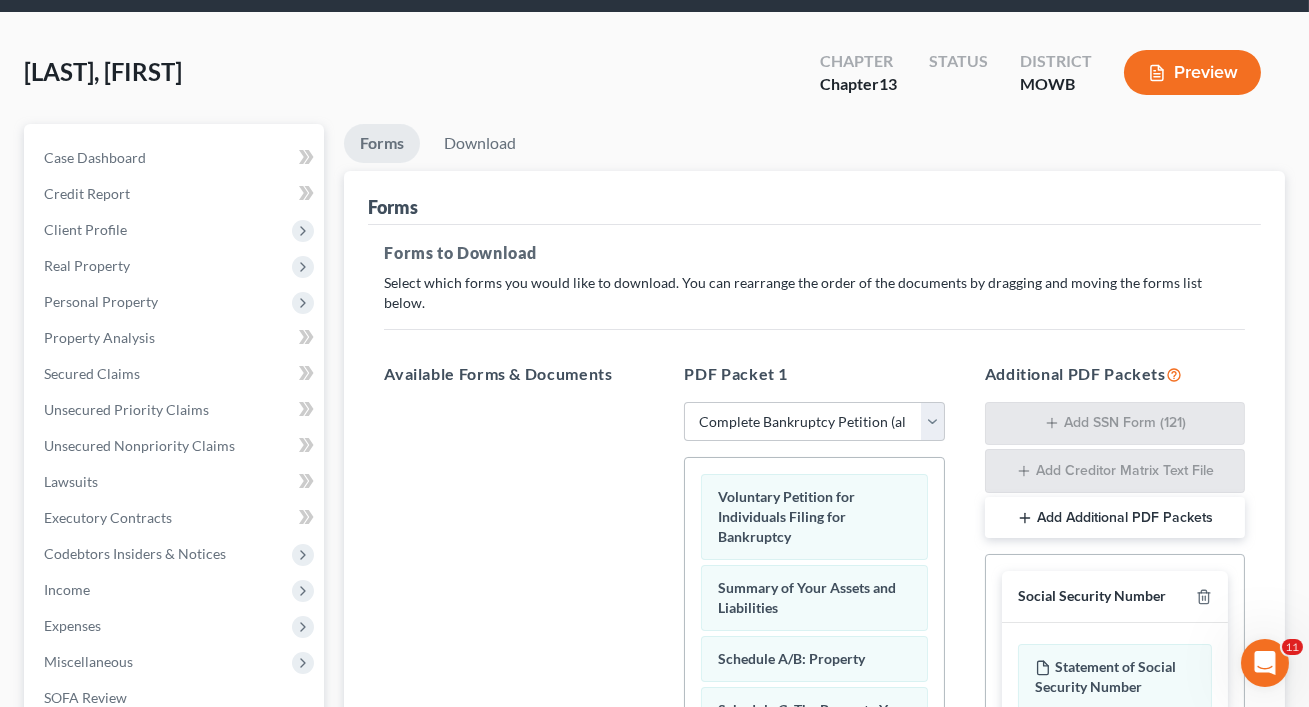 scroll, scrollTop: 65, scrollLeft: 0, axis: vertical 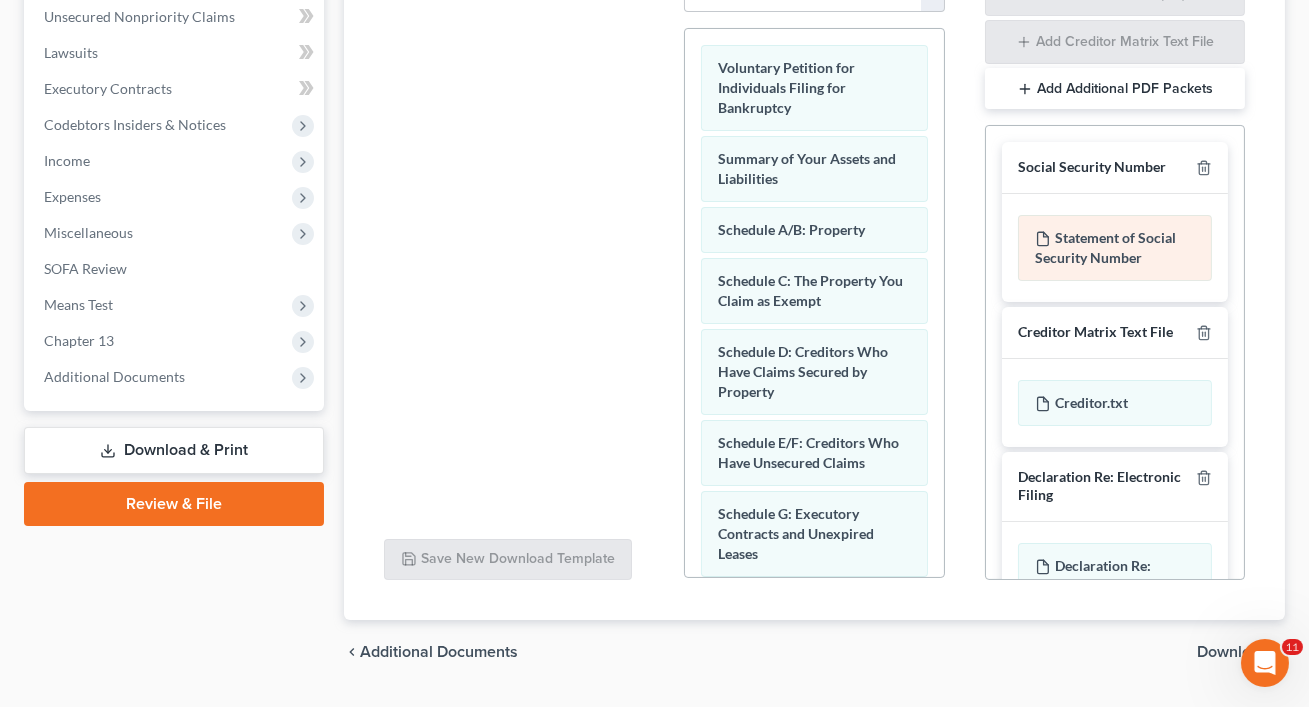 click on "Statement of Social Security Number" at bounding box center (1115, 248) 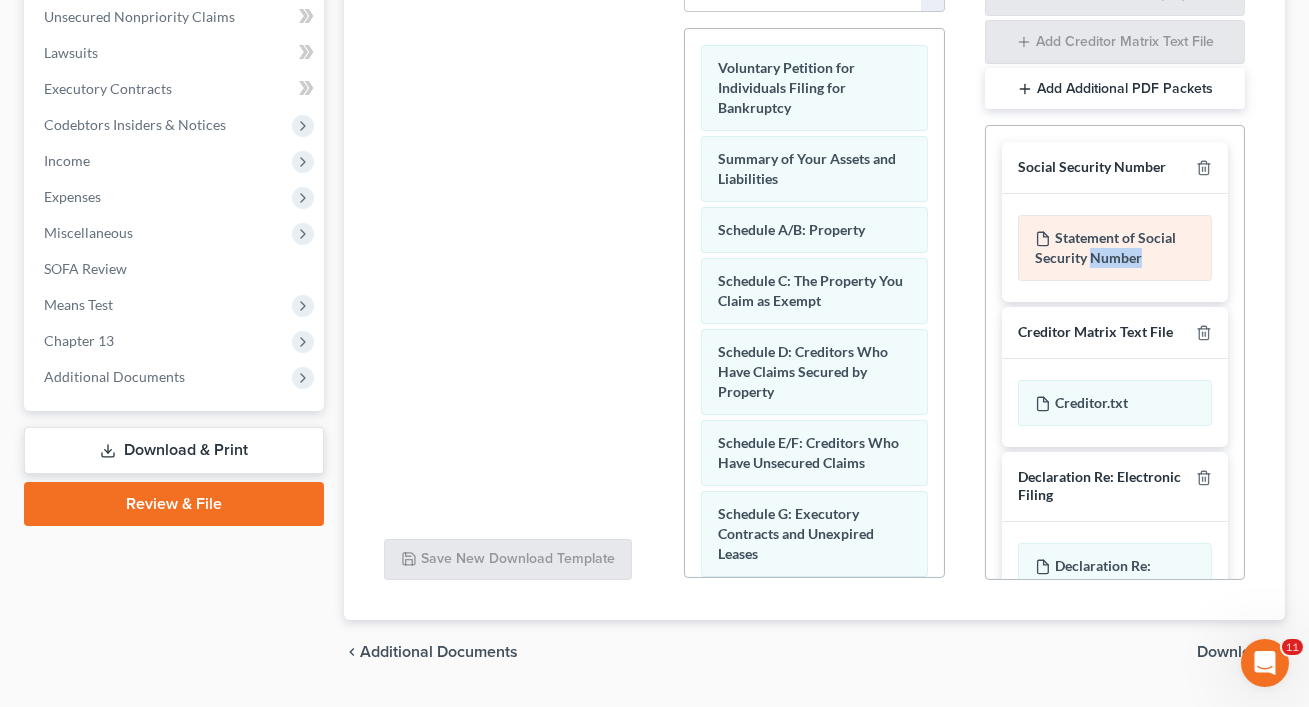 click on "Statement of Social Security Number" at bounding box center (1115, 248) 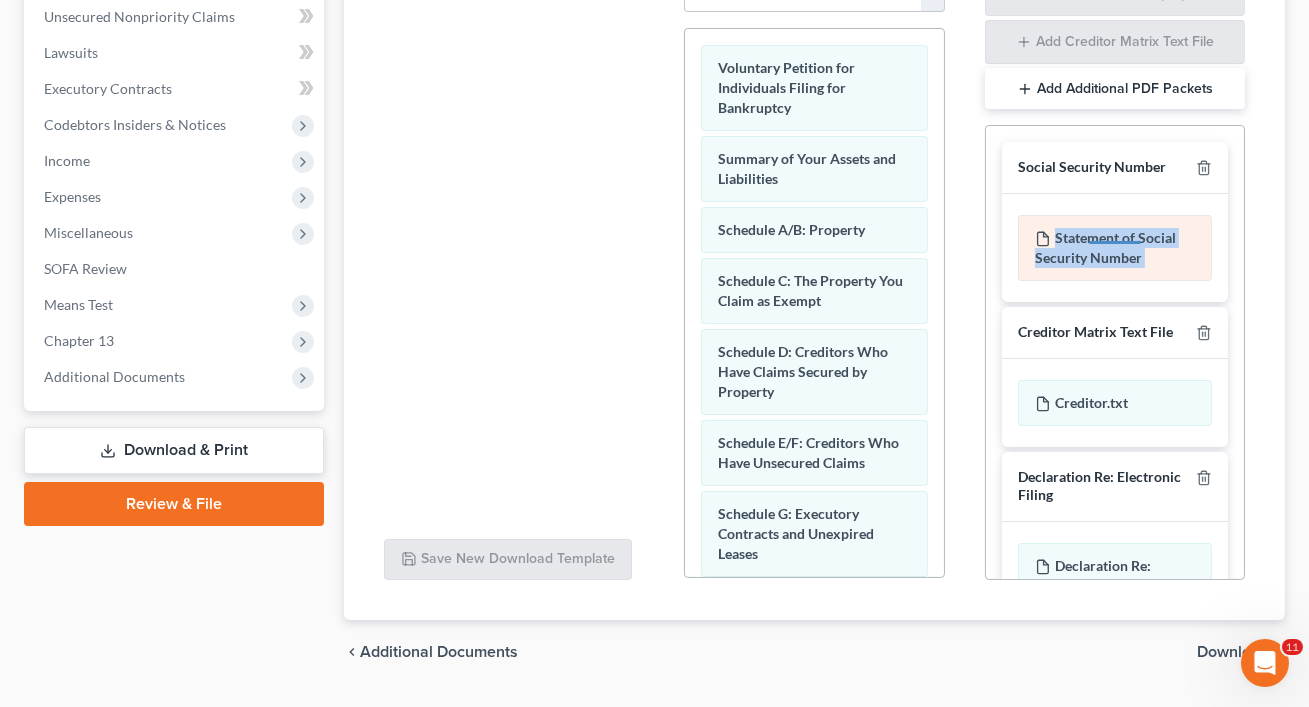 click on "Statement of Social Security Number" at bounding box center (1115, 248) 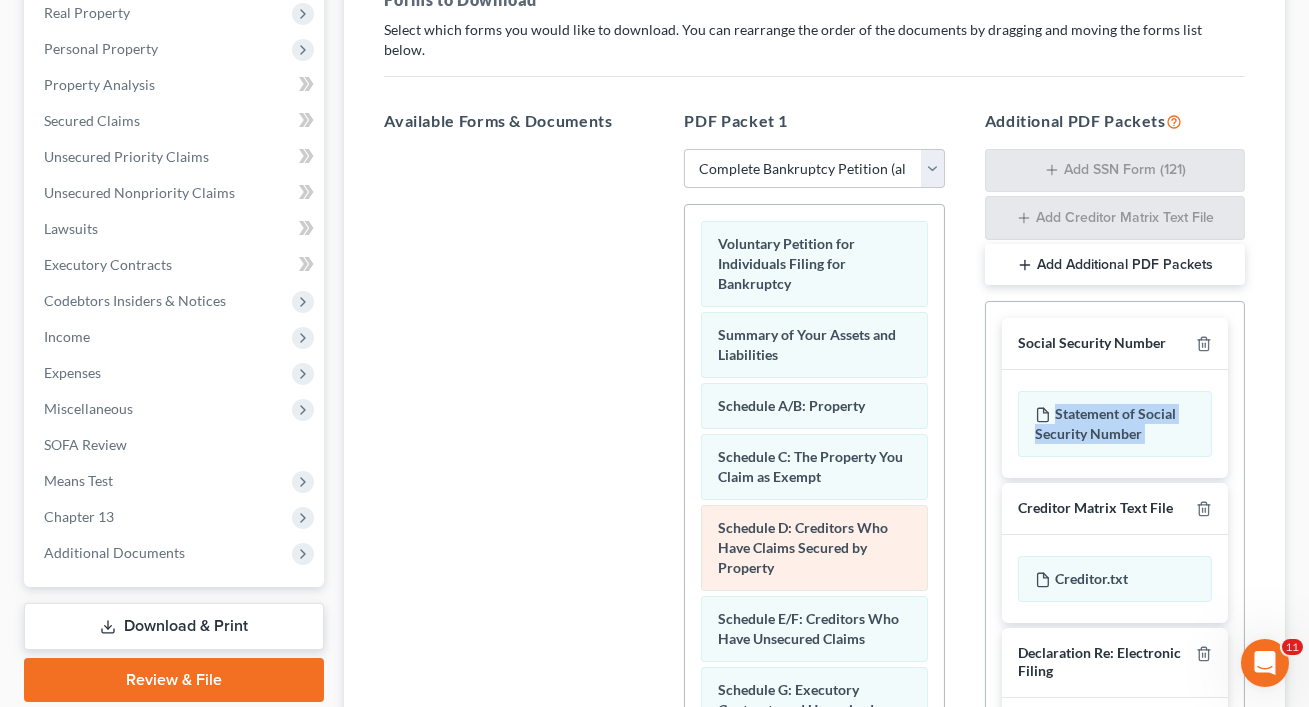 scroll, scrollTop: 238, scrollLeft: 0, axis: vertical 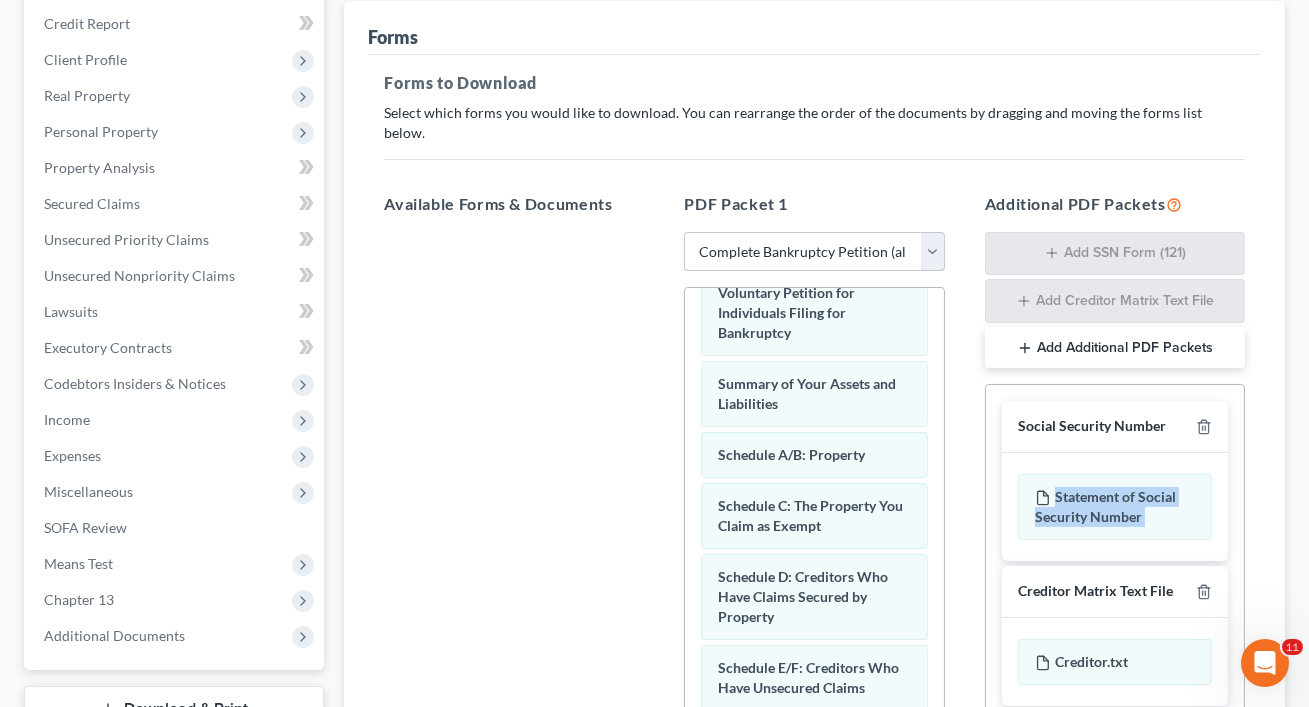 drag, startPoint x: 817, startPoint y: 240, endPoint x: 790, endPoint y: 233, distance: 27.89265 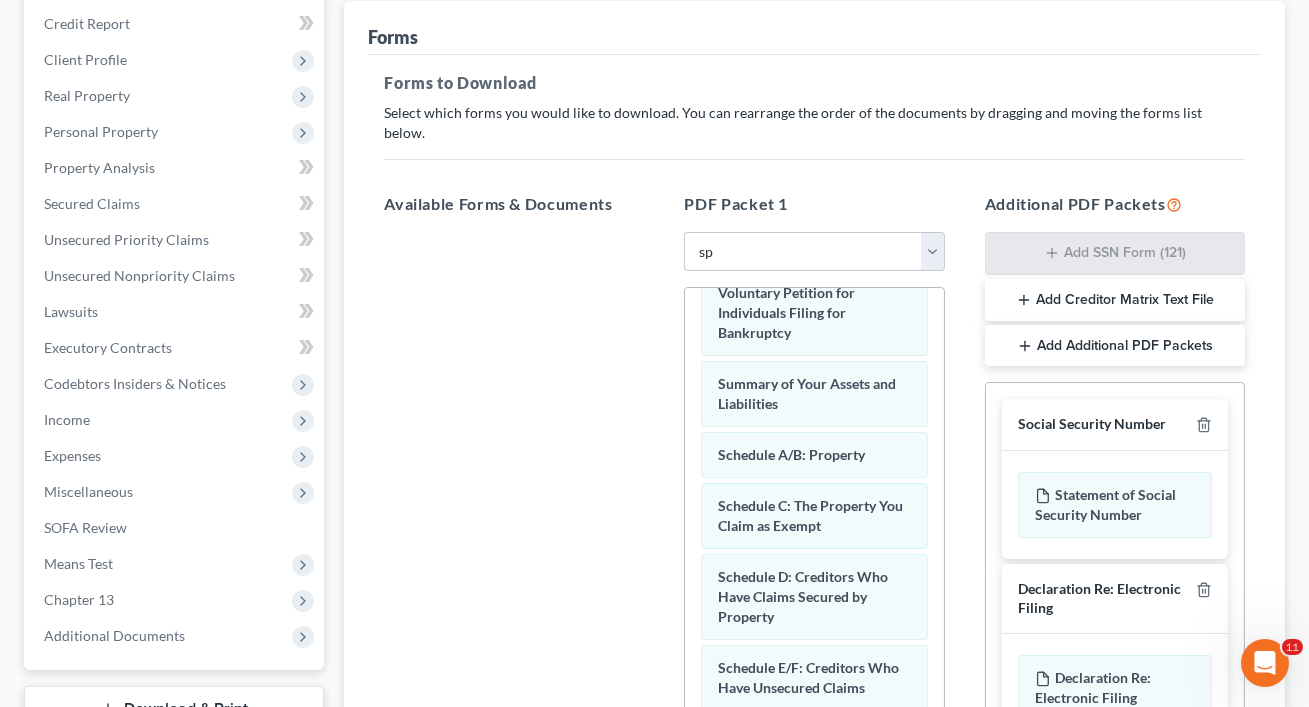 click on "Social Security Number Statement of Social Security Number Creditor Matrix Text File Creditor.txt Declaration Re: Electronic Filing Declaration Re: Electronic Filing of Petition, Lists, Schedules and Statements - Exhibit B-1 Declaration Re: Electronic Filing Declaration Re: Electronic Filing Declaration Re: Electronic Filing of Petition and Matrix - Exhibit B-2 Declaration Re: Electronic Filing Declaration Re: Electronic Filing Amended - Exhibit B-3 original statements and schedules voluntary petition as amended on the date indicated below statements and schedules as amended on the date indicated below master mailing list (matrix) as amended on the date indicated below" at bounding box center [1115, 570] 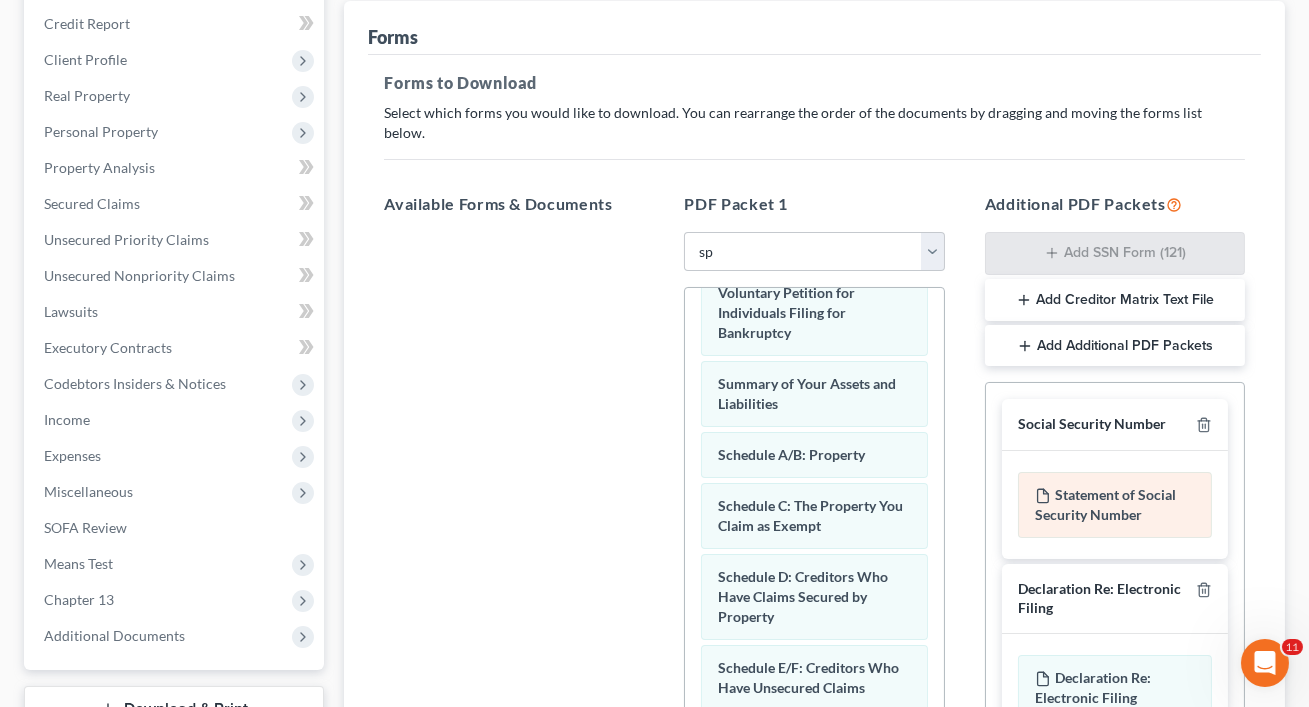 click on "Statement of Social Security Number" at bounding box center (1115, 505) 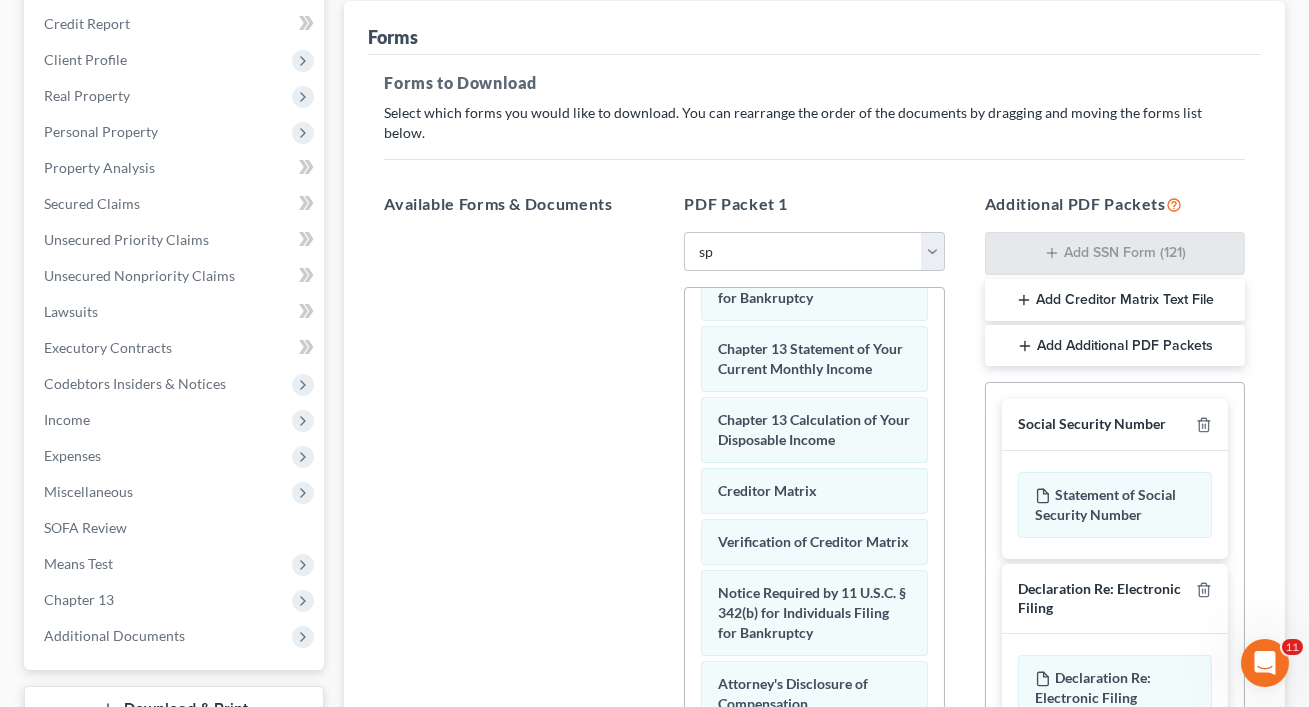 scroll, scrollTop: 847, scrollLeft: 0, axis: vertical 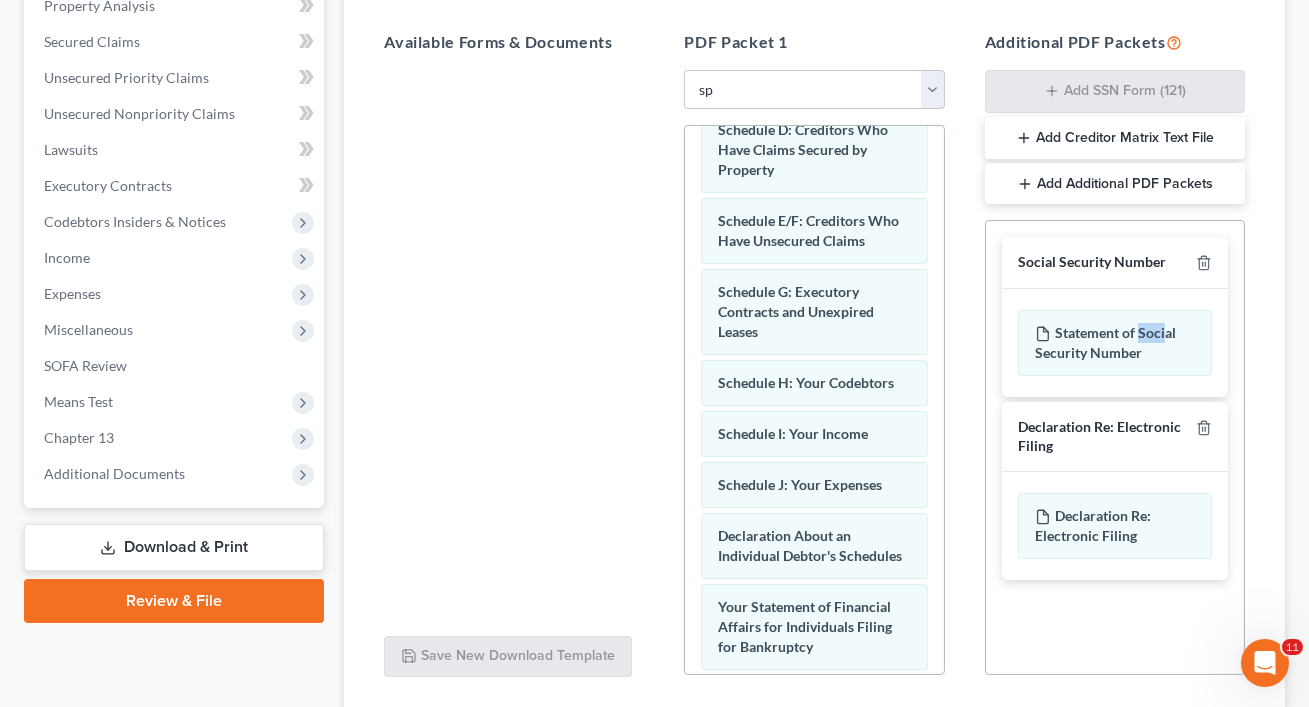 click on "Add Additional PDF Packets" at bounding box center [1115, 184] 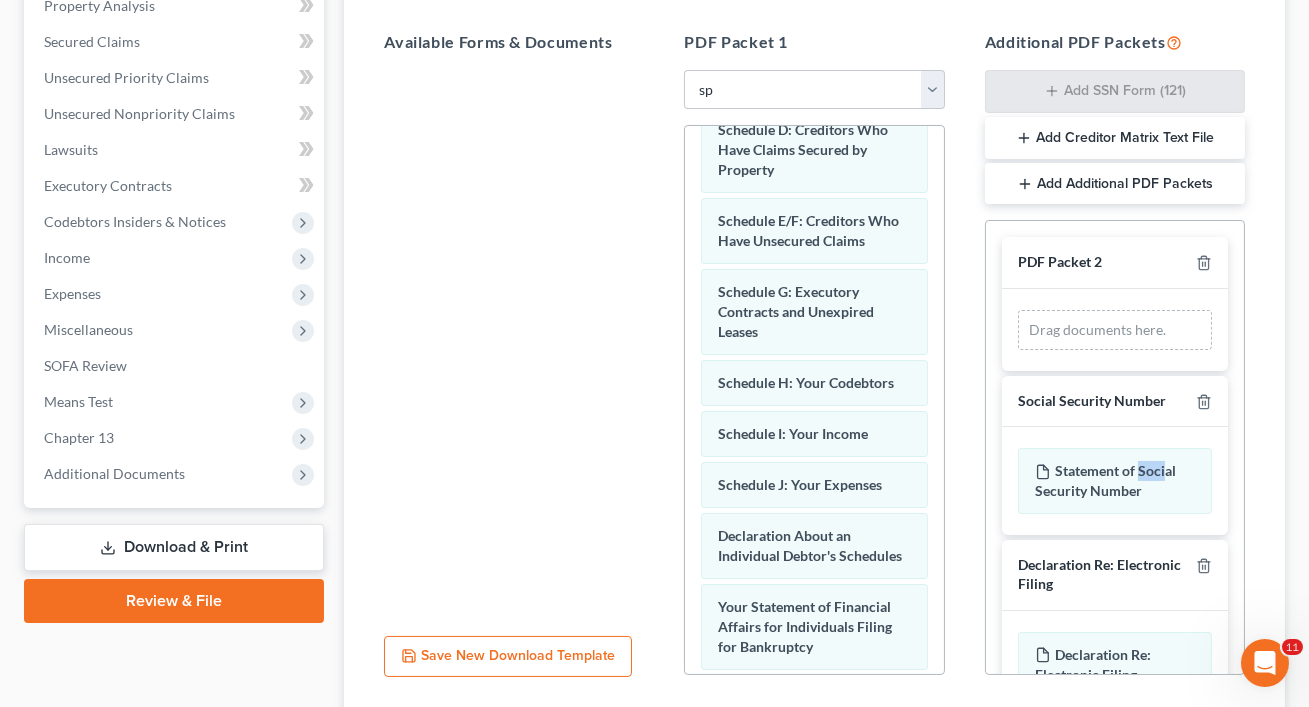 scroll, scrollTop: 526, scrollLeft: 0, axis: vertical 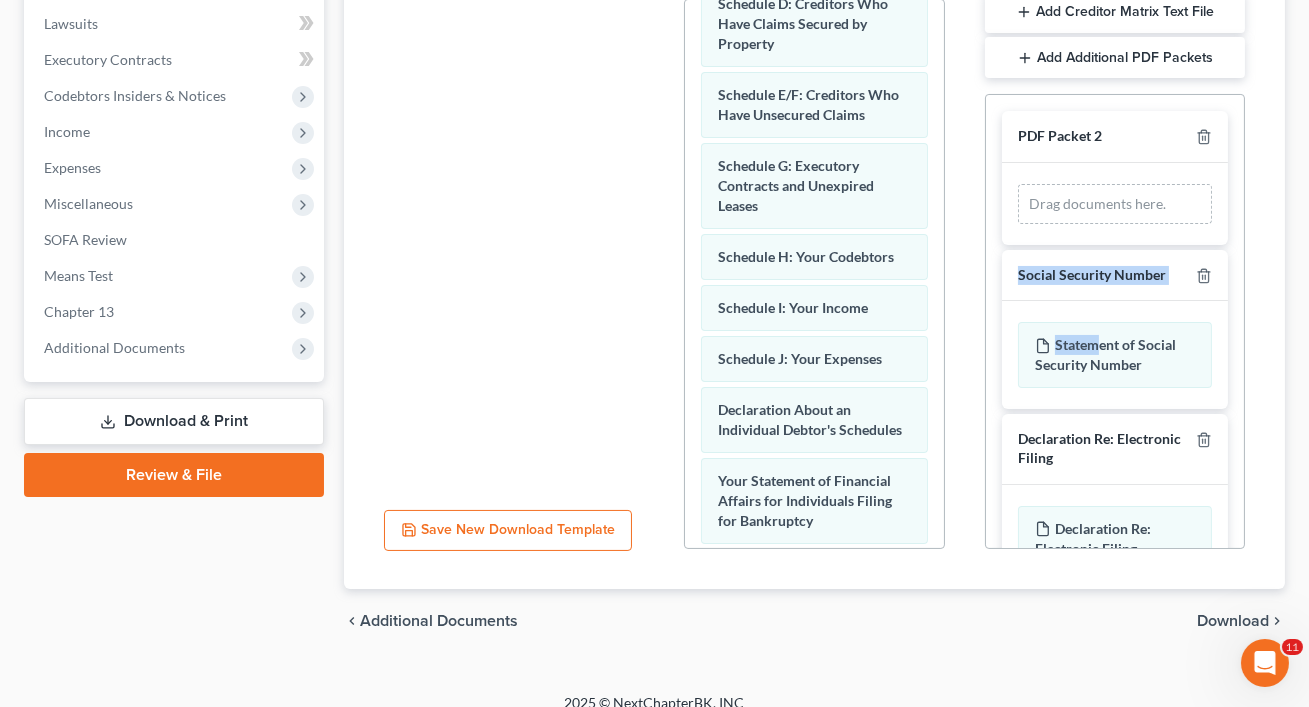 drag, startPoint x: 1102, startPoint y: 316, endPoint x: 1123, endPoint y: 222, distance: 96.317184 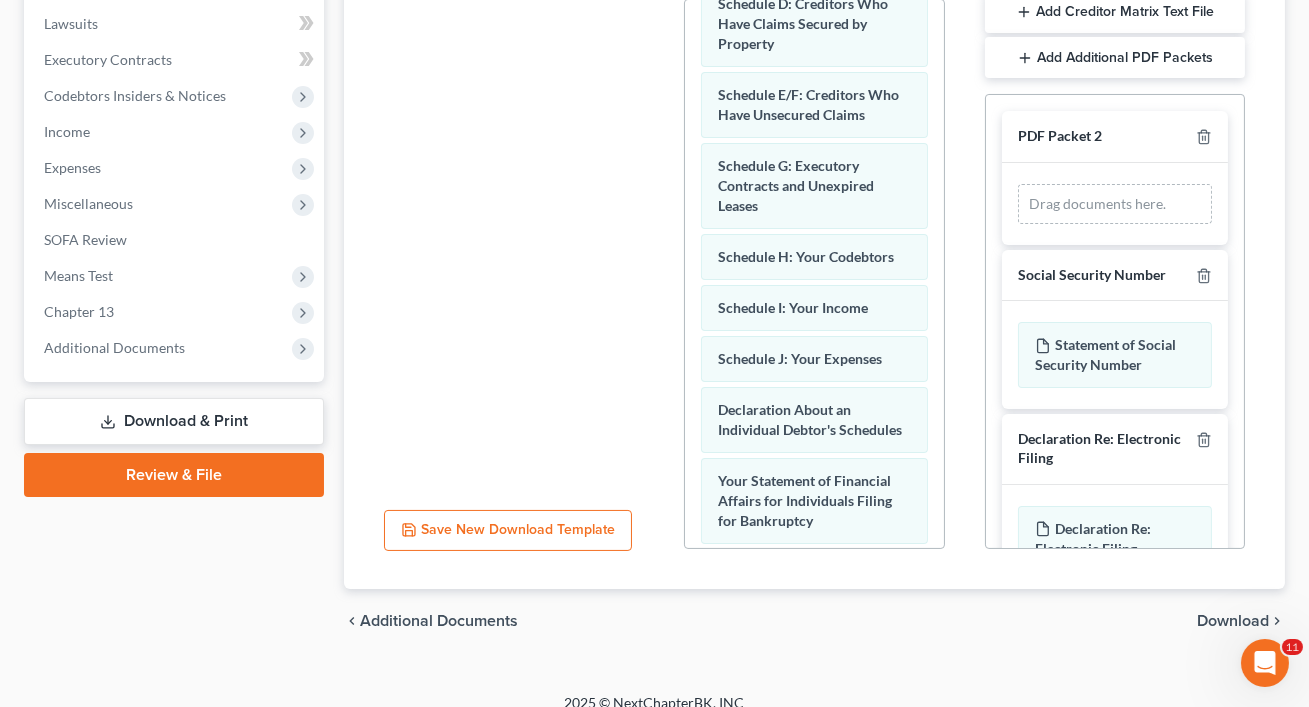 click on "Social Security Number" at bounding box center [1092, 275] 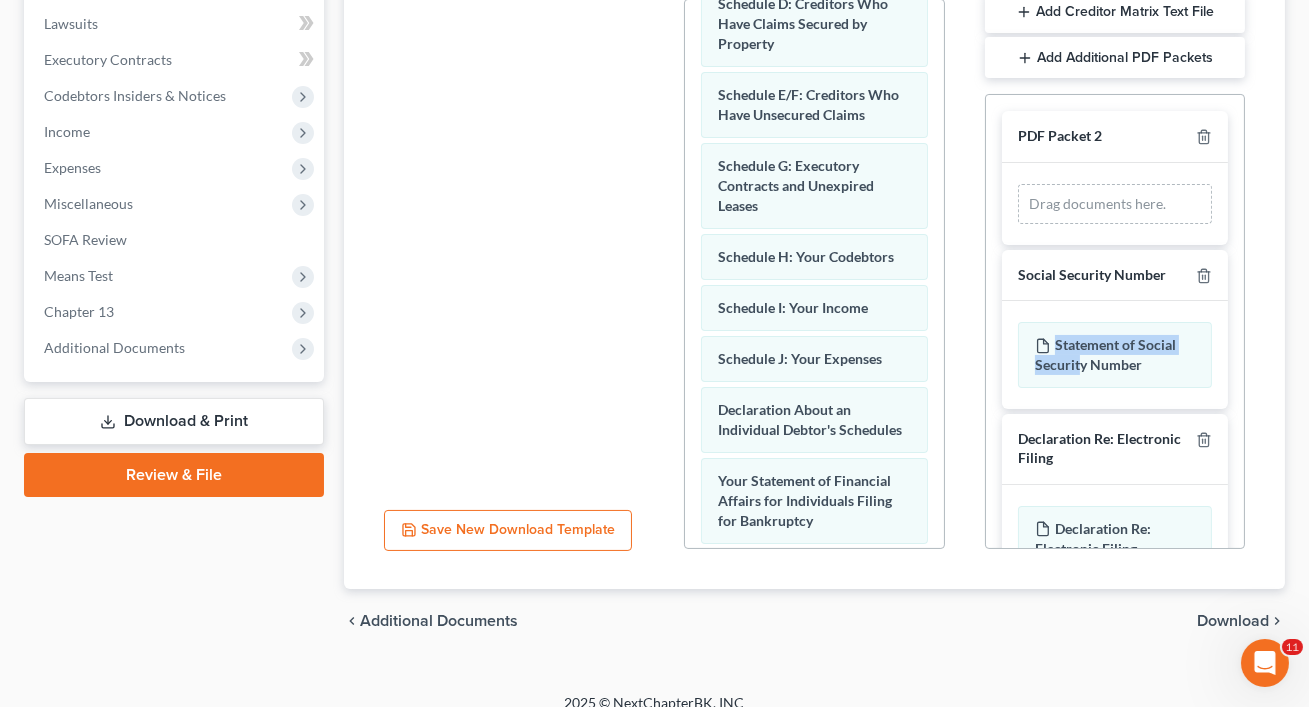 drag, startPoint x: 1080, startPoint y: 349, endPoint x: 1037, endPoint y: 287, distance: 75.45197 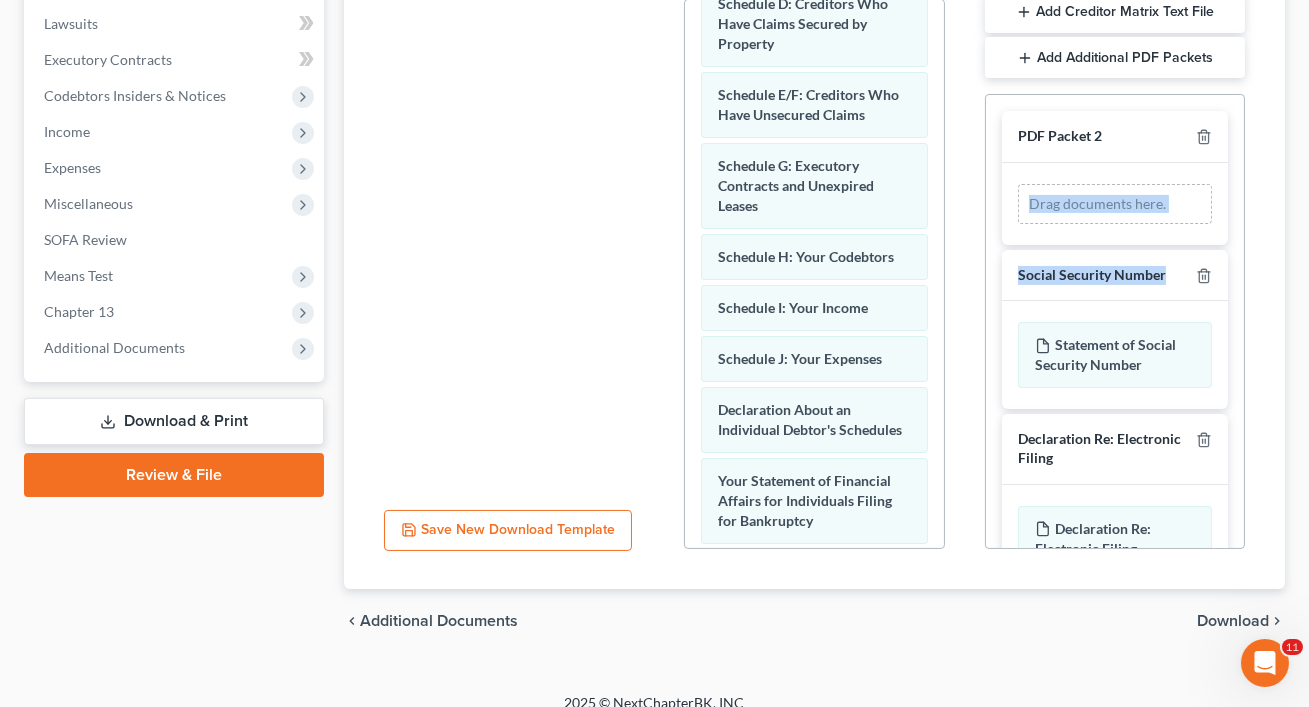 drag, startPoint x: 1039, startPoint y: 316, endPoint x: 1065, endPoint y: 170, distance: 148.297 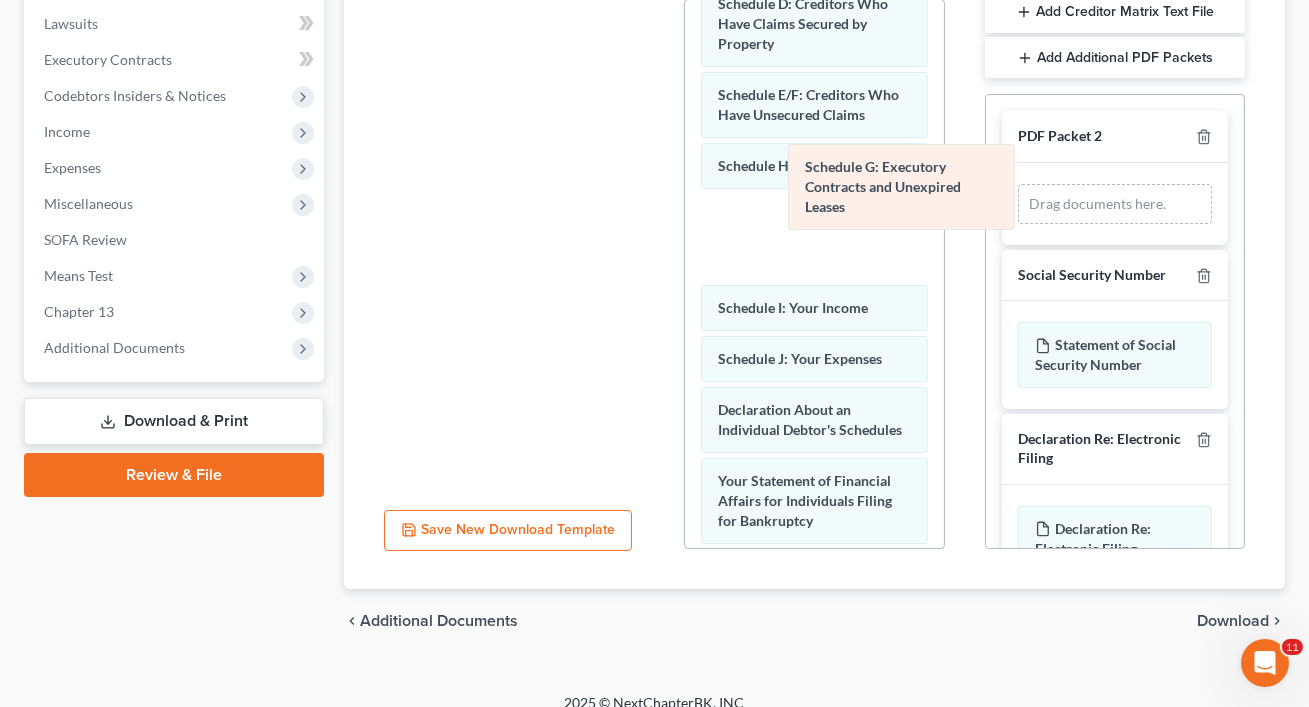 drag, startPoint x: 807, startPoint y: 154, endPoint x: 895, endPoint y: 178, distance: 91.214035 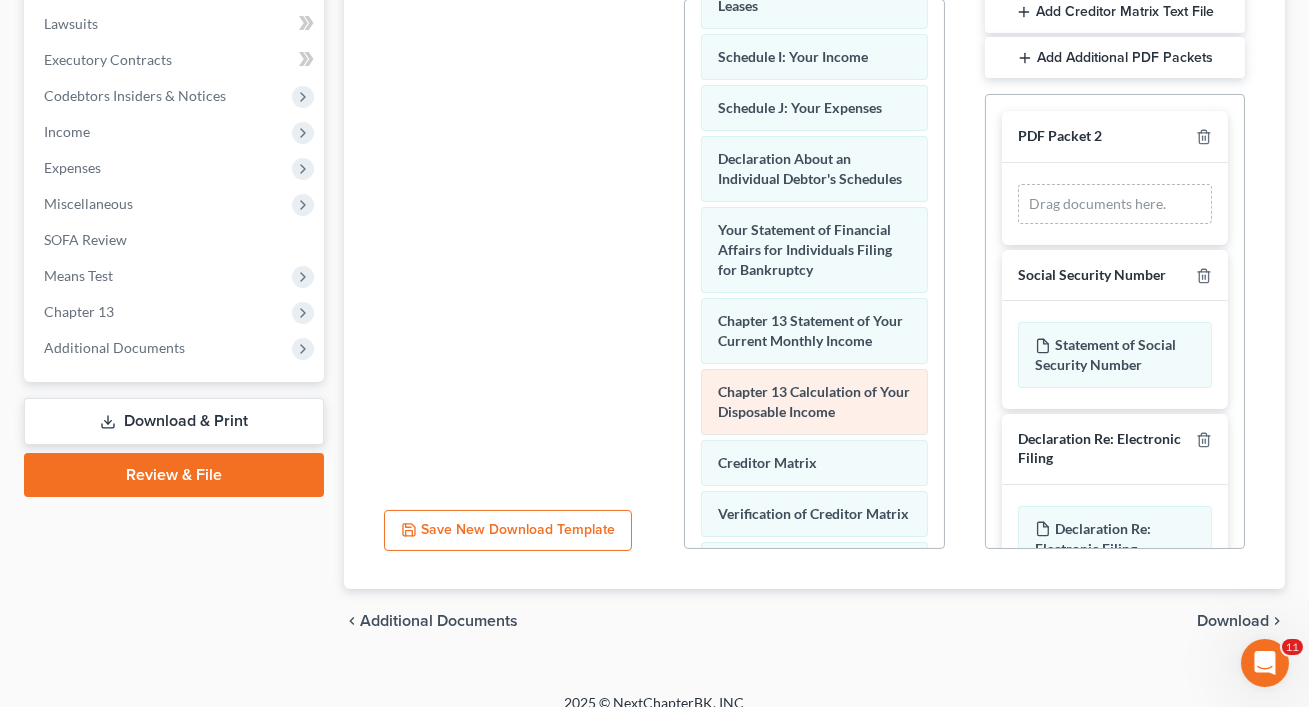 scroll, scrollTop: 630, scrollLeft: 0, axis: vertical 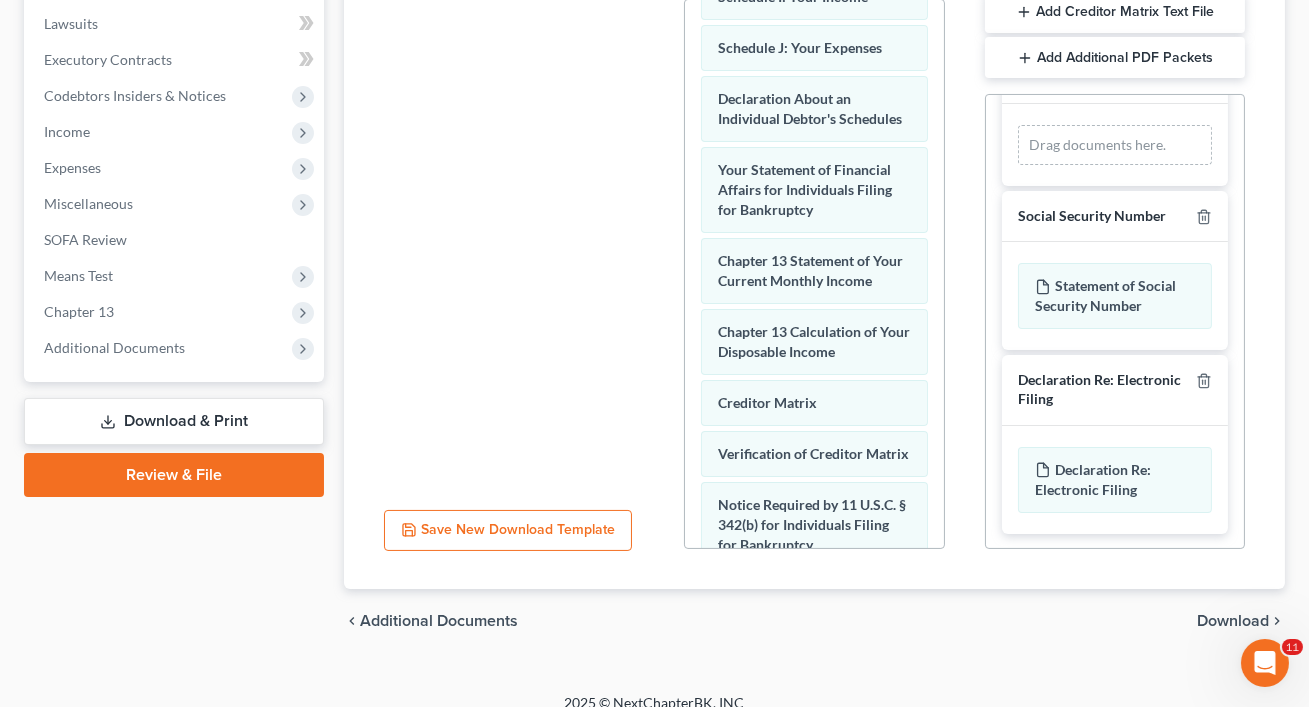 click on "chevron_left   Additional Documents Download   chevron_right" at bounding box center (814, 621) 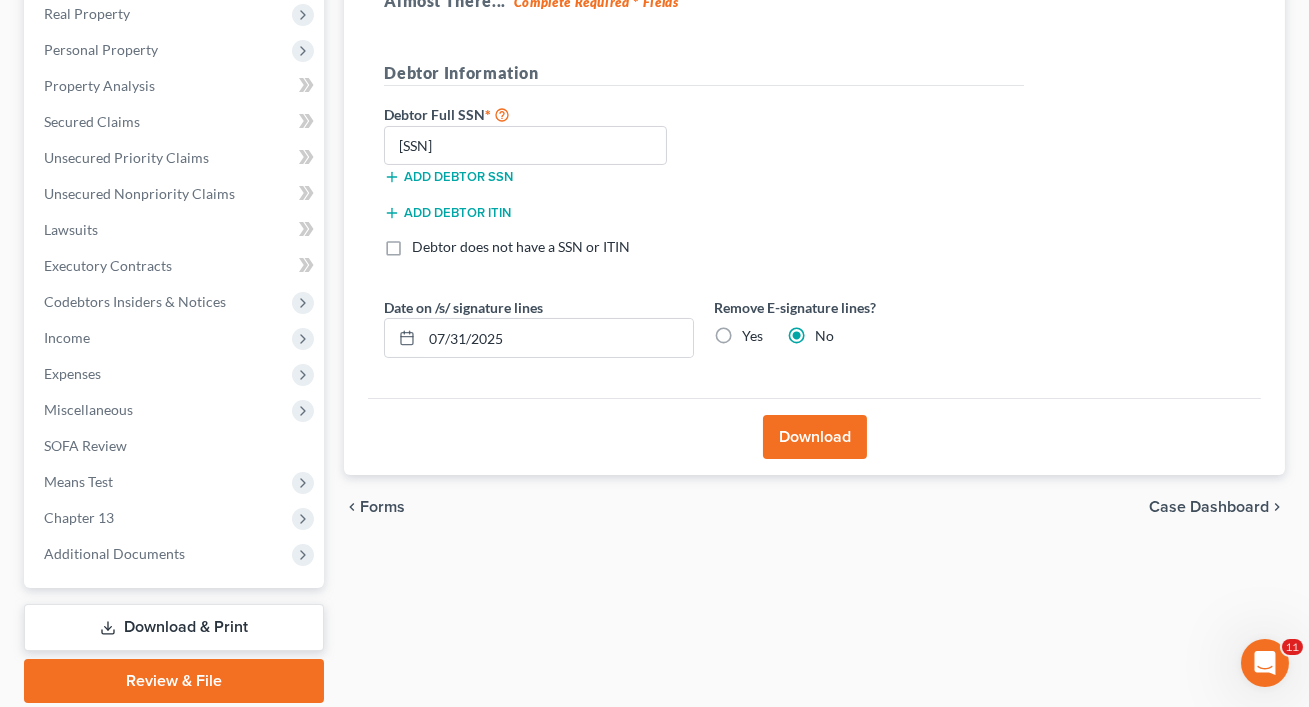scroll, scrollTop: 316, scrollLeft: 0, axis: vertical 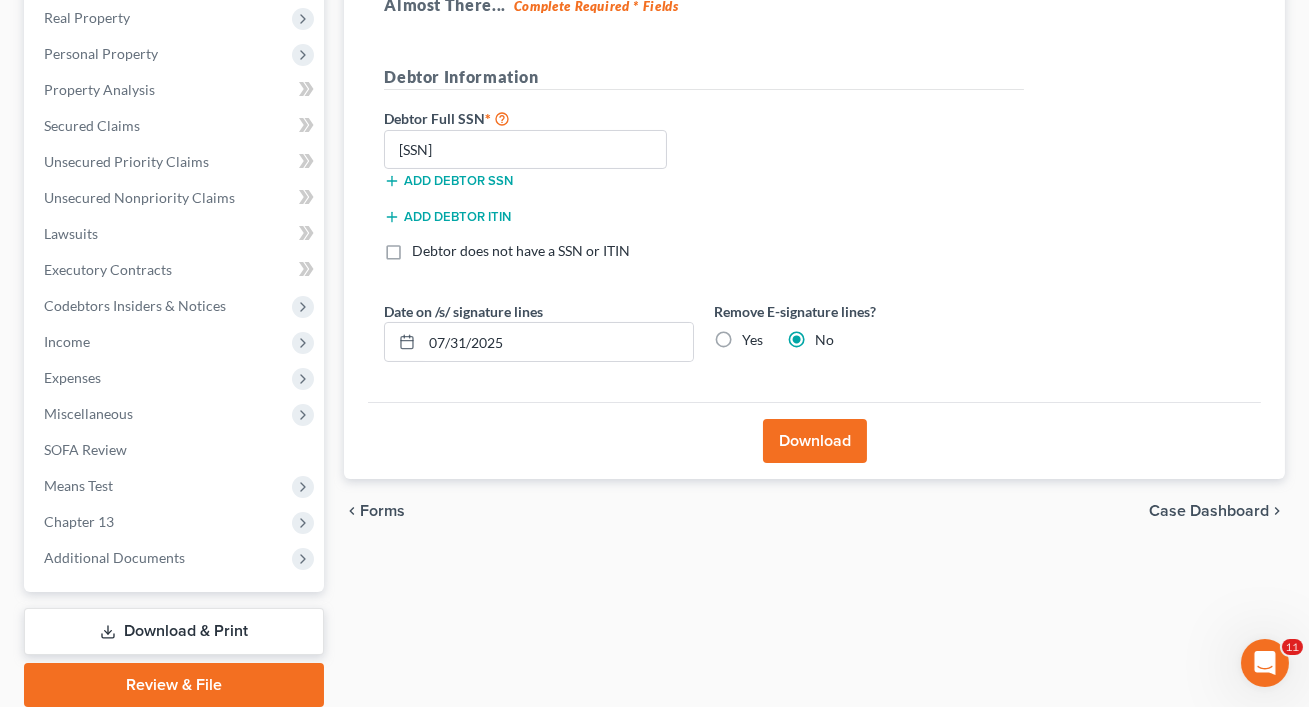 click on "Download" at bounding box center (815, 441) 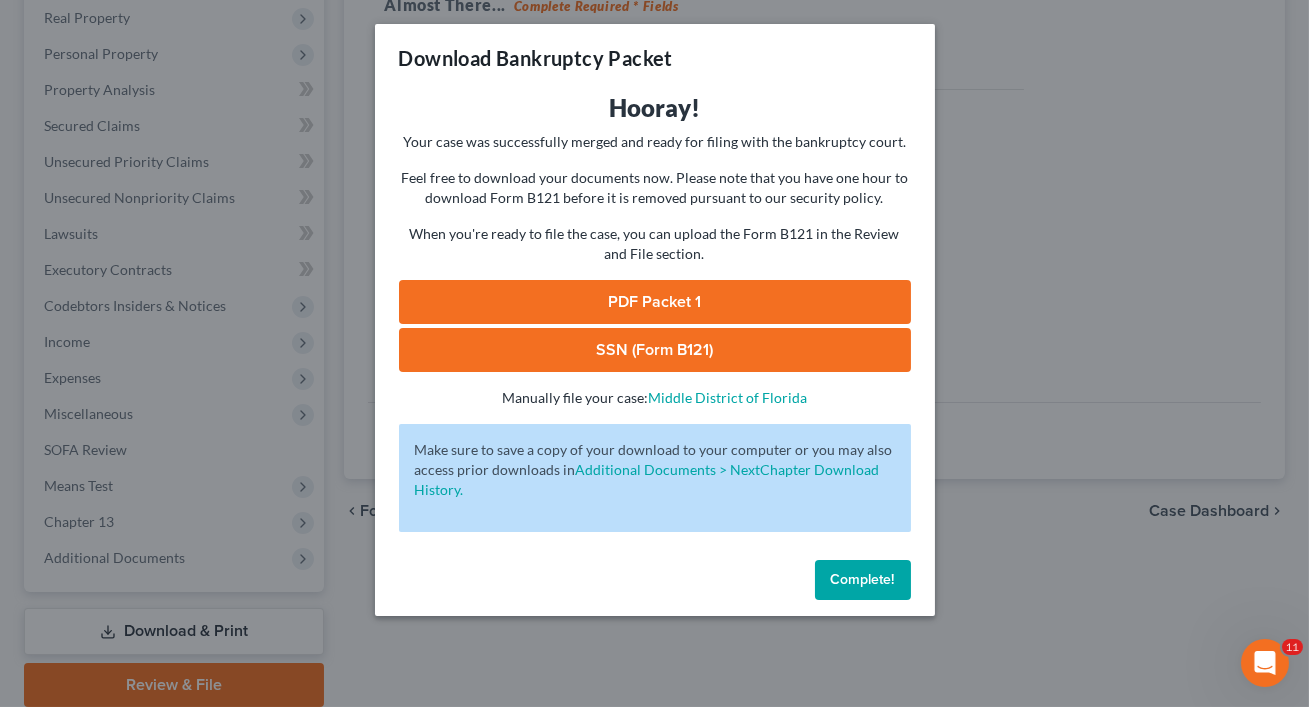 click on "SSN (Form B121)" at bounding box center [655, 350] 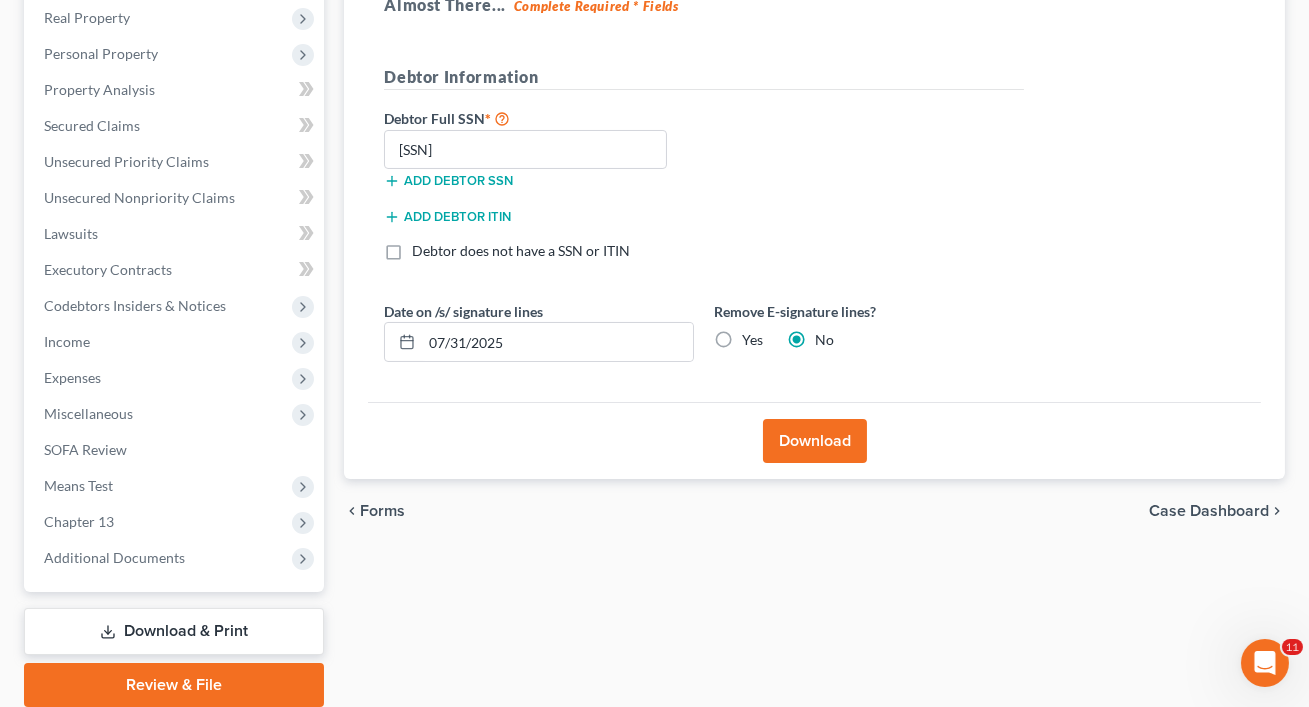 scroll, scrollTop: 389, scrollLeft: 0, axis: vertical 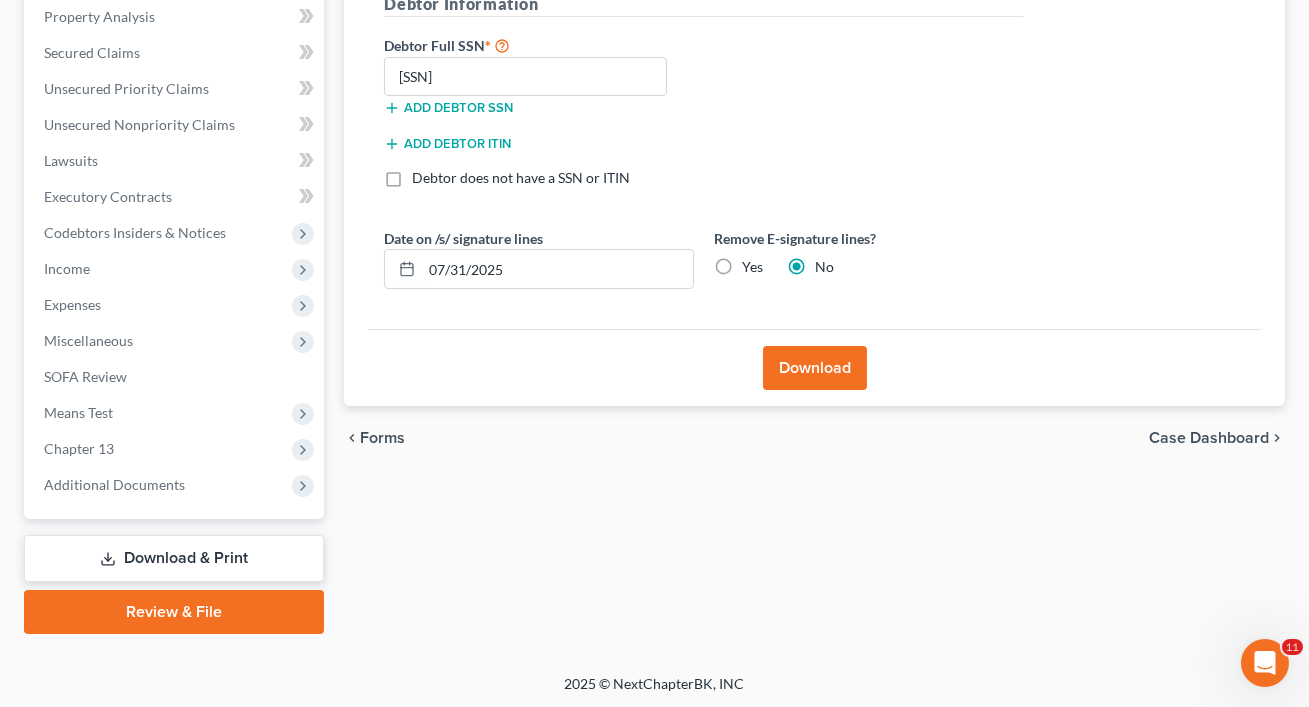 click on "Review & File" at bounding box center (174, 612) 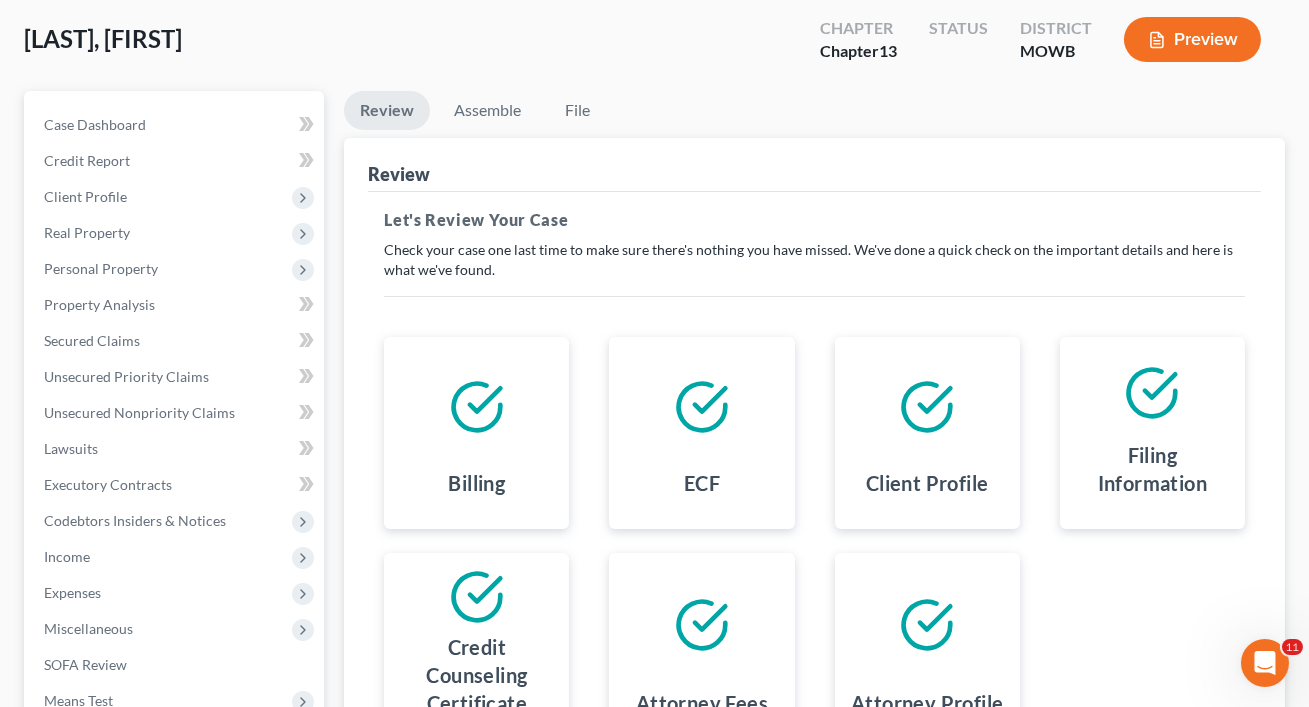 scroll, scrollTop: 389, scrollLeft: 0, axis: vertical 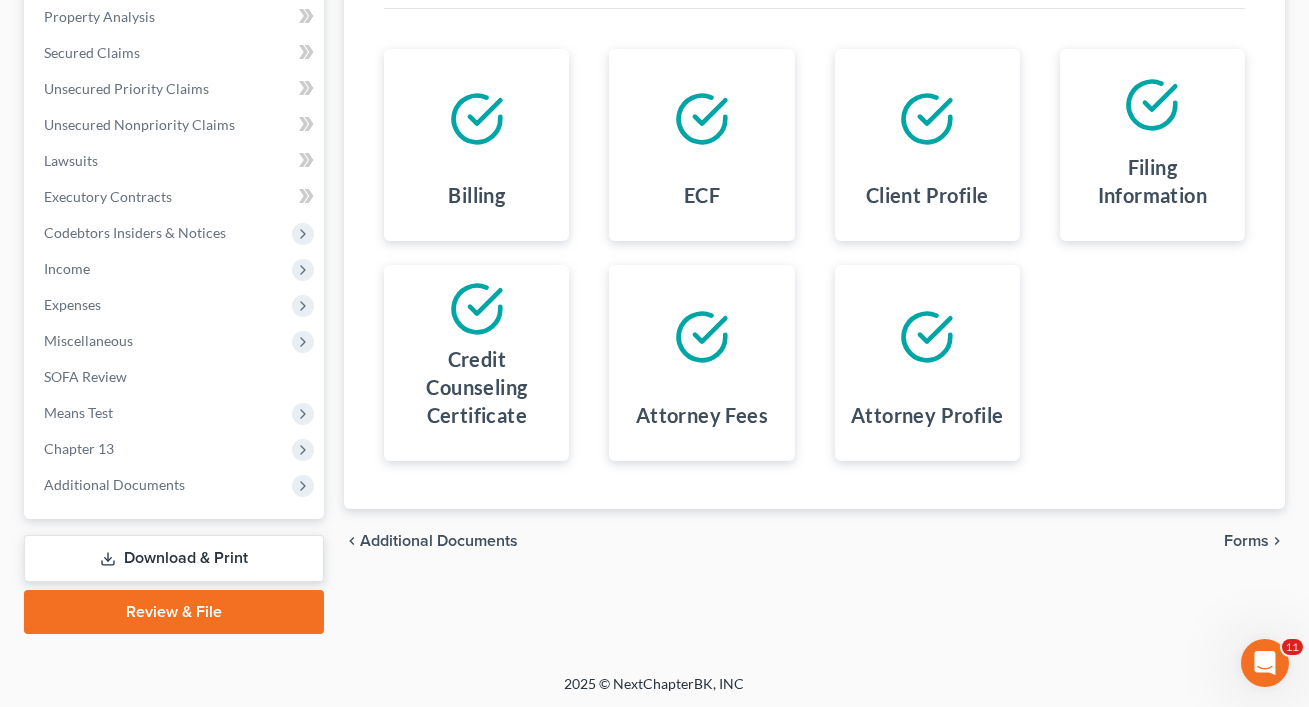 click on "Forms" at bounding box center [1246, 541] 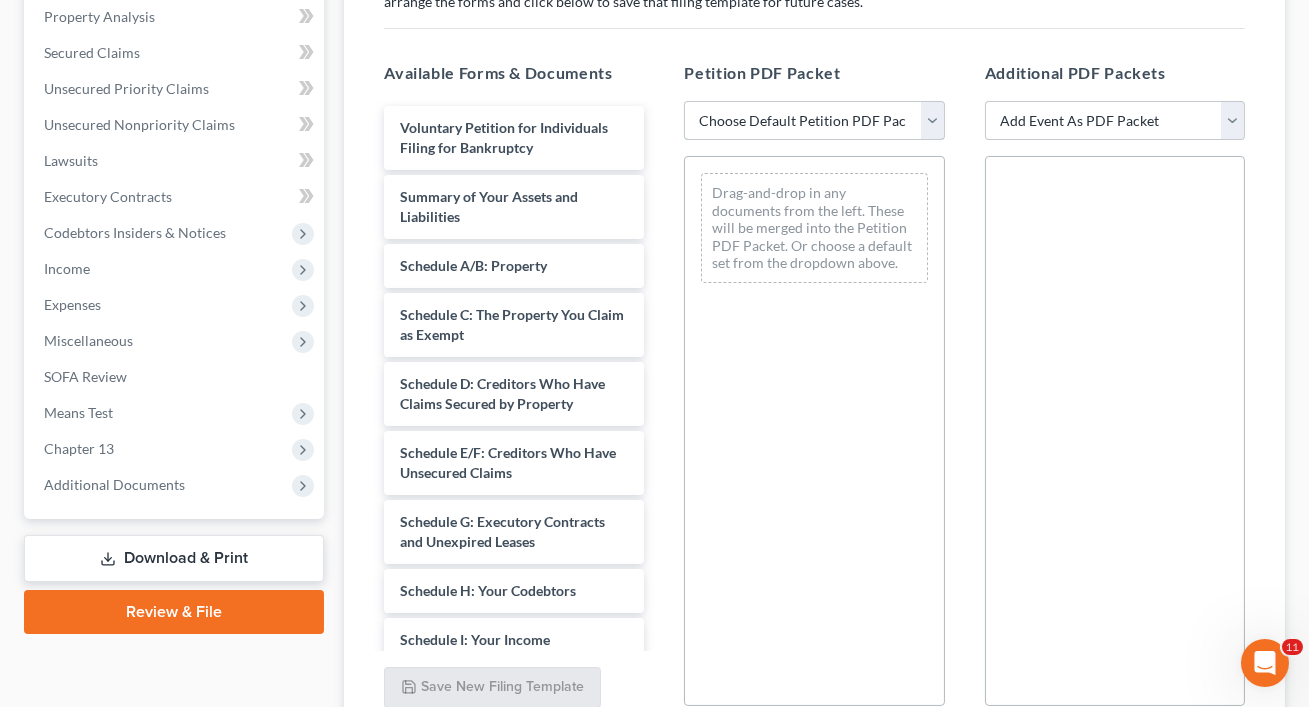 click on "Choose Default Petition PDF Packet Complete Bankruptcy Petition (all forms and schedules) Emergency Filing (Voluntary Petition and Creditor List Only) [FIRST] [LAST]" at bounding box center (814, 121) 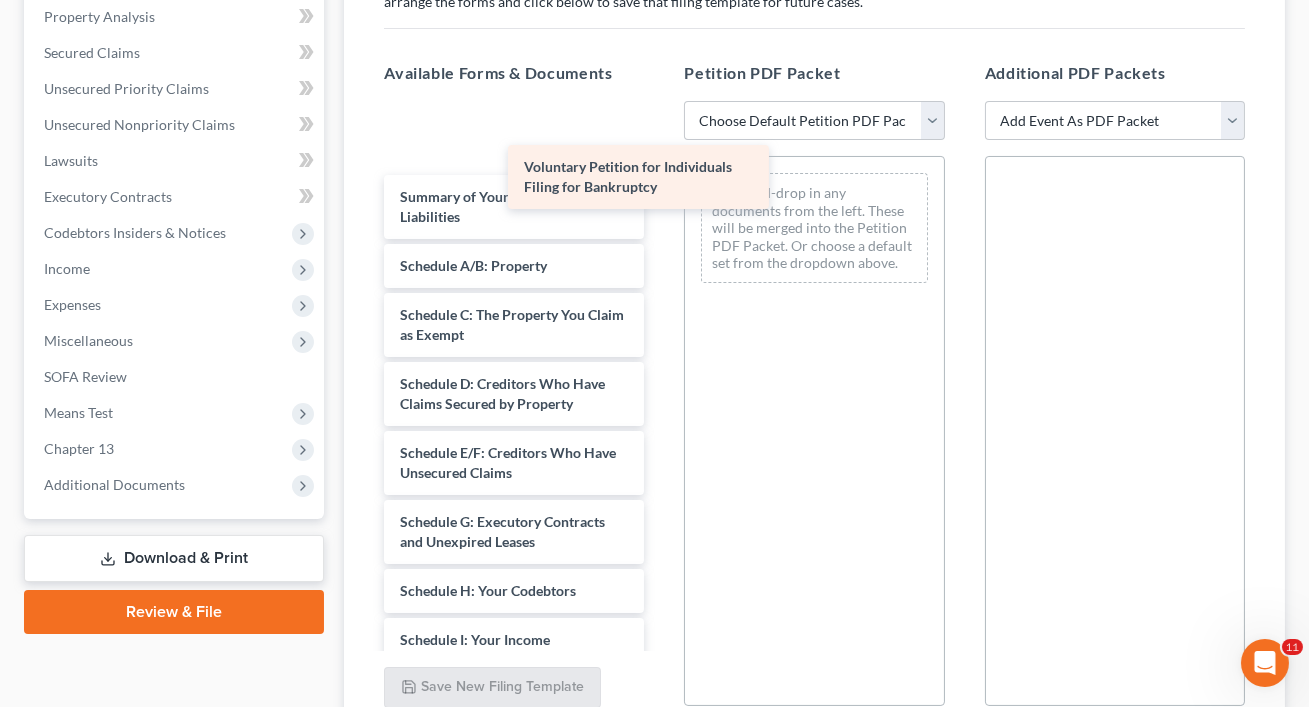 drag, startPoint x: 515, startPoint y: 122, endPoint x: 738, endPoint y: 172, distance: 228.53665 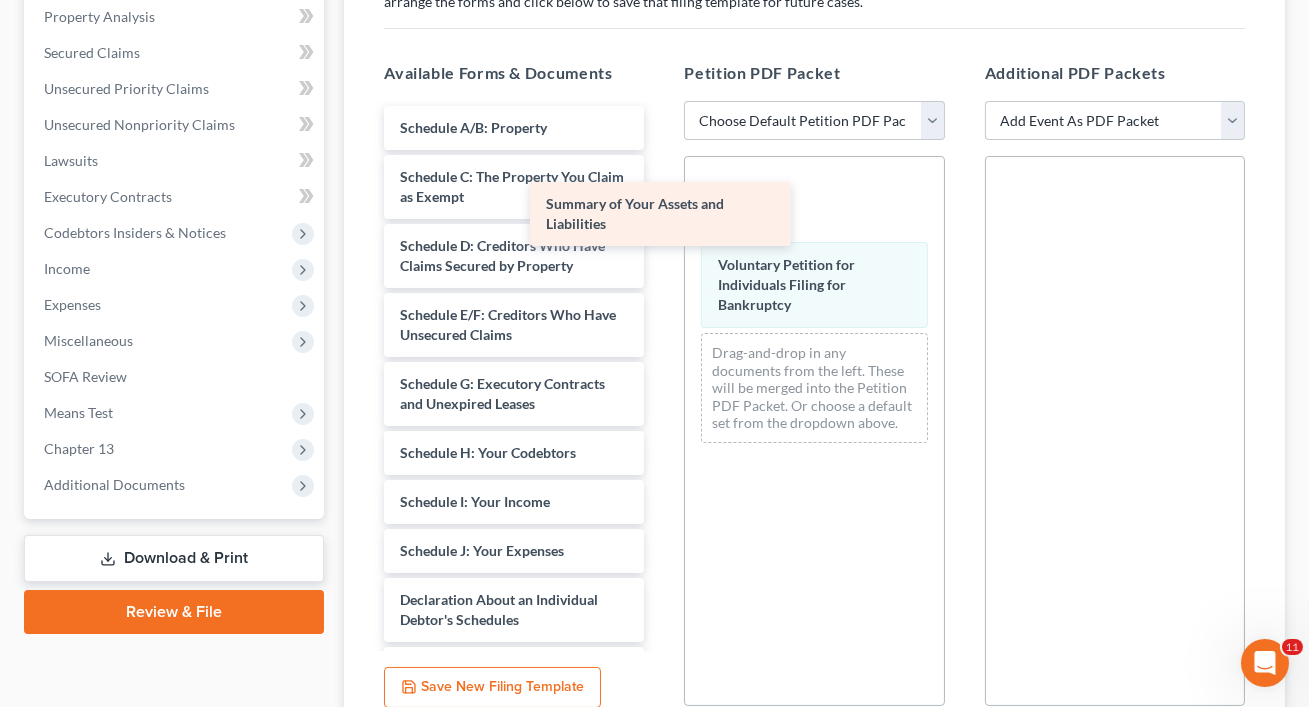 drag, startPoint x: 569, startPoint y: 123, endPoint x: 770, endPoint y: 211, distance: 219.4197 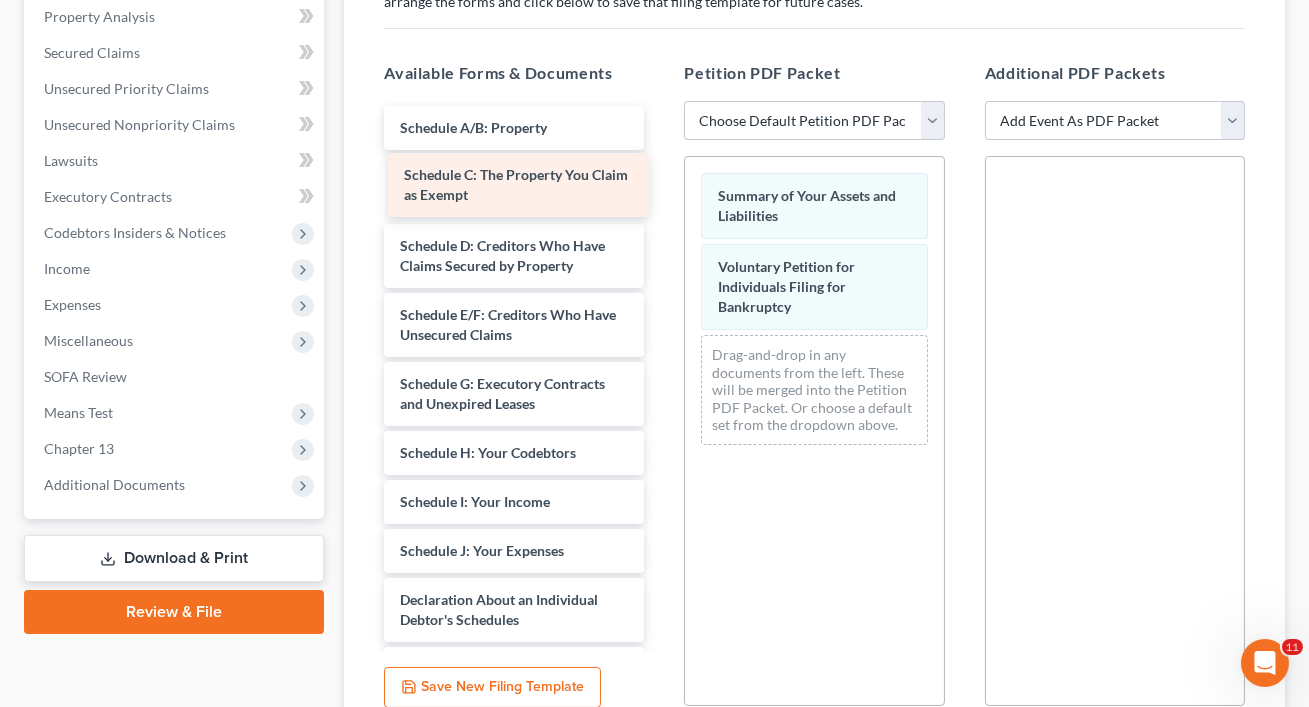 drag, startPoint x: 536, startPoint y: 177, endPoint x: 802, endPoint y: 285, distance: 287.08884 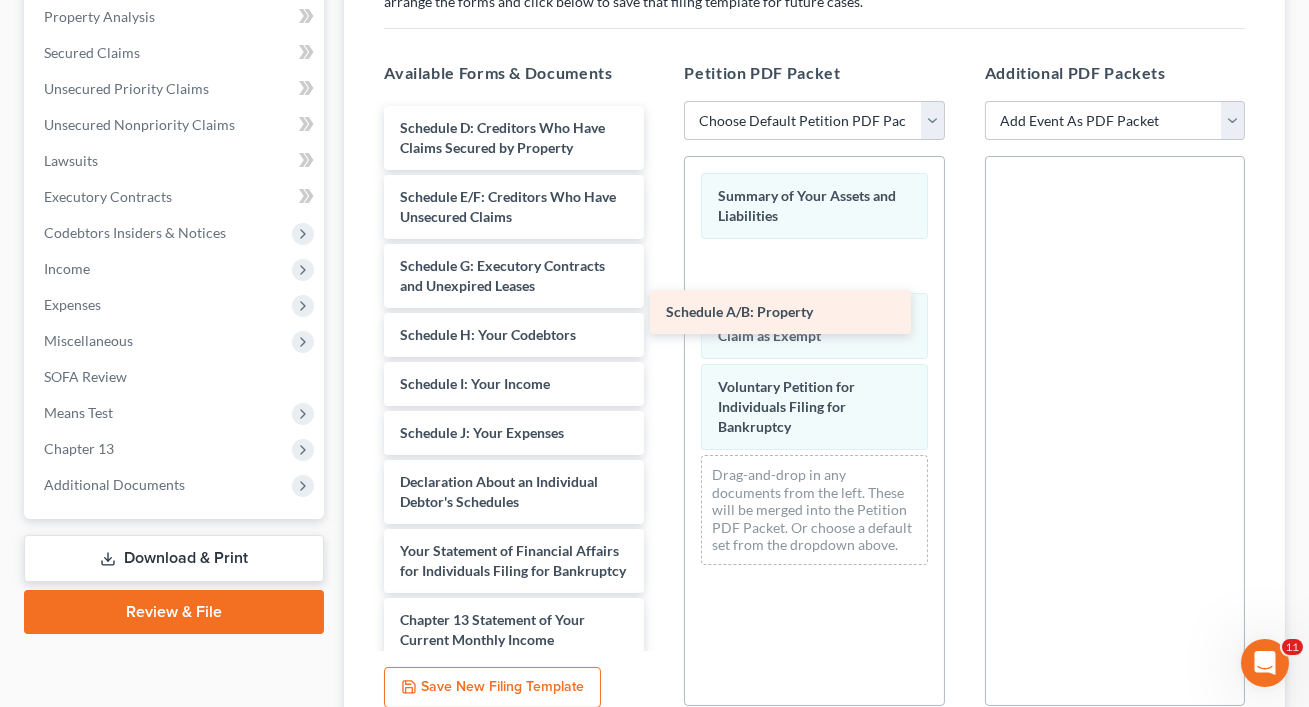 drag, startPoint x: 553, startPoint y: 126, endPoint x: 820, endPoint y: 312, distance: 325.39975 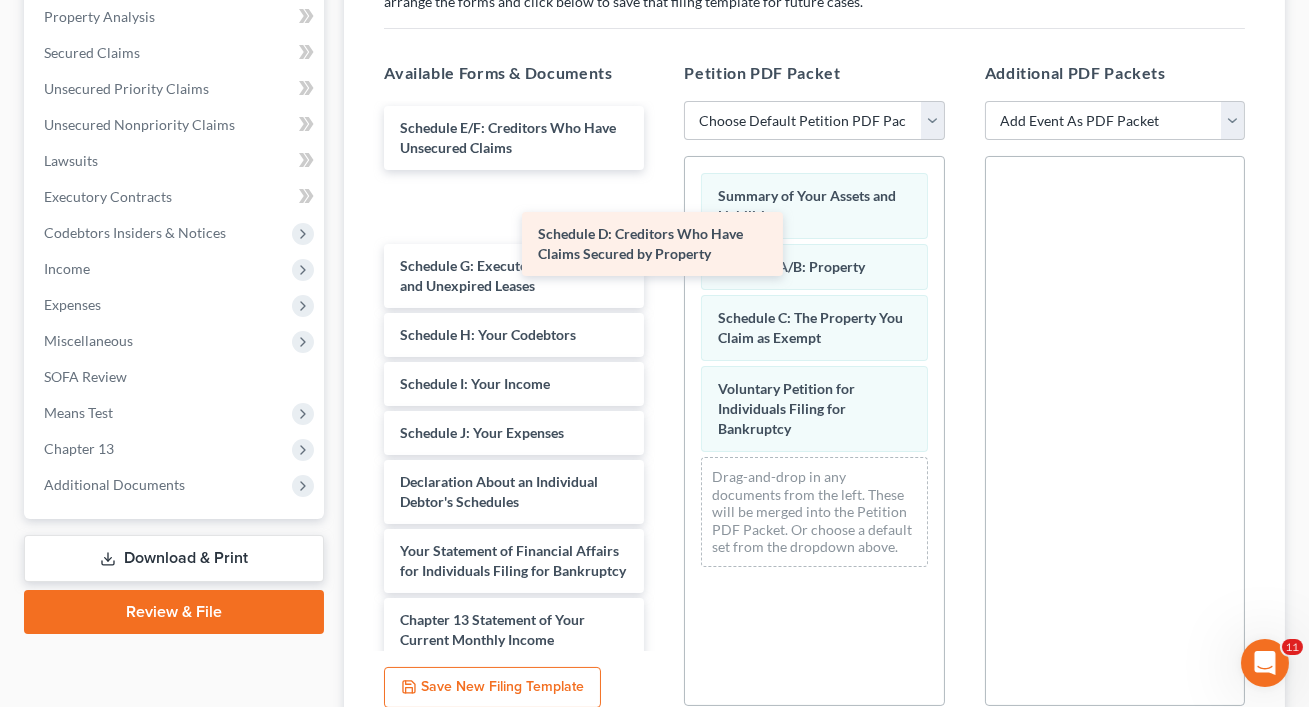 drag, startPoint x: 472, startPoint y: 136, endPoint x: 707, endPoint y: 306, distance: 290.0431 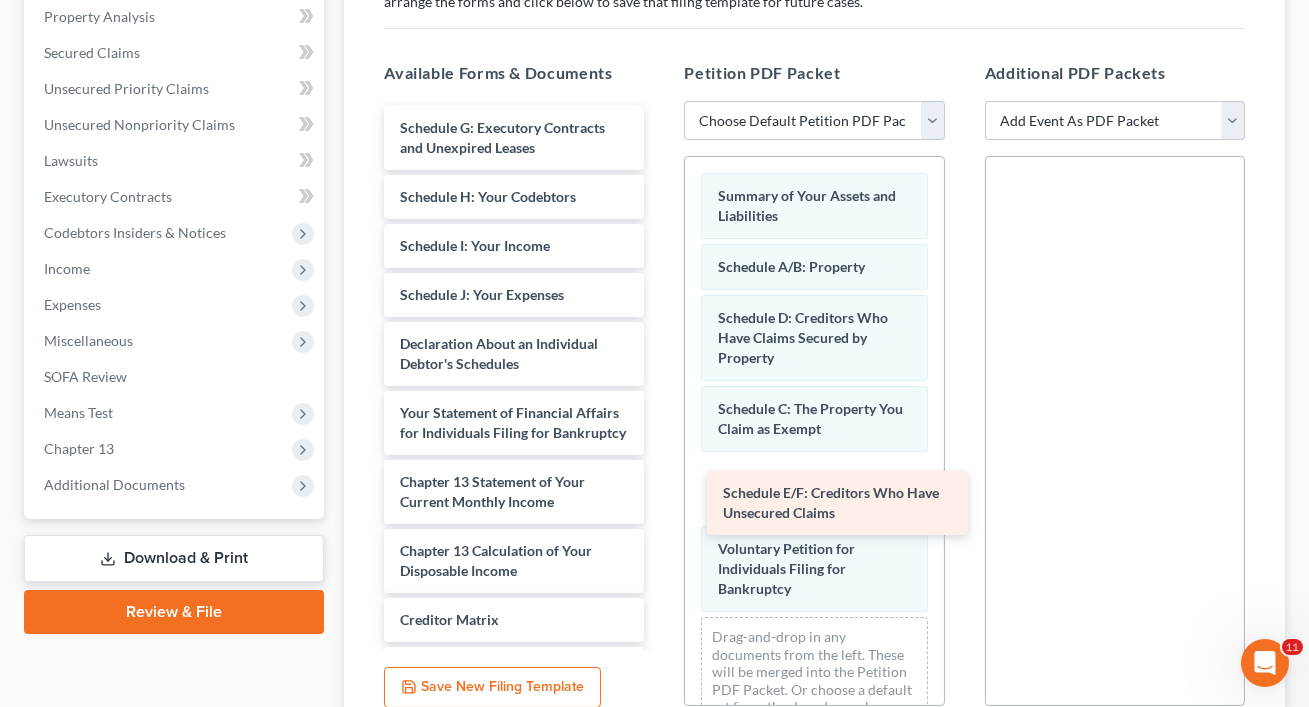 drag, startPoint x: 517, startPoint y: 153, endPoint x: 843, endPoint y: 523, distance: 493.12878 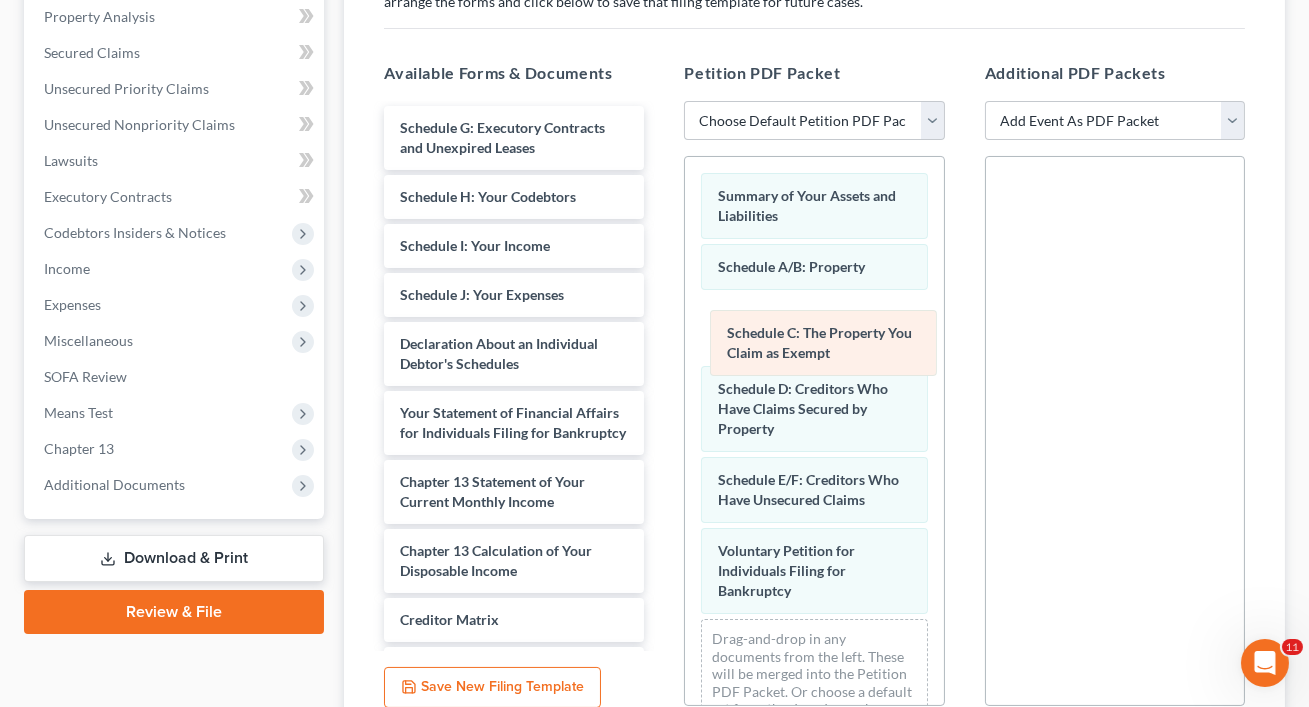 drag, startPoint x: 822, startPoint y: 400, endPoint x: 831, endPoint y: 313, distance: 87.46428 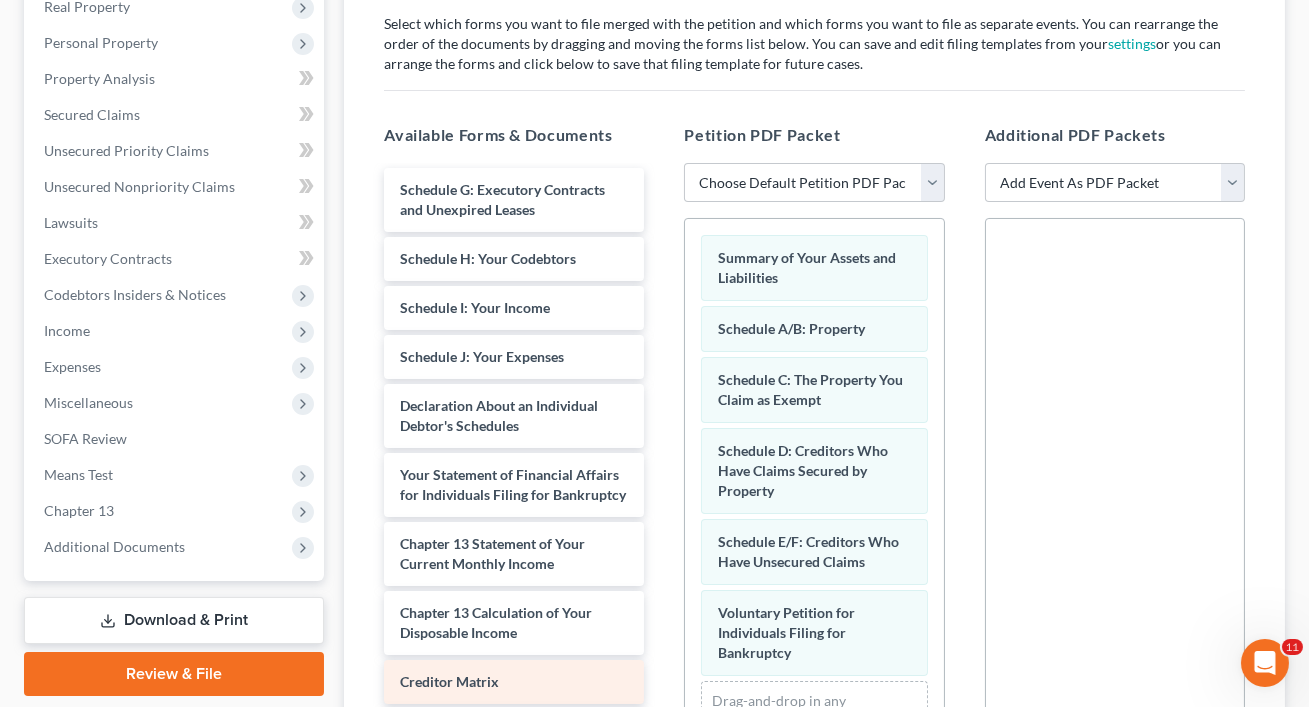 scroll, scrollTop: 0, scrollLeft: 0, axis: both 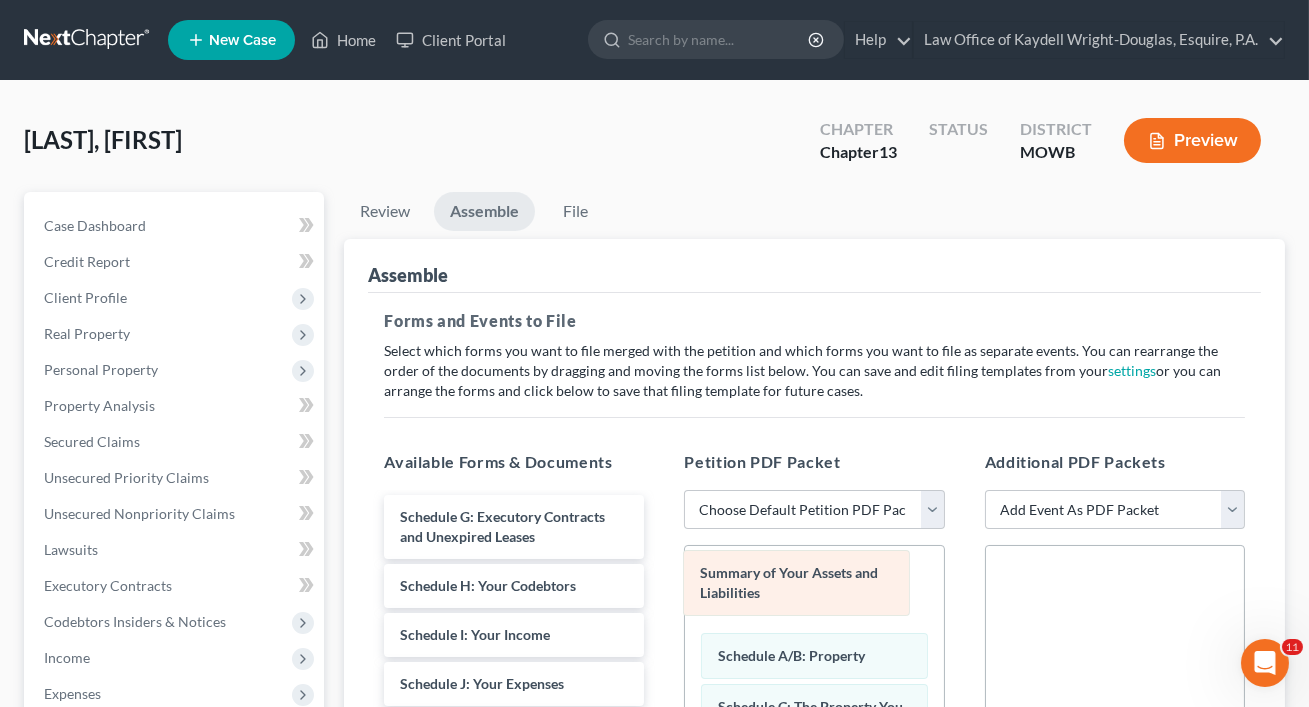 drag, startPoint x: 762, startPoint y: 605, endPoint x: 745, endPoint y: 594, distance: 20.248457 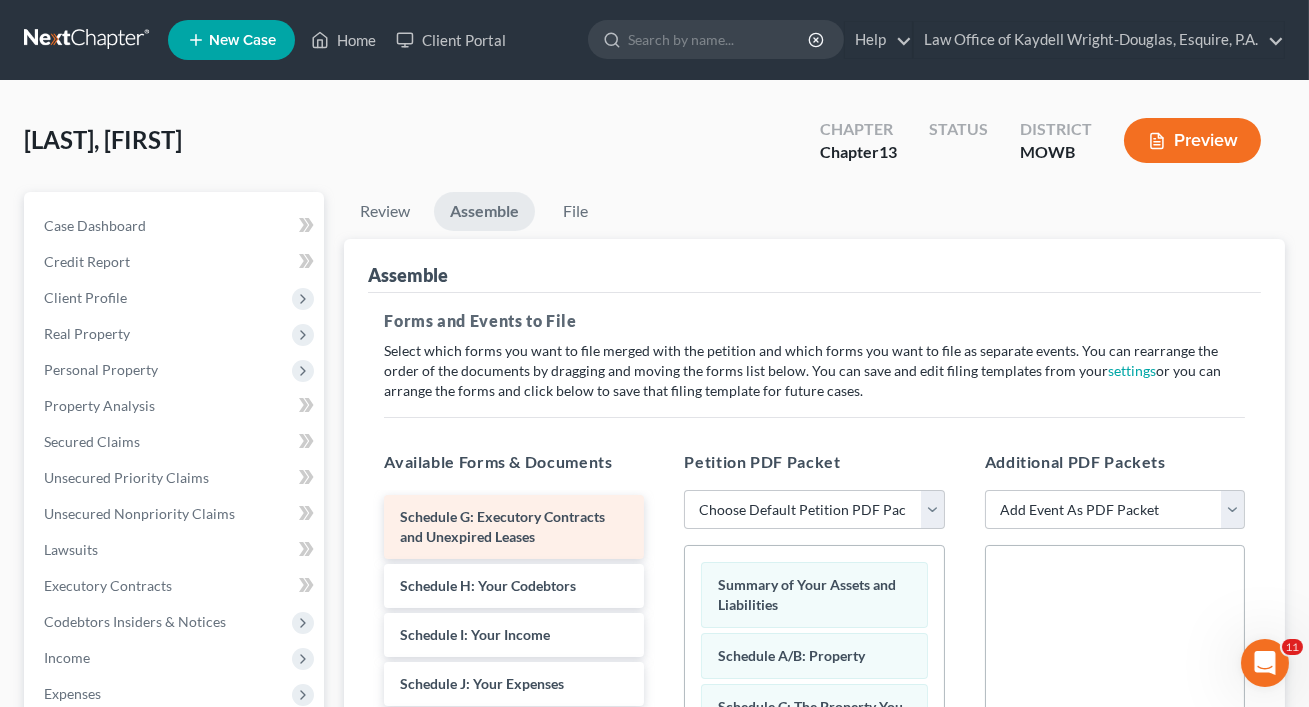 click on "Schedule G: Executory Contracts and Unexpired Leases Schedule H: Your Codebtors Schedule I: Your Income Schedule J: Your Expenses Declaration About an Individual Debtor's Schedules Your Statement of Financial Affairs for Individuals Filing for Bankruptcy Chapter 13 Statement of Your Current Monthly Income Chapter 13 Calculation of Your Disposable Income Creditor Matrix Verification of Creditor Matrix Notice Required by 11 U.S.C. § 342(b) for Individuals Filing for Bankruptcy Attorney's Disclosure of Compensation" at bounding box center [514, 866] 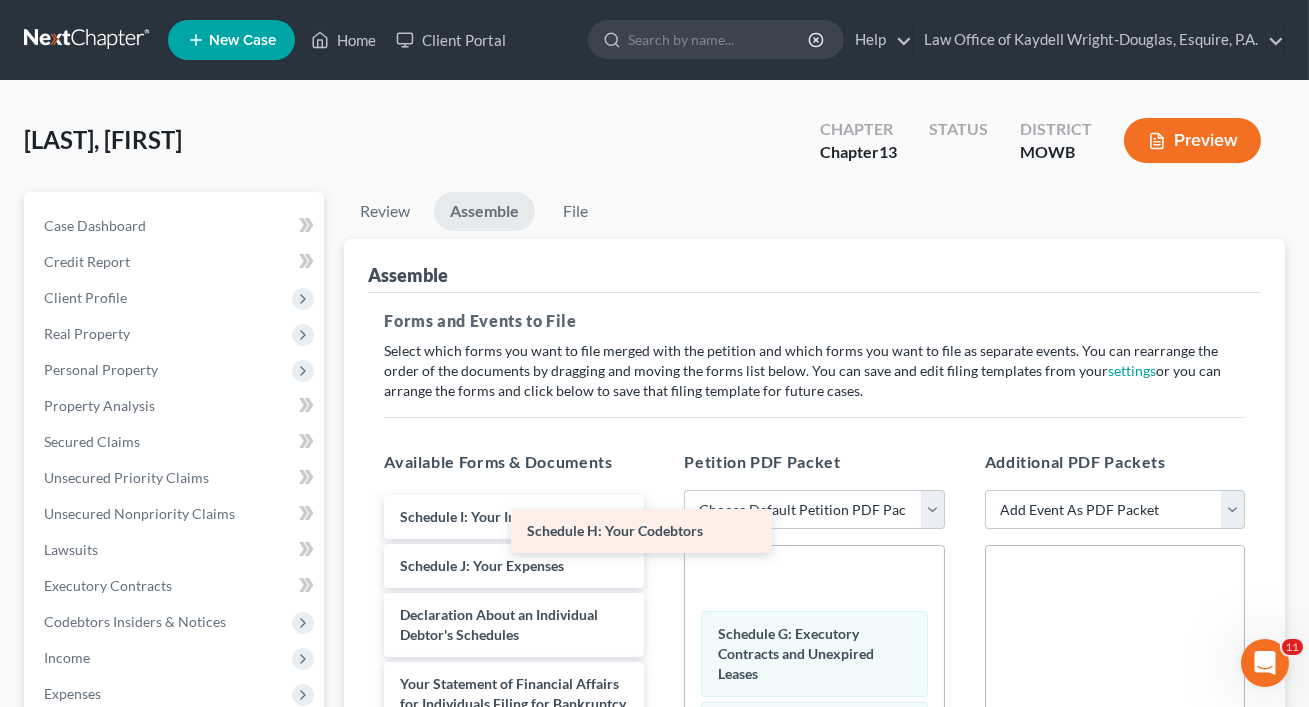drag, startPoint x: 575, startPoint y: 524, endPoint x: 785, endPoint y: 556, distance: 212.4241 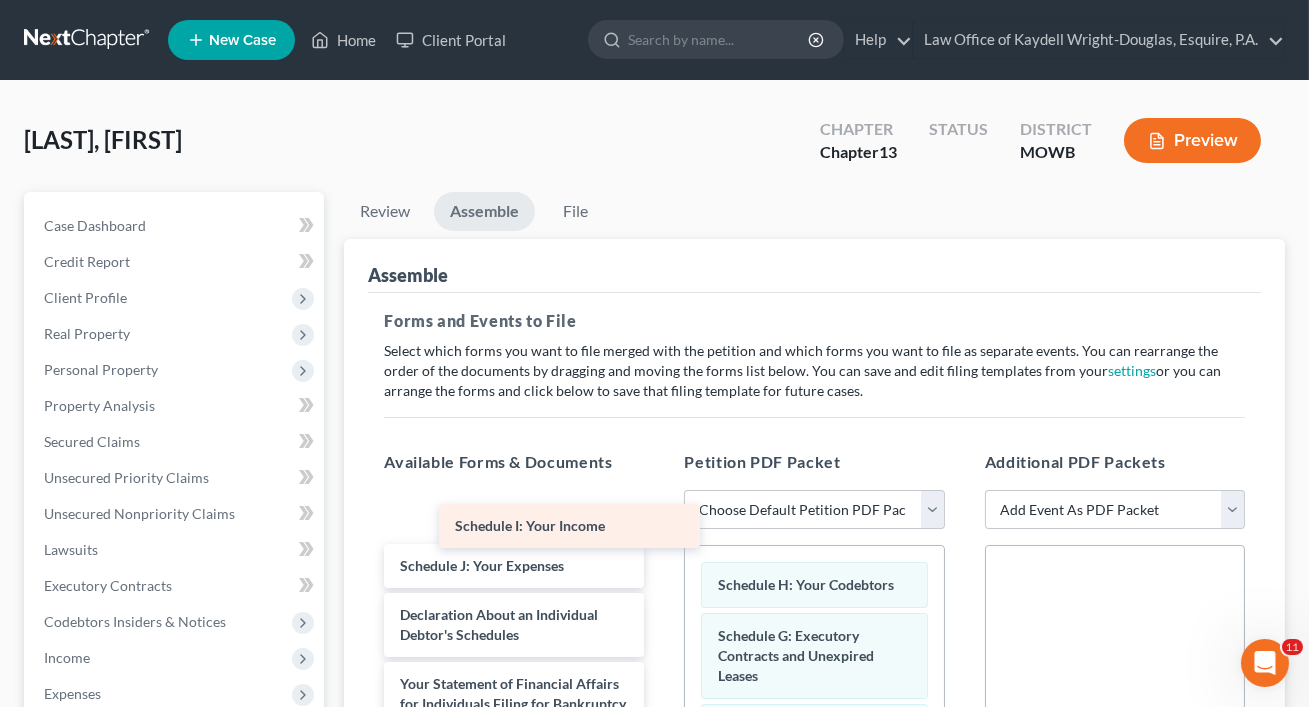 drag, startPoint x: 572, startPoint y: 529, endPoint x: 829, endPoint y: 589, distance: 263.91098 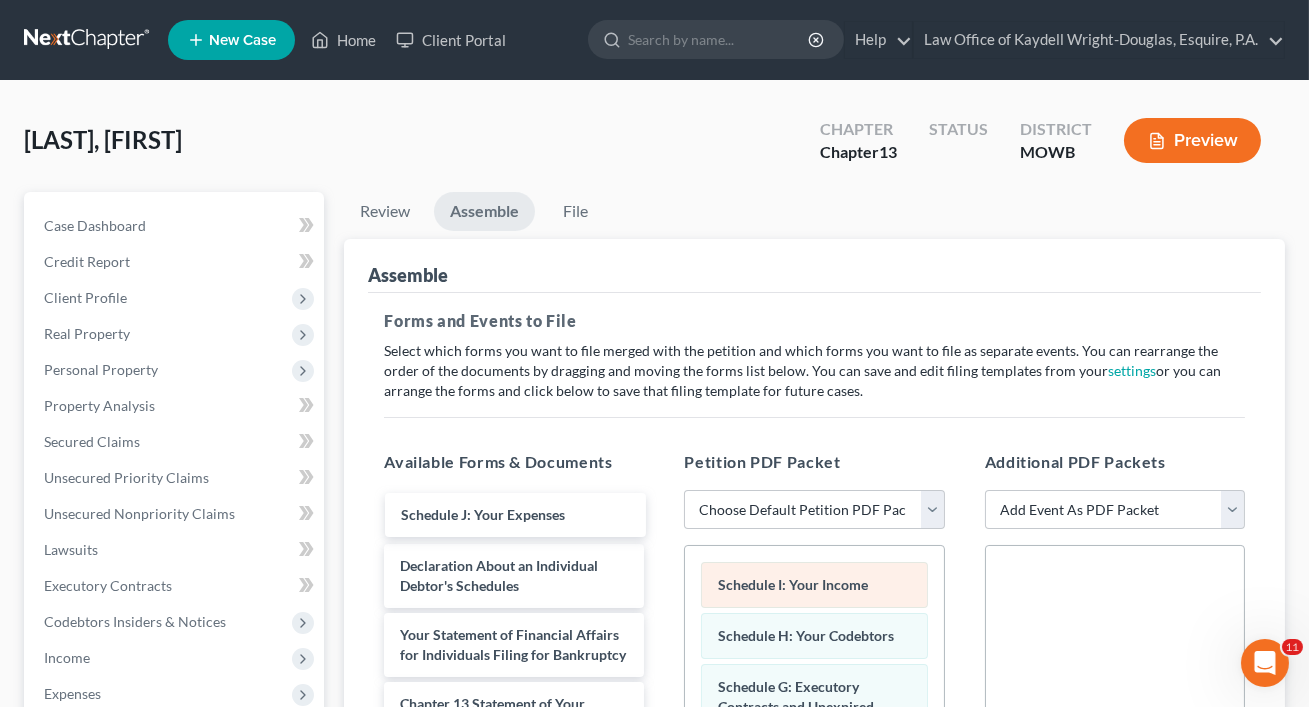 drag, startPoint x: 621, startPoint y: 522, endPoint x: 873, endPoint y: 622, distance: 271.1162 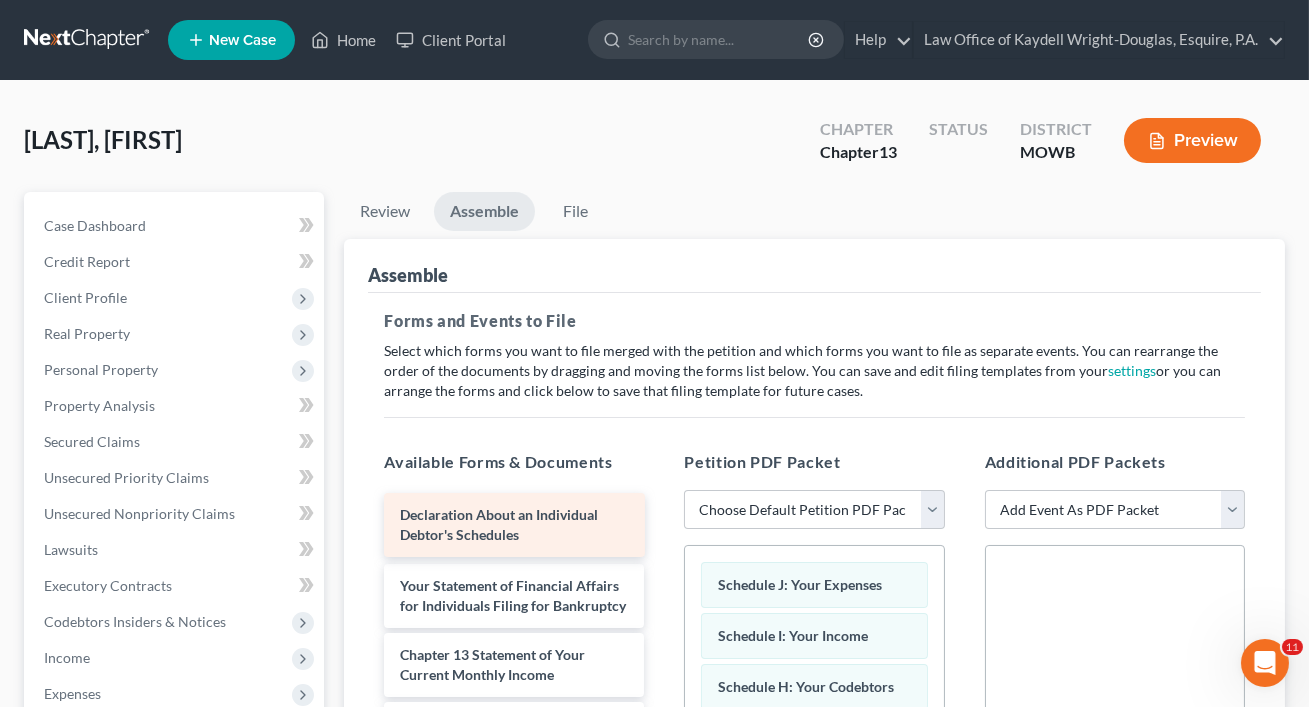 drag, startPoint x: 619, startPoint y: 543, endPoint x: 842, endPoint y: 630, distance: 239.37001 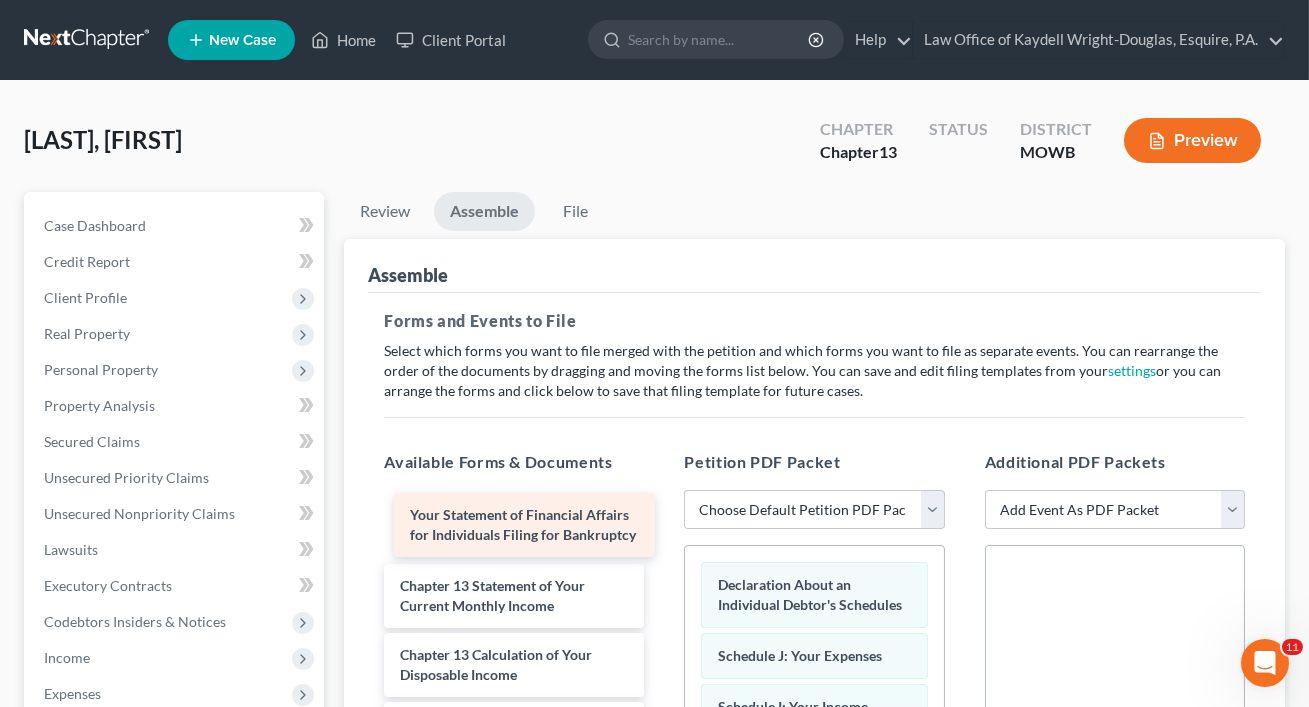 drag, startPoint x: 564, startPoint y: 530, endPoint x: 795, endPoint y: 603, distance: 242.2602 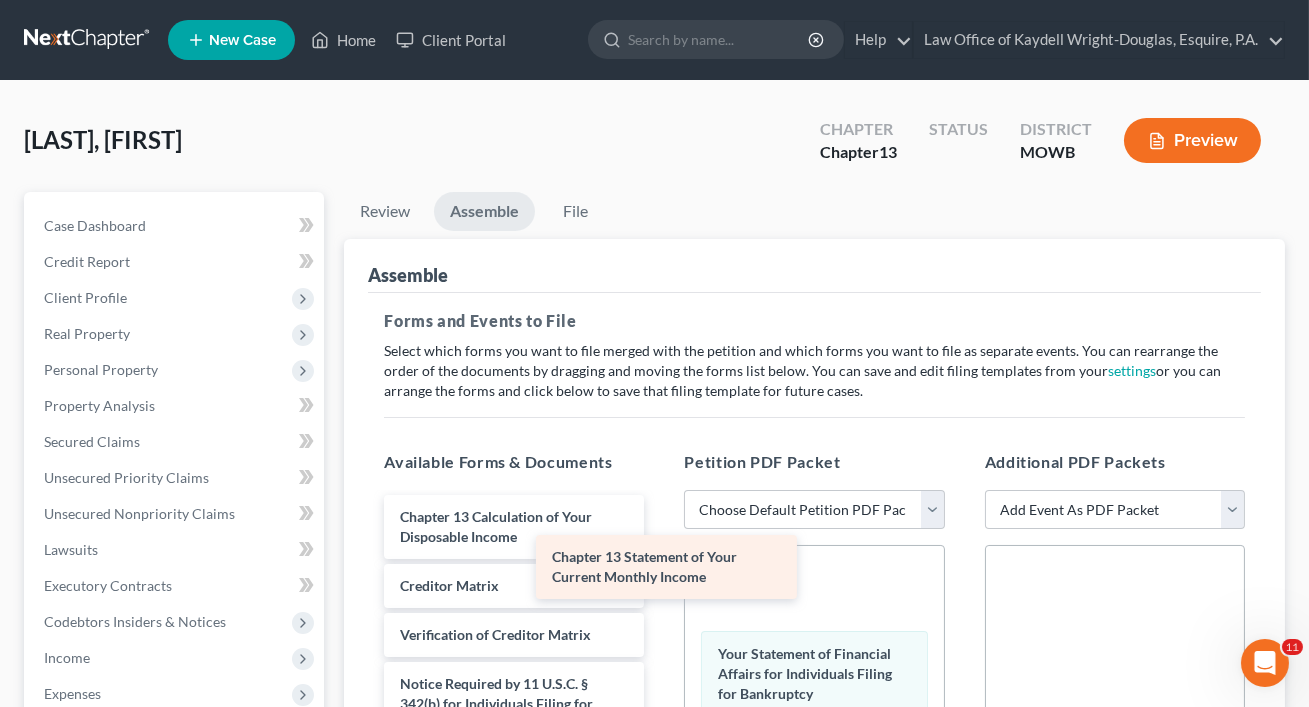 drag, startPoint x: 551, startPoint y: 527, endPoint x: 779, endPoint y: 584, distance: 235.01701 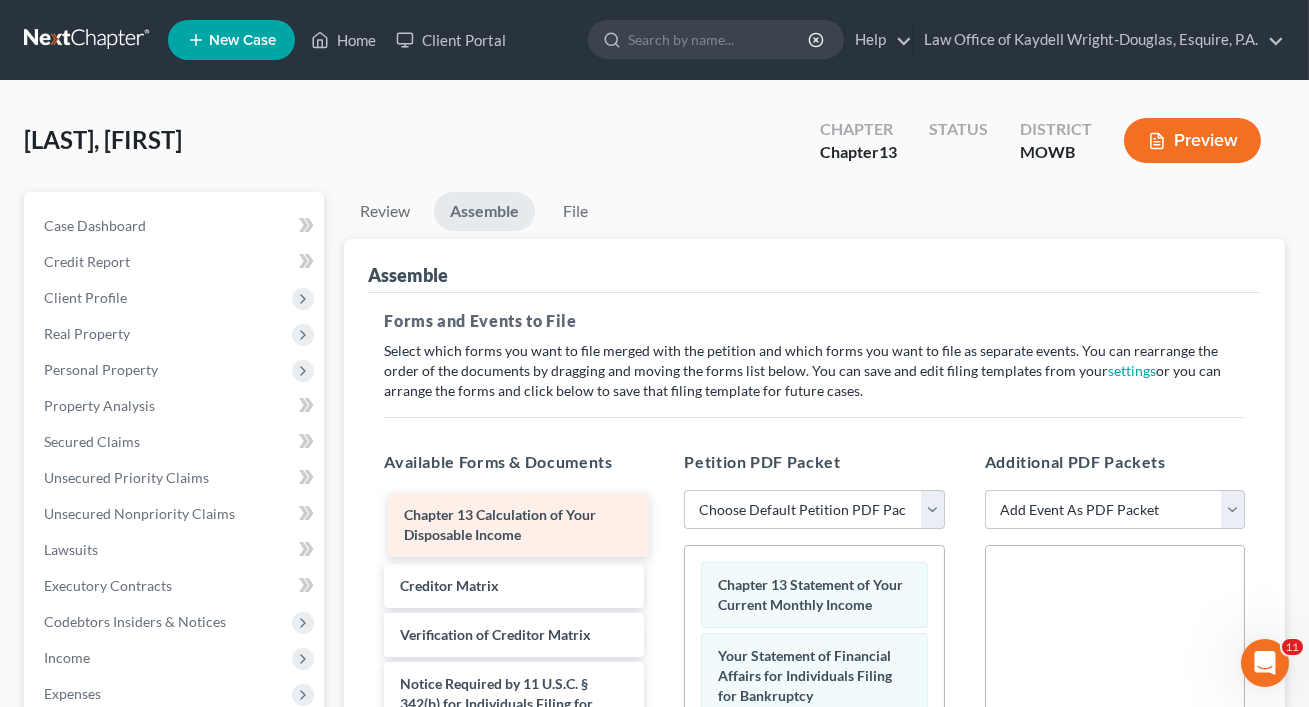 drag, startPoint x: 558, startPoint y: 518, endPoint x: 792, endPoint y: 551, distance: 236.31546 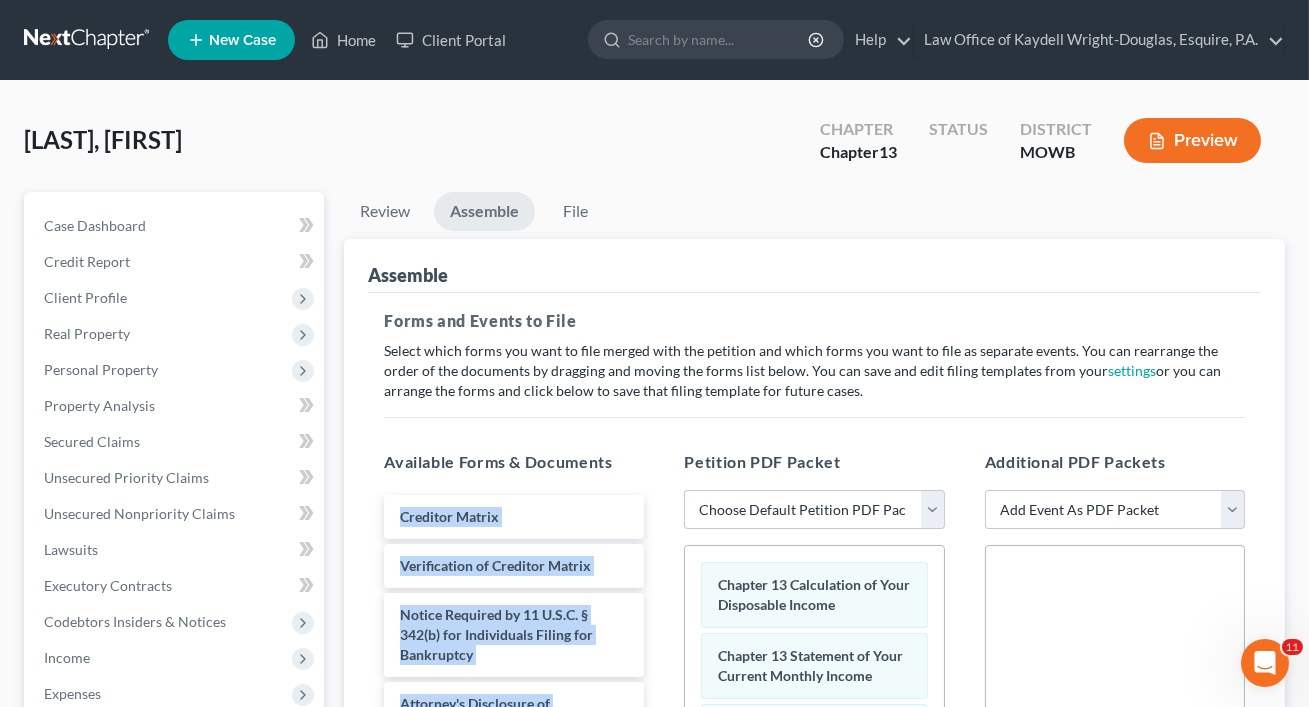drag, startPoint x: 578, startPoint y: 490, endPoint x: 664, endPoint y: 524, distance: 92.47703 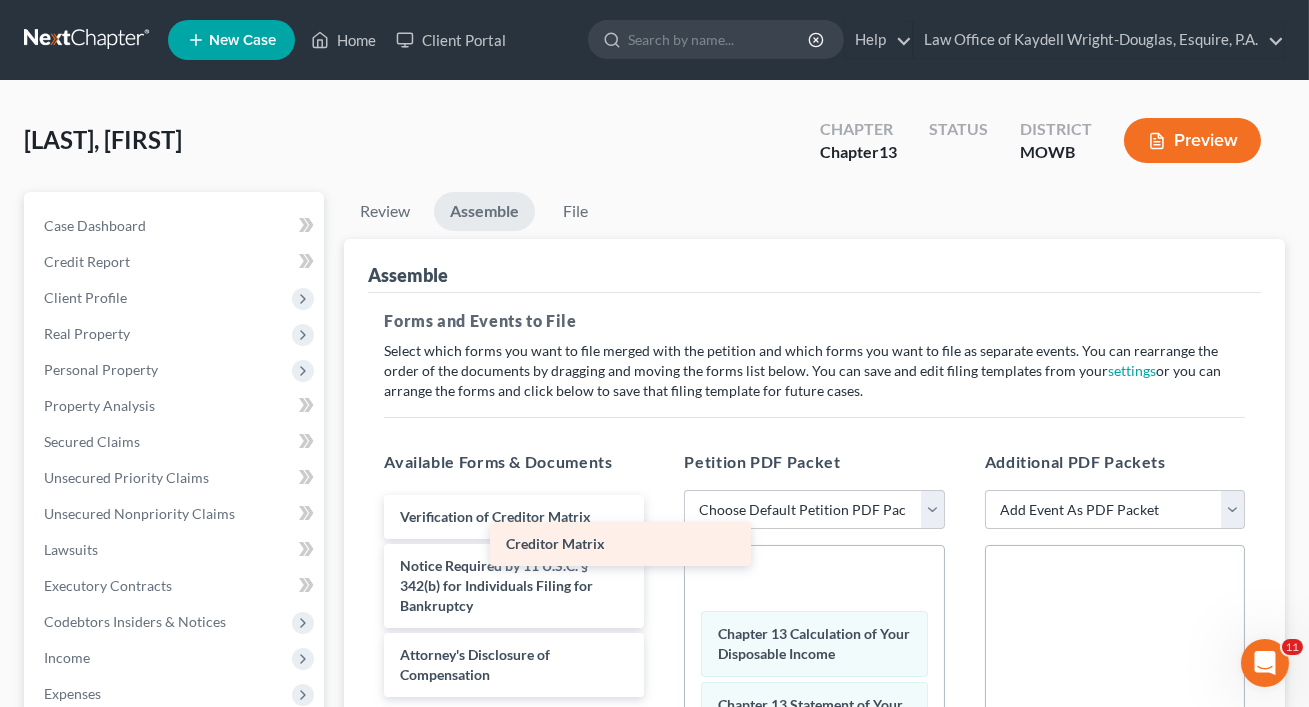 drag, startPoint x: 595, startPoint y: 507, endPoint x: 809, endPoint y: 546, distance: 217.5247 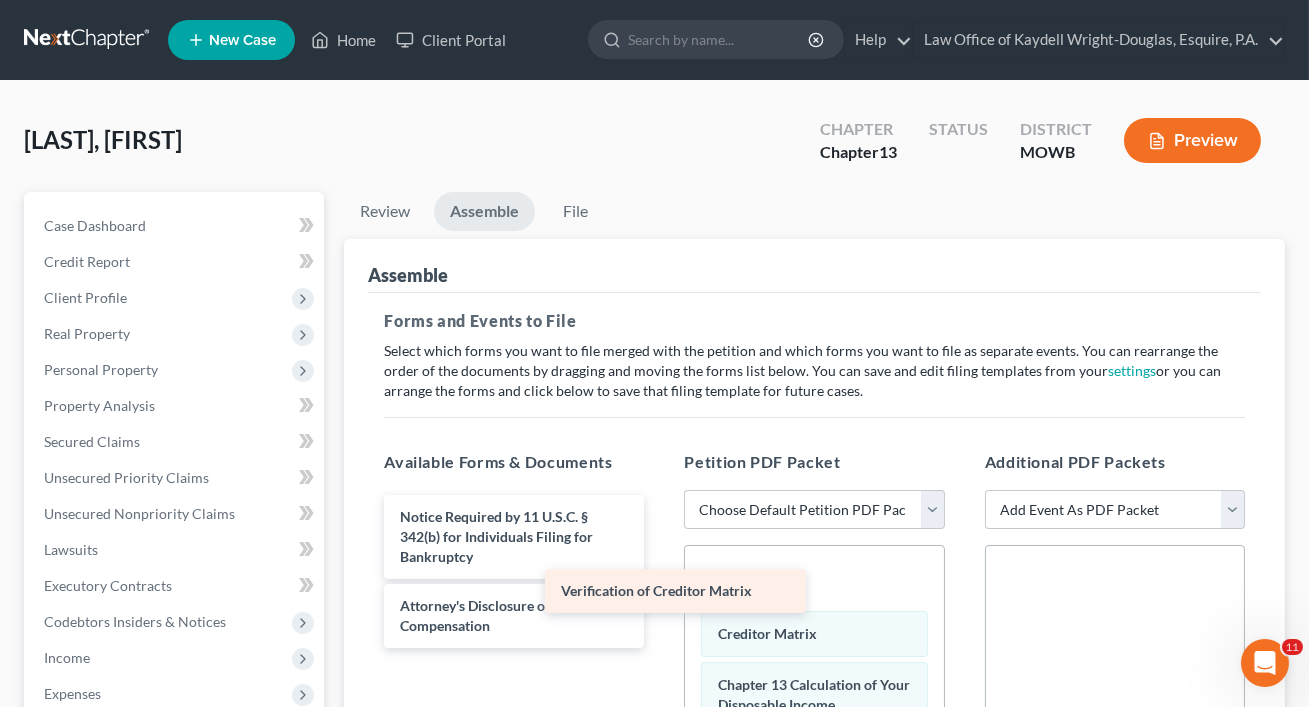 drag, startPoint x: 610, startPoint y: 510, endPoint x: 798, endPoint y: 587, distance: 203.15758 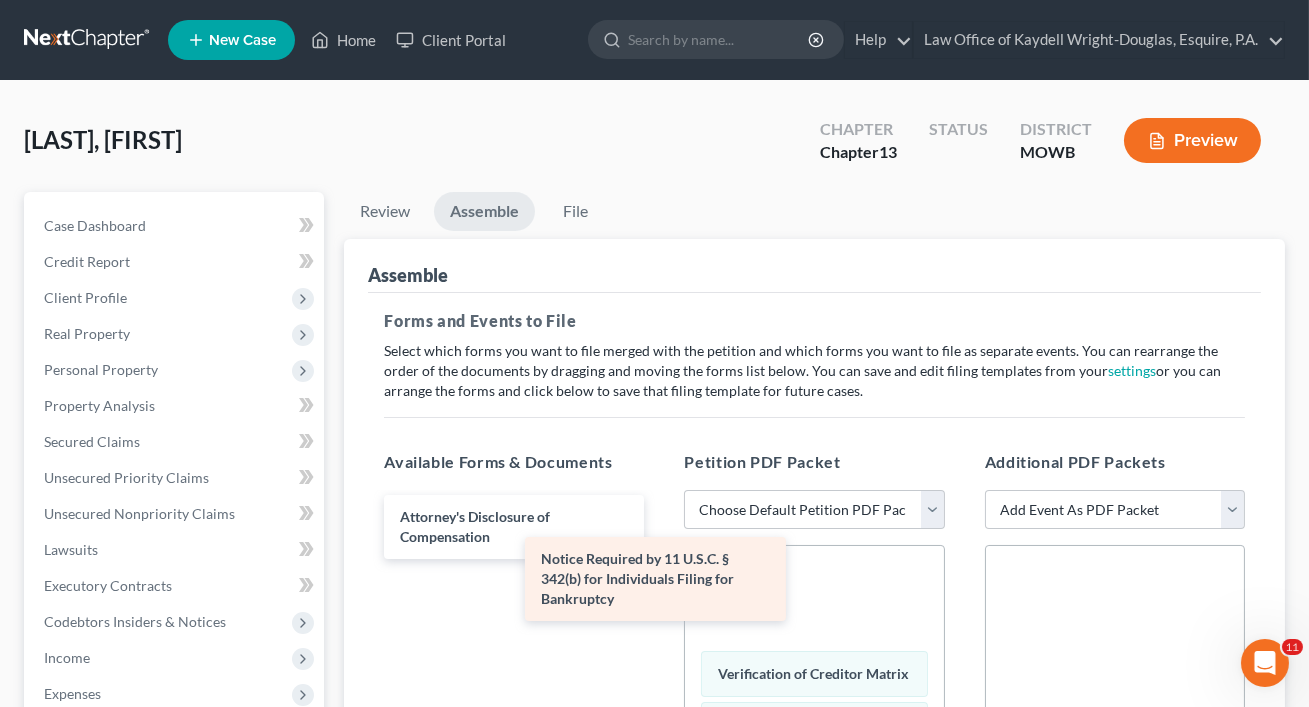 drag, startPoint x: 630, startPoint y: 540, endPoint x: 799, endPoint y: 585, distance: 174.88853 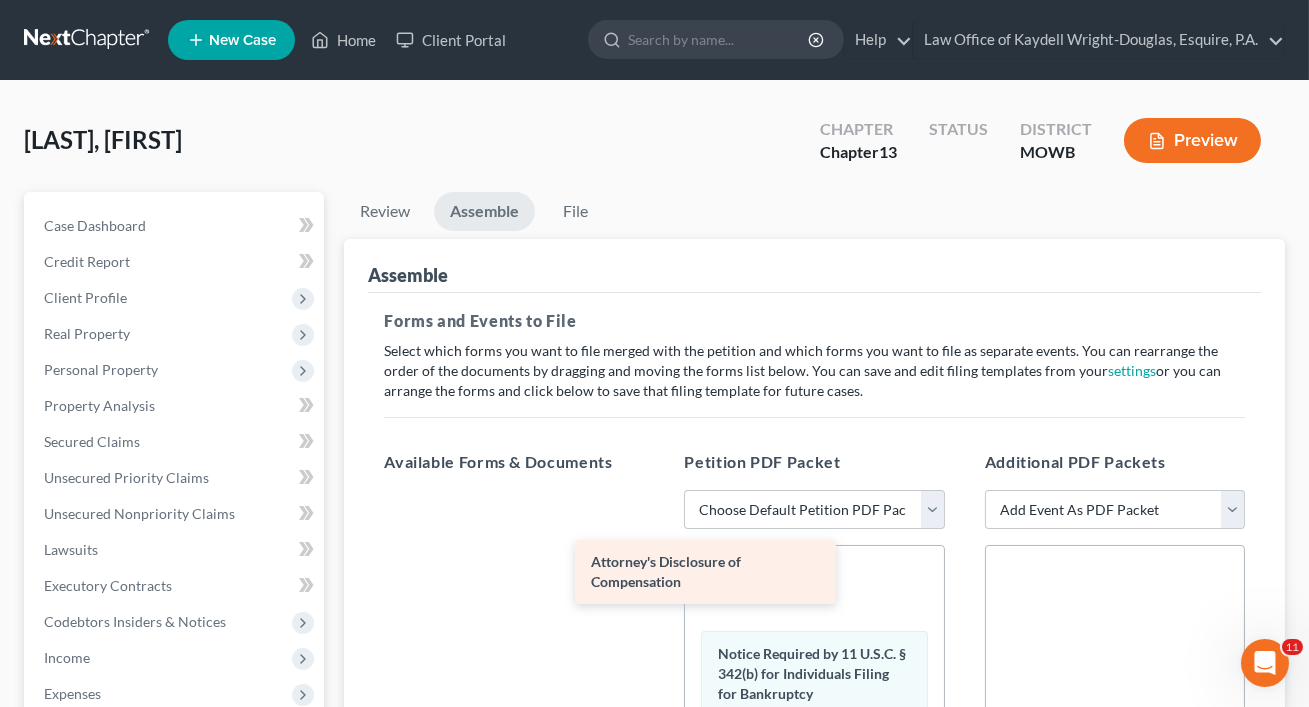 drag, startPoint x: 595, startPoint y: 536, endPoint x: 814, endPoint y: 583, distance: 223.9866 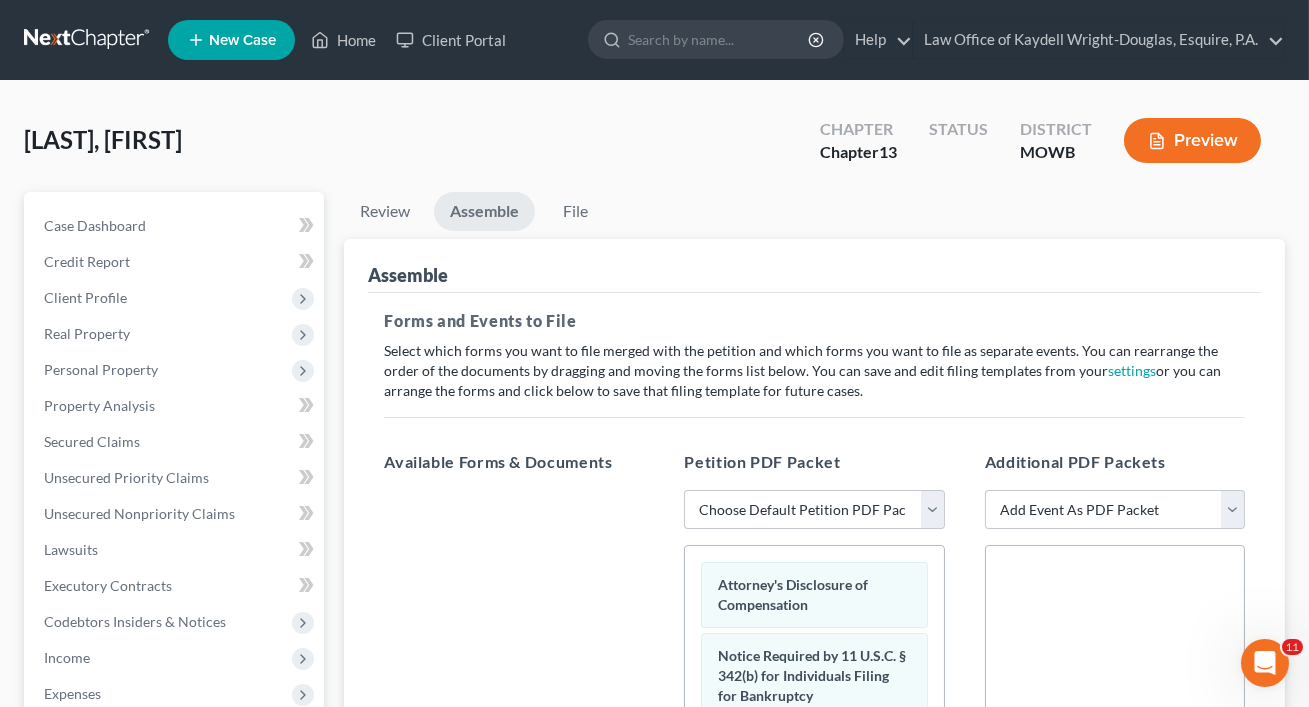 click on "Assemble" at bounding box center (814, 266) 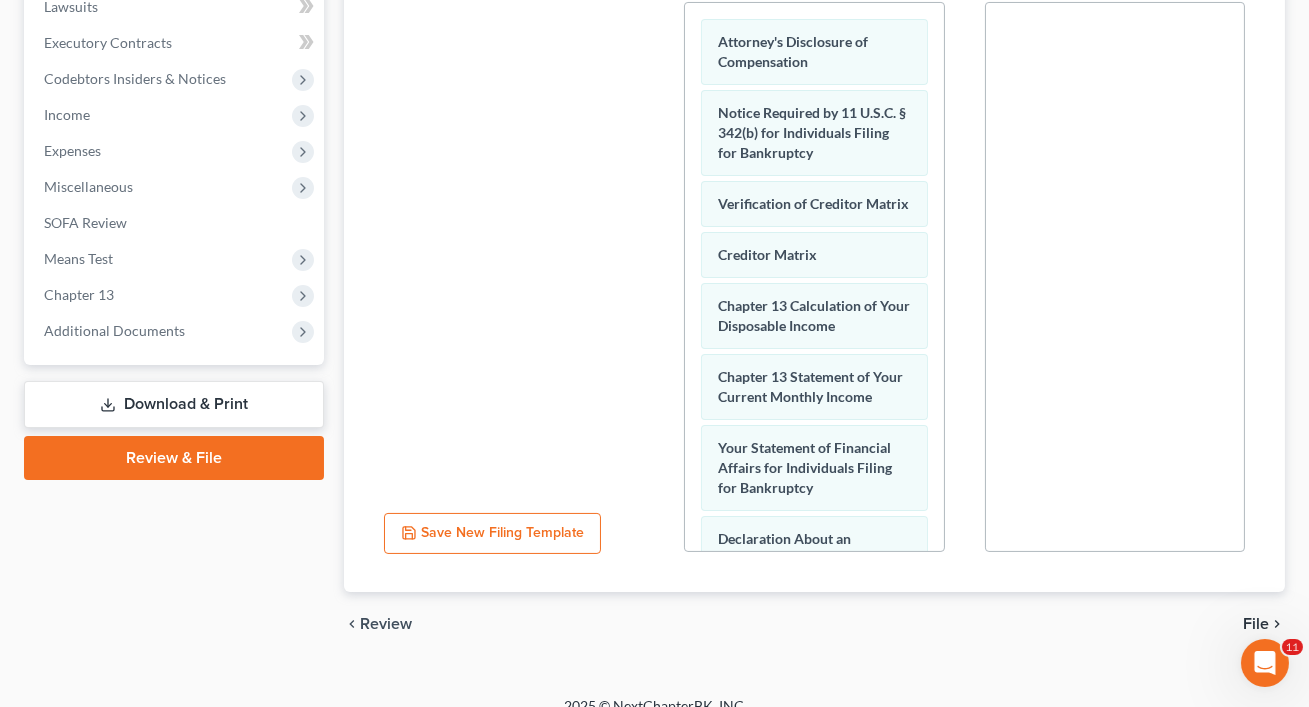 scroll, scrollTop: 566, scrollLeft: 0, axis: vertical 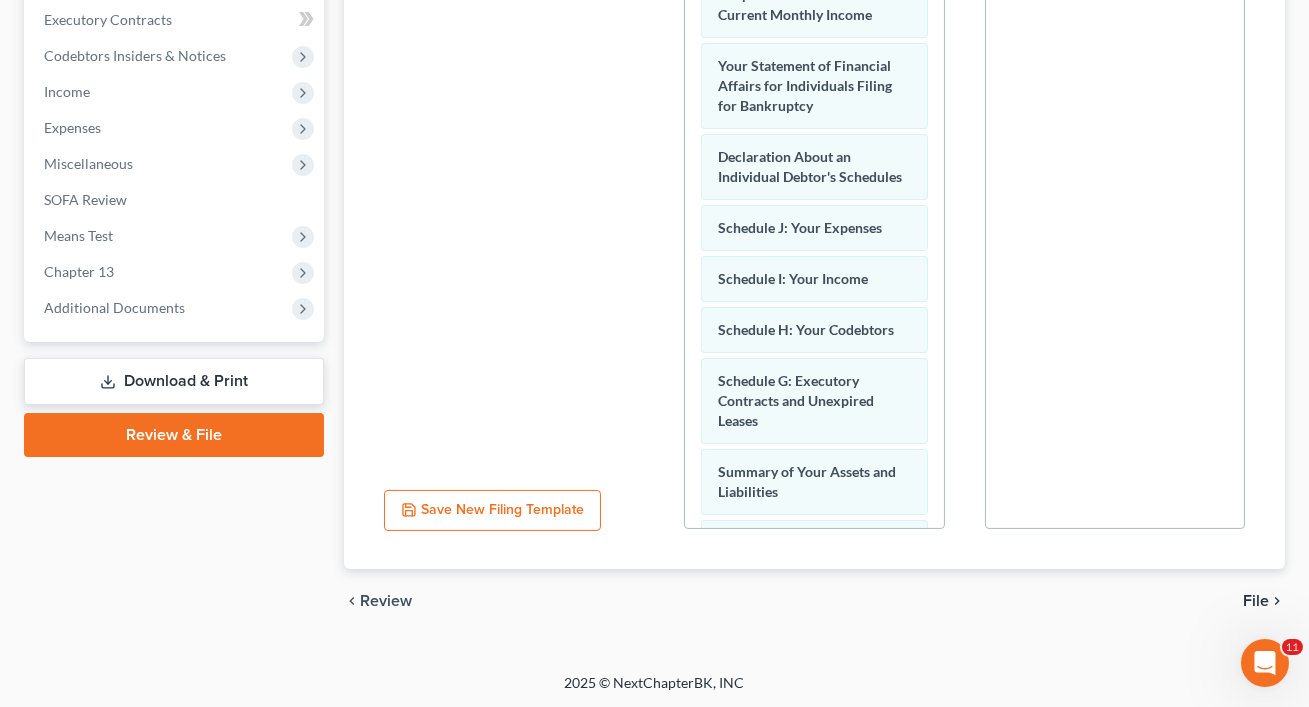click on "chevron_left   Review File   chevron_right" at bounding box center [814, 601] 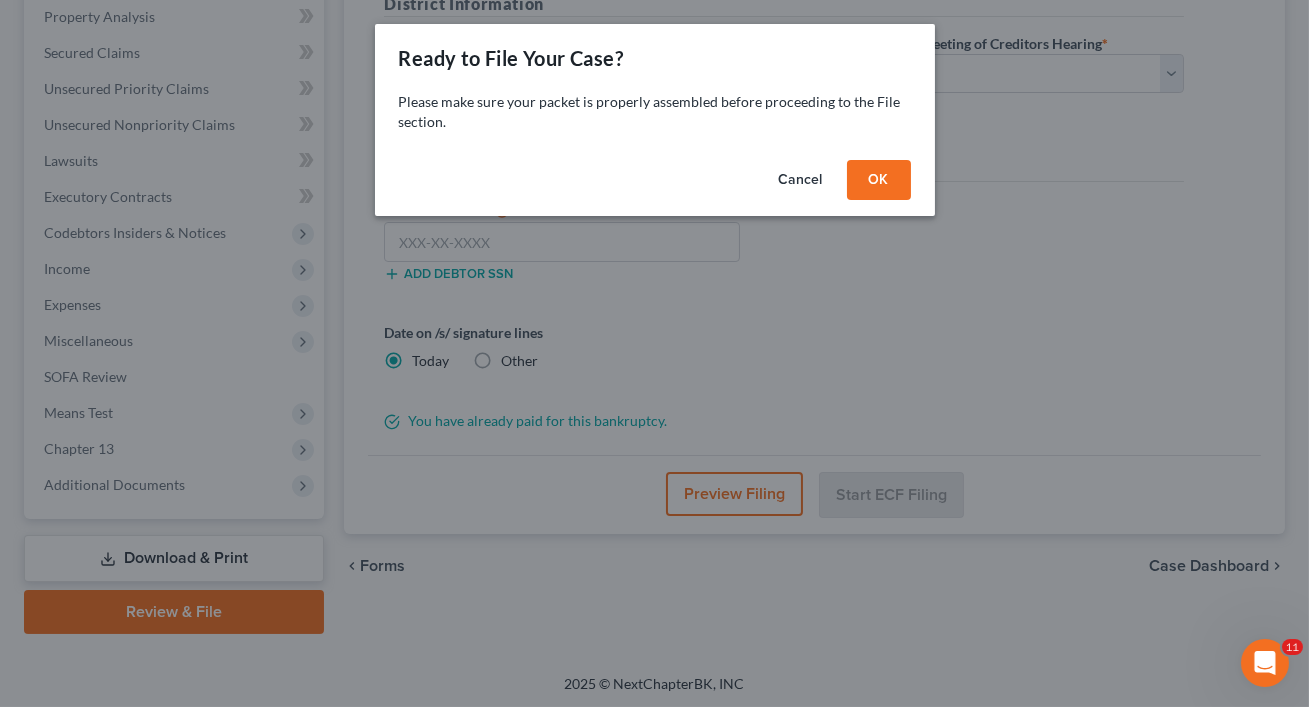 click on "OK" at bounding box center (879, 180) 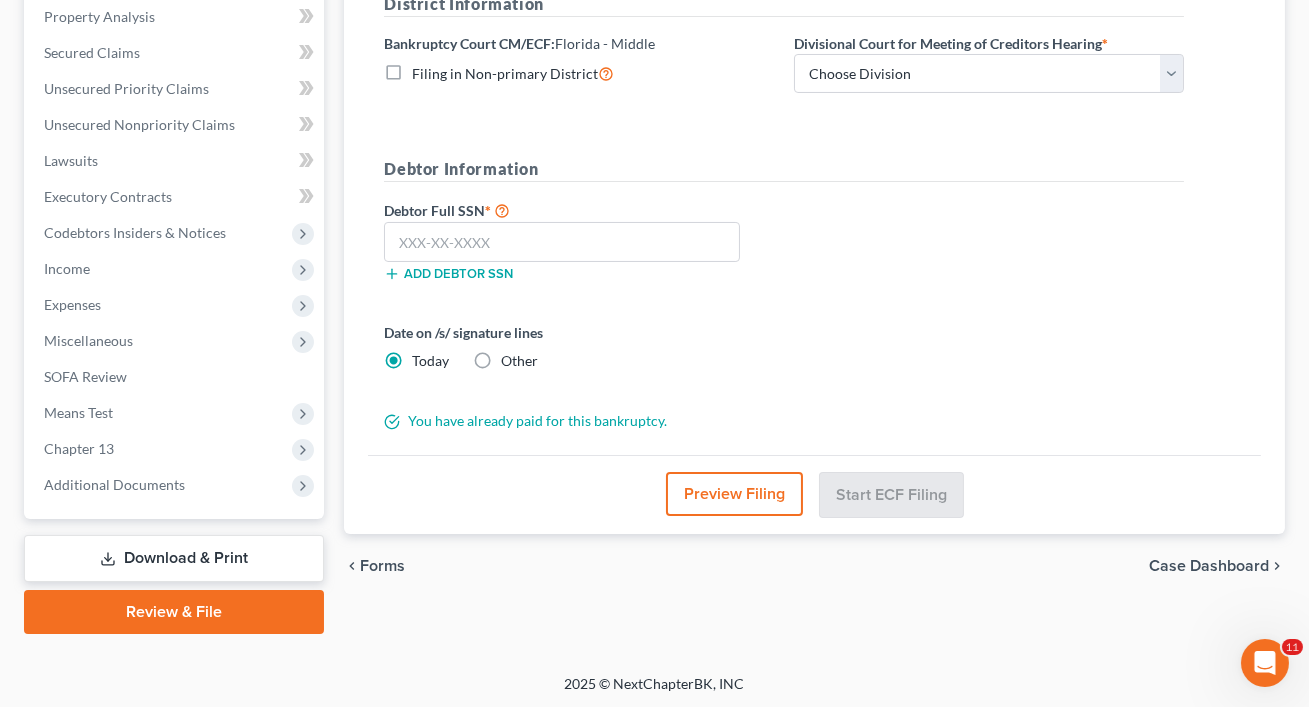 click on "Add debtor SSN" at bounding box center [579, 272] 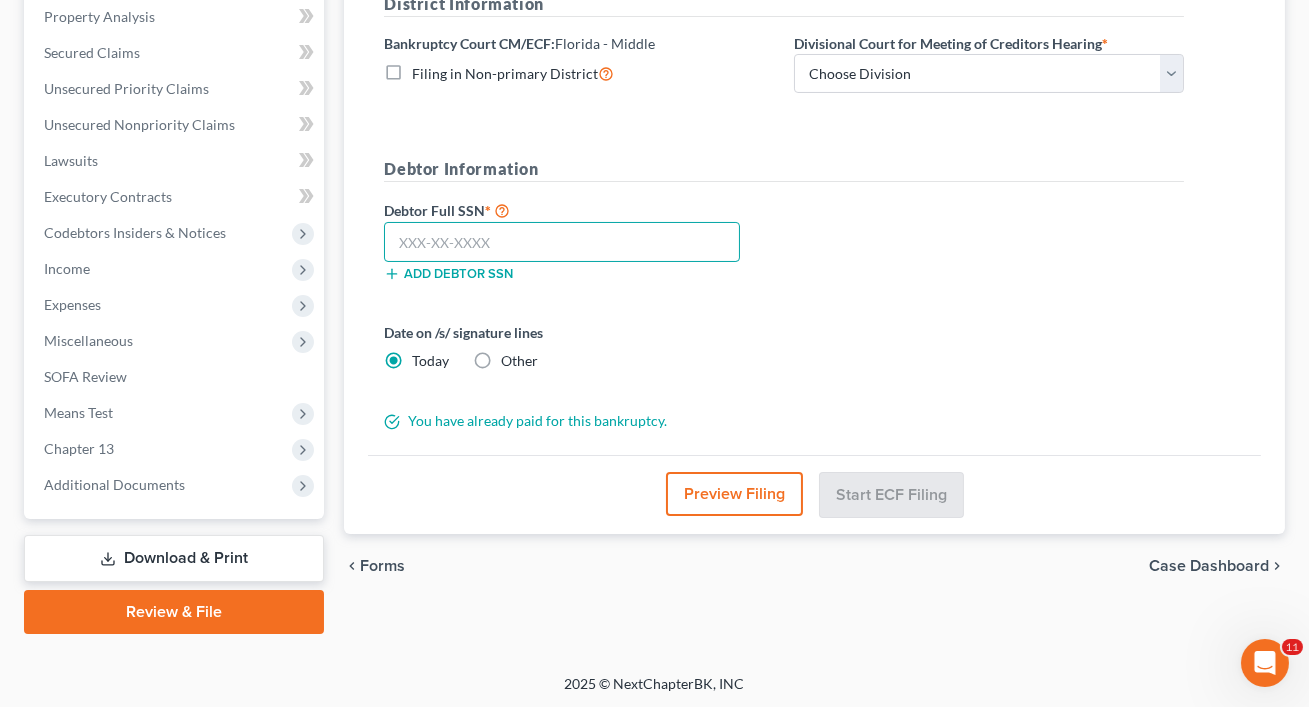 click at bounding box center (562, 242) 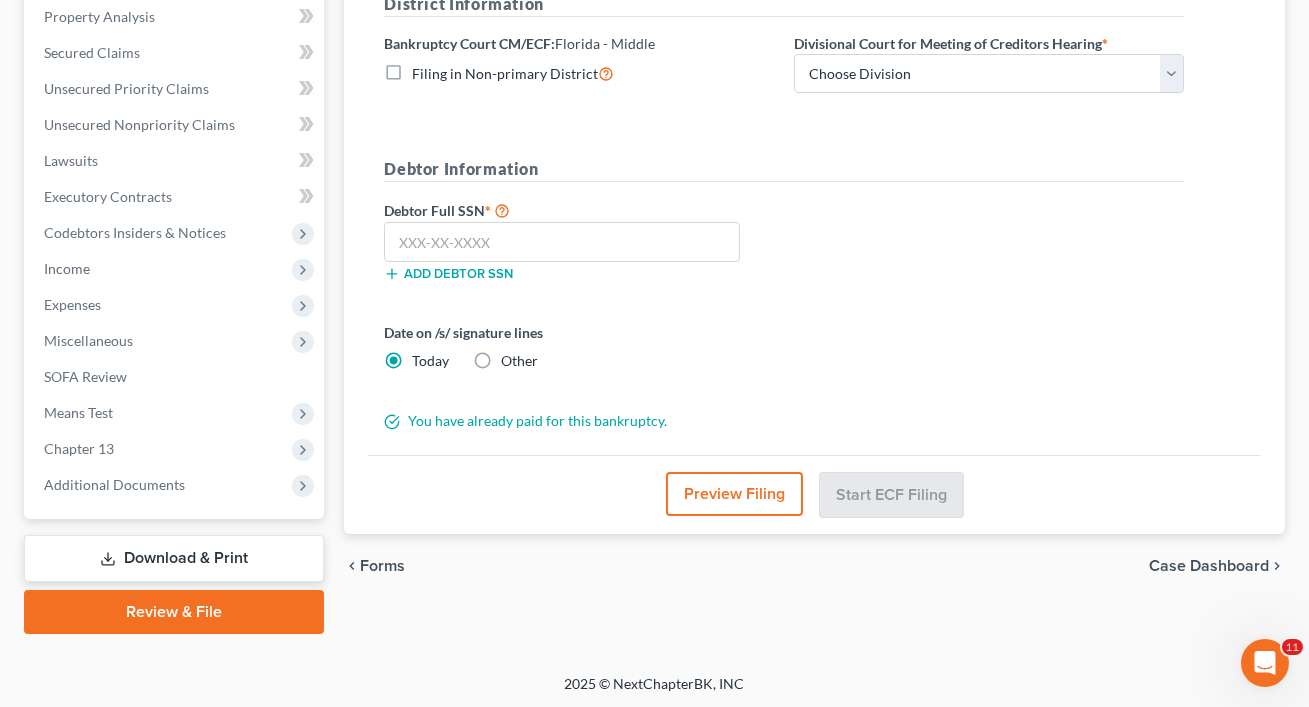 click on "Debtor Full SSN  *   Add debtor SSN" at bounding box center (579, 248) 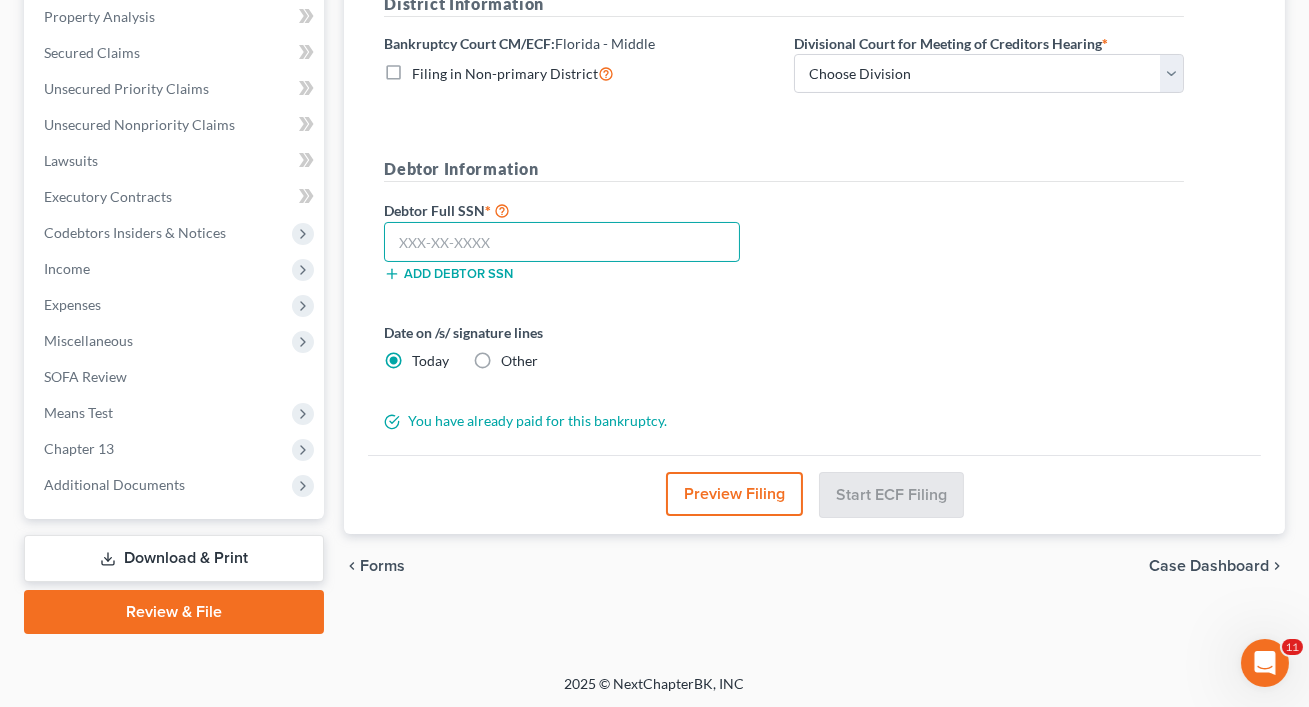 click at bounding box center [562, 242] 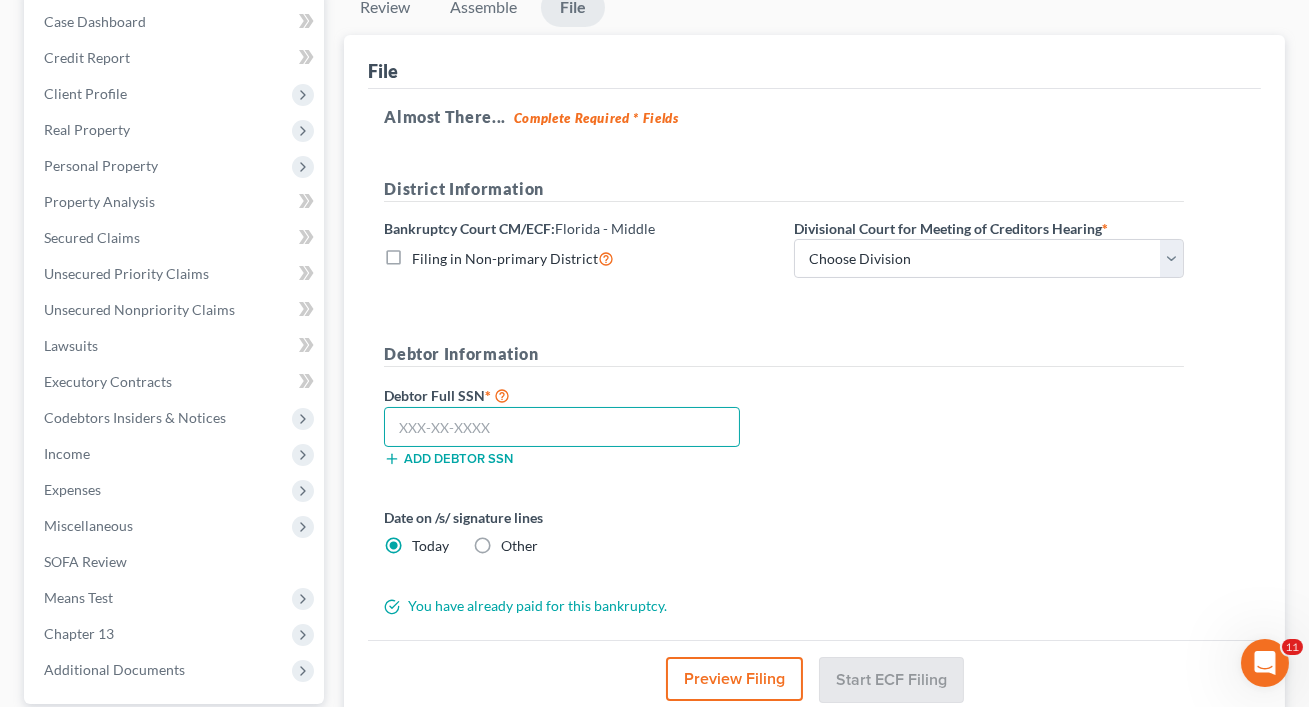 scroll, scrollTop: 191, scrollLeft: 0, axis: vertical 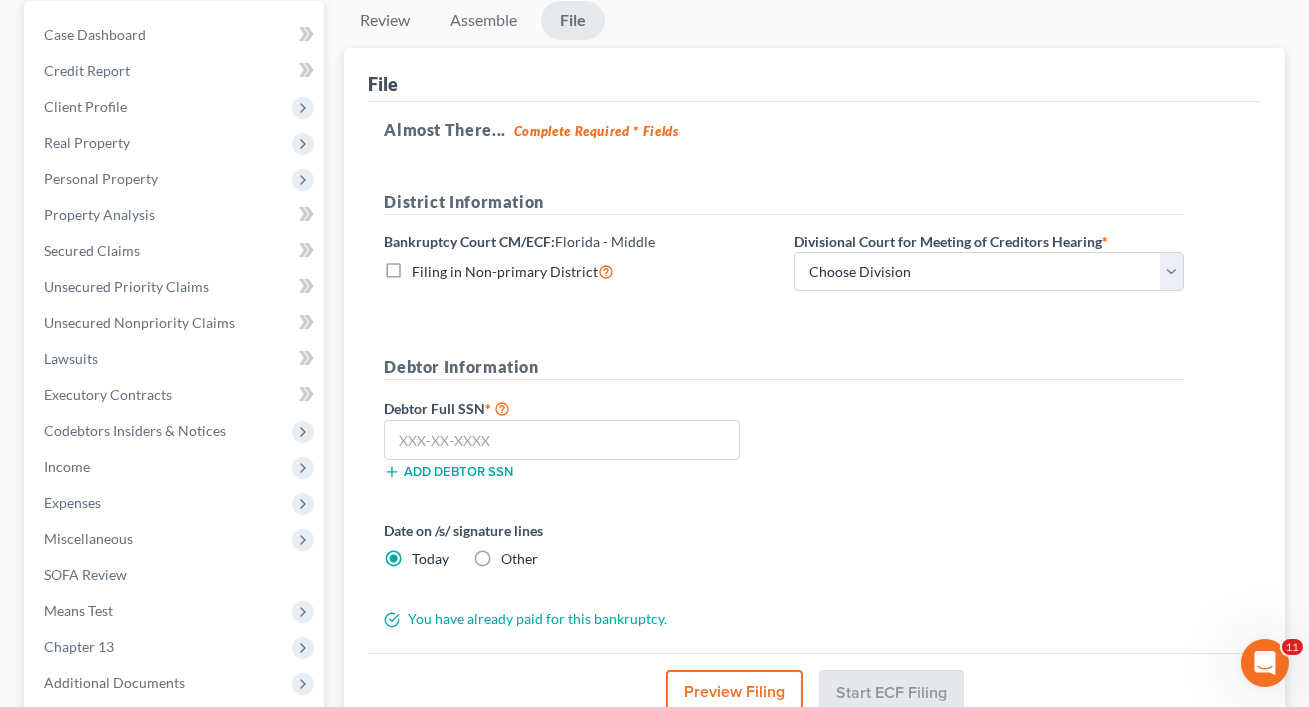 click on "District Information Bankruptcy Court CM/ECF:  [STATE] - Middle Filing in Non-primary District  Divisional Court for Meeting of Creditors Hearing  * Choose Division Central Southern Southwestern [CITY] Western" at bounding box center [784, 249] 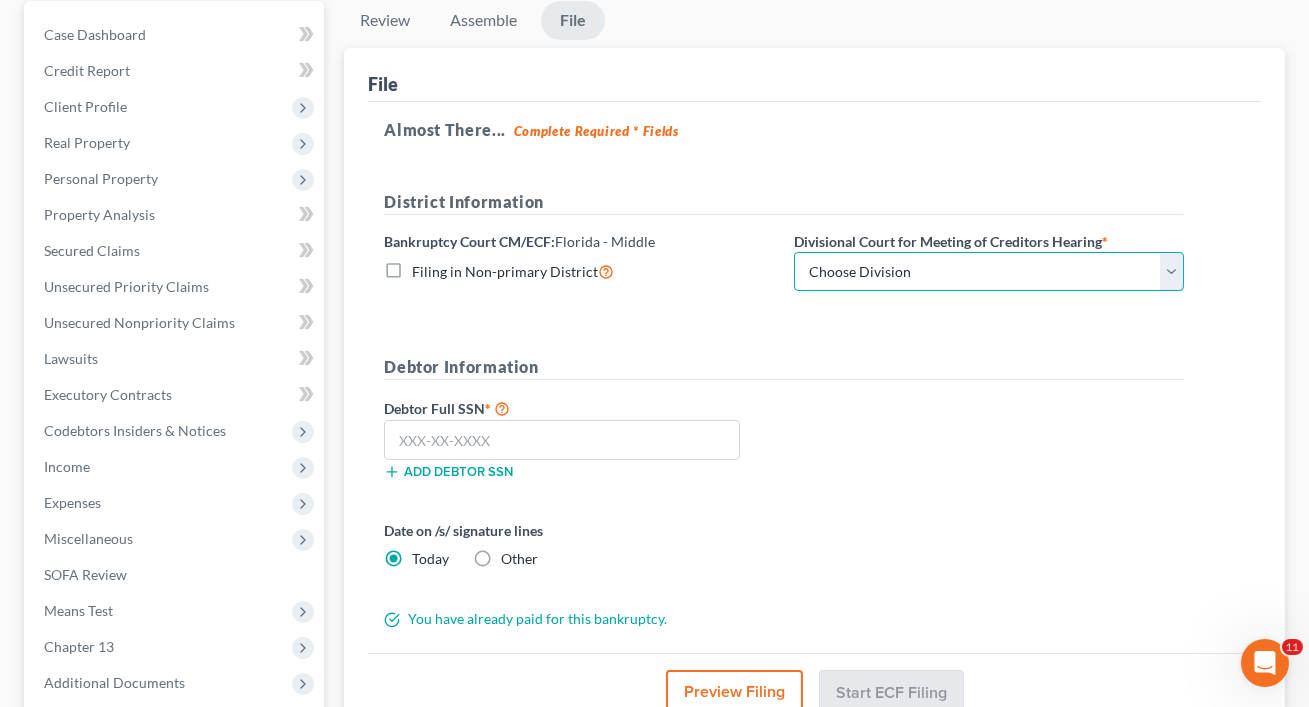 click on "Choose Division Central Southern Southwestern [CITY] Western" at bounding box center [989, 272] 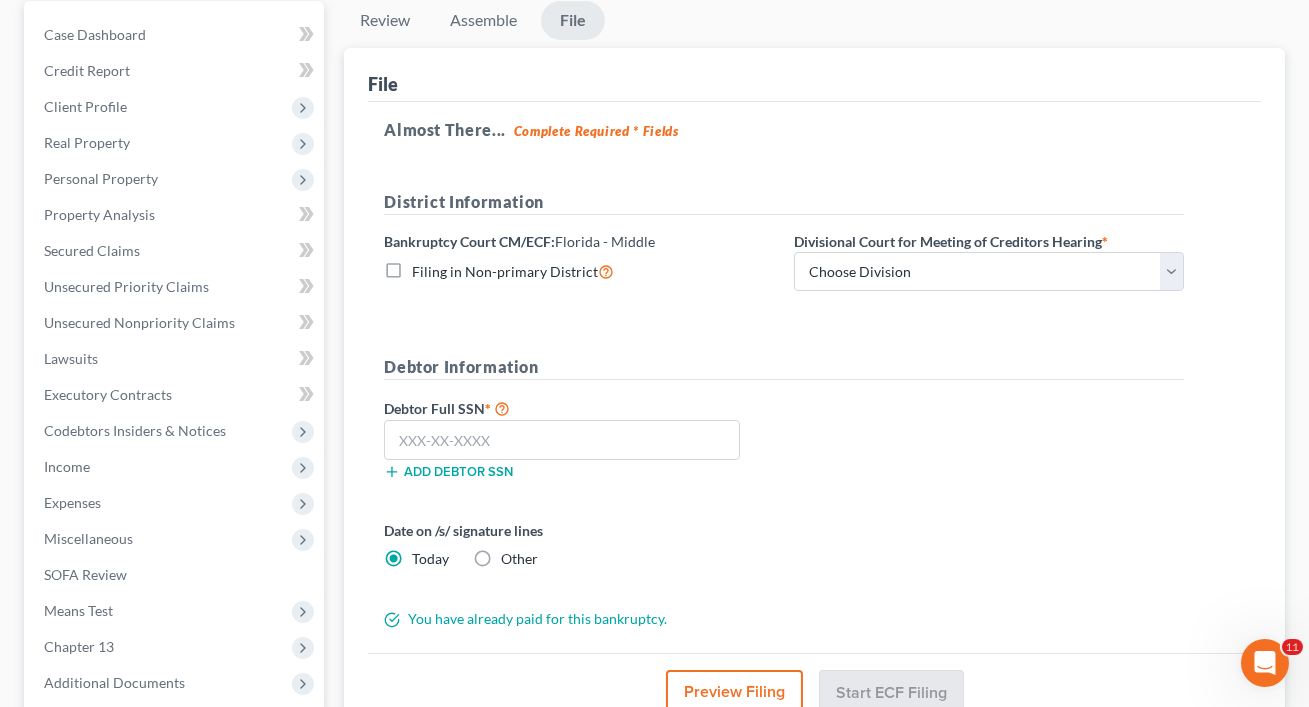 click on "Filing in Non-primary District" at bounding box center (505, 271) 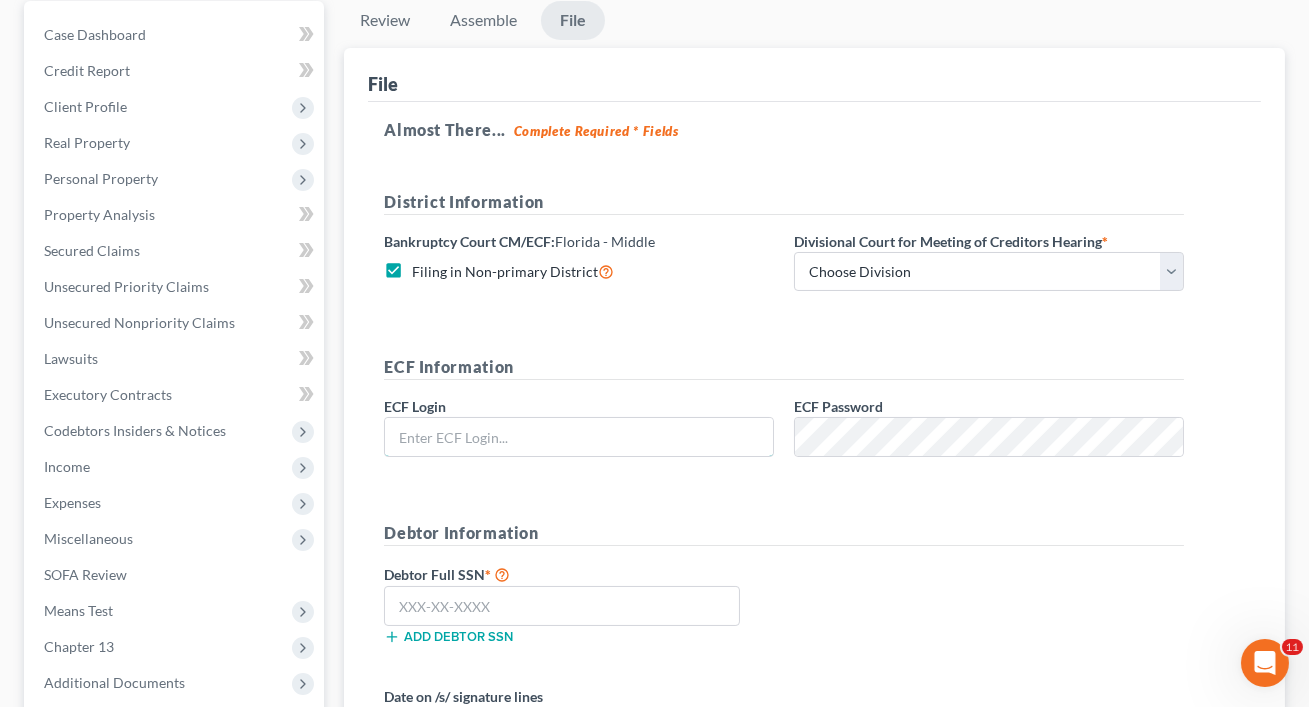 type on "[EMAIL]" 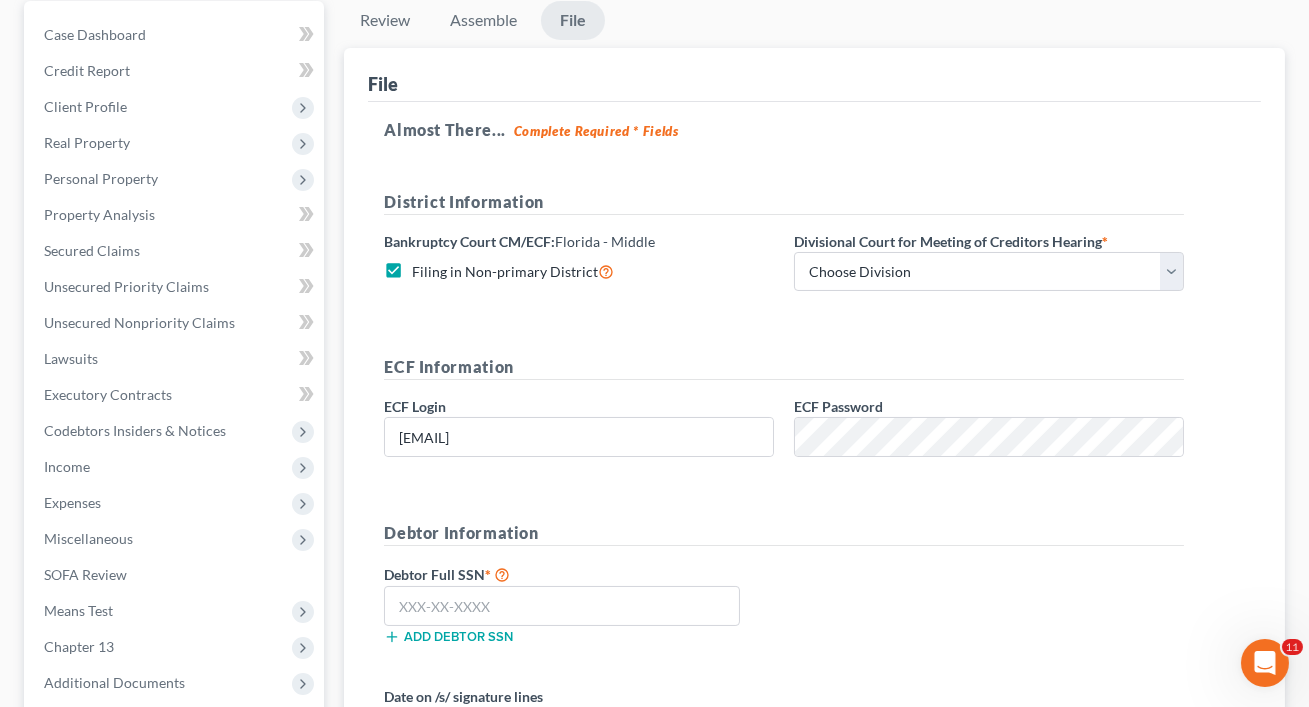 click on "Filing in Non-primary District" at bounding box center (513, 271) 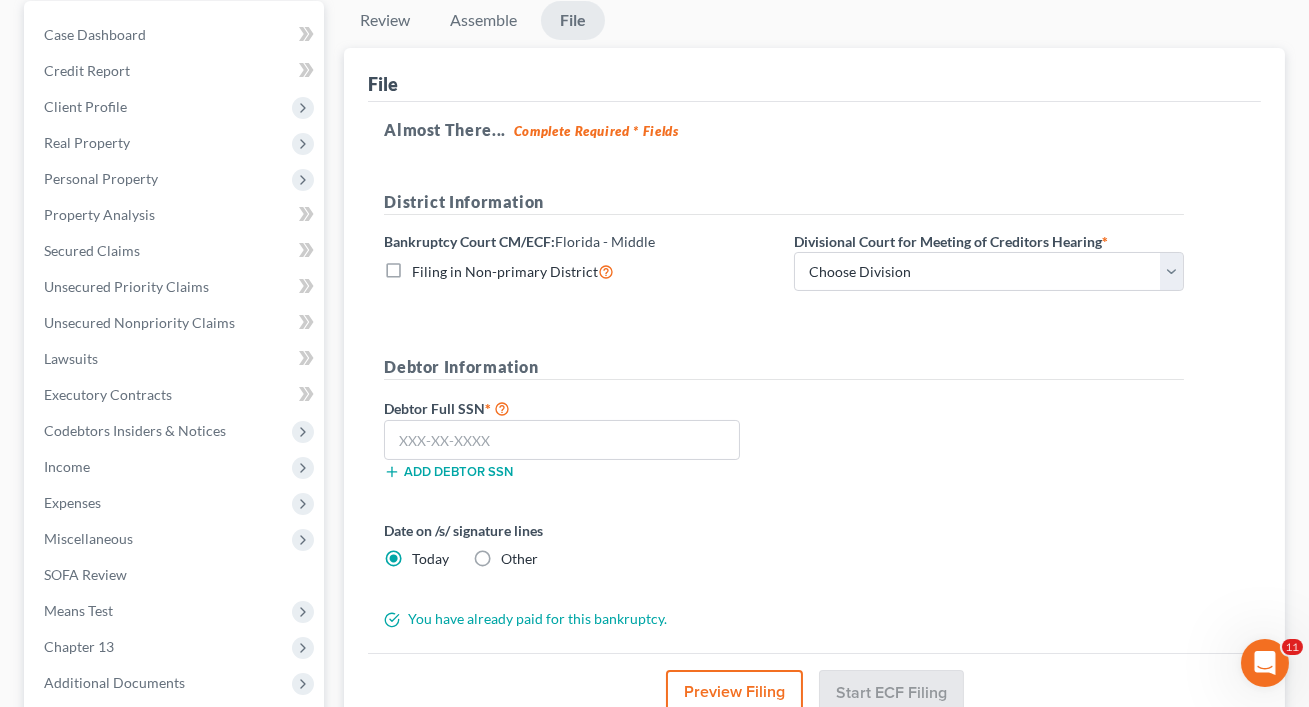 click on "Filing in Non-primary District" at bounding box center [513, 271] 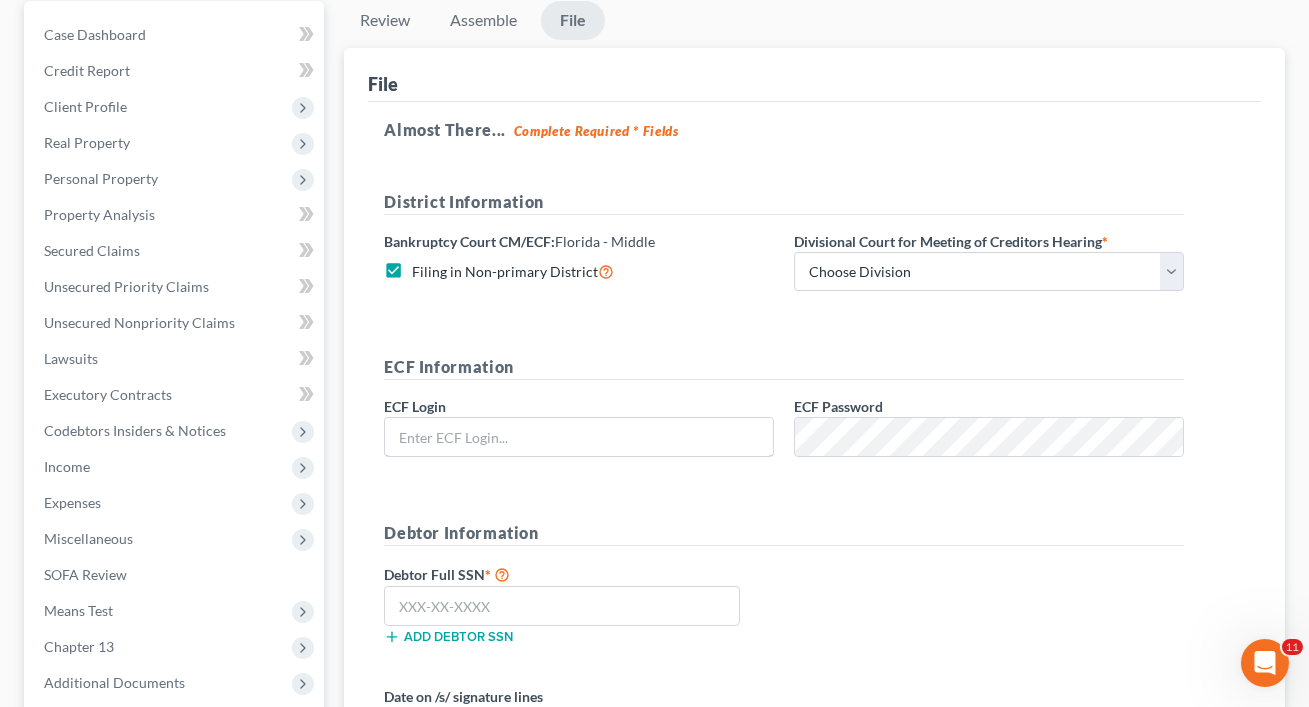 type on "[EMAIL]" 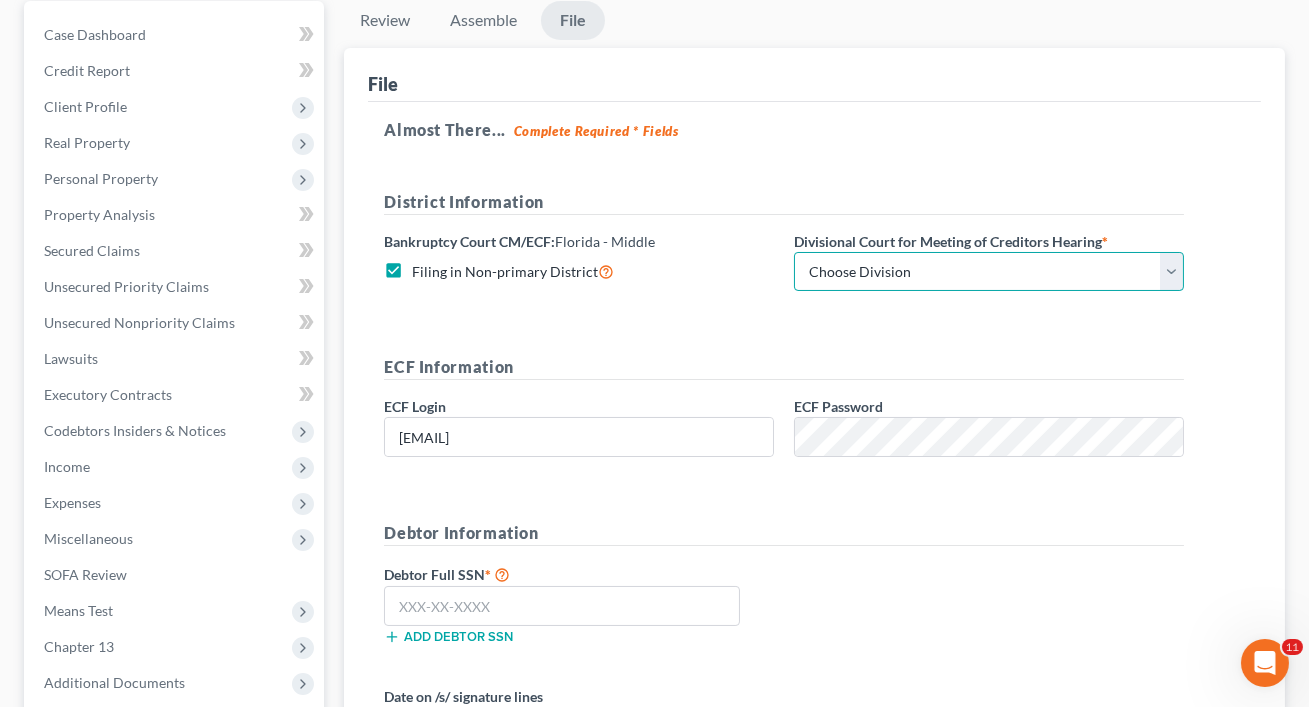 click on "Choose Division Central Southern Southwestern [CITY] Western" at bounding box center (989, 272) 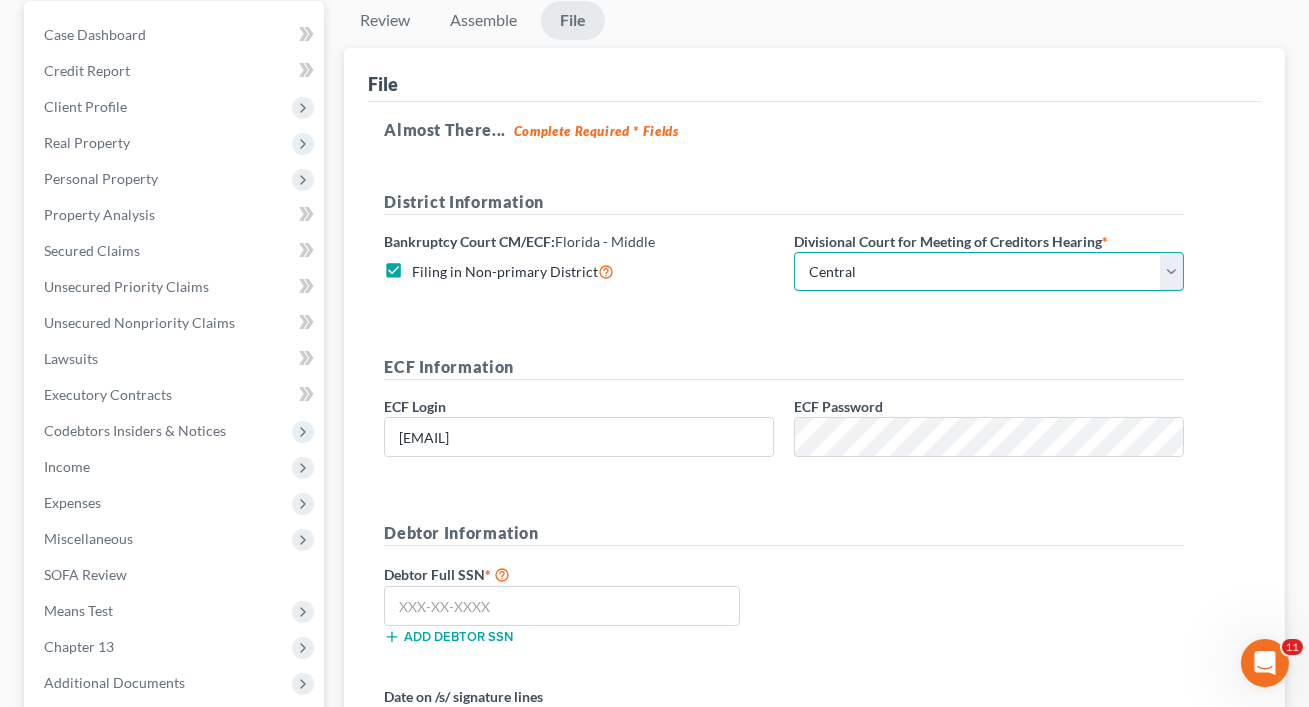 click on "Choose Division Central Southern Southwestern [CITY] Western" at bounding box center (989, 272) 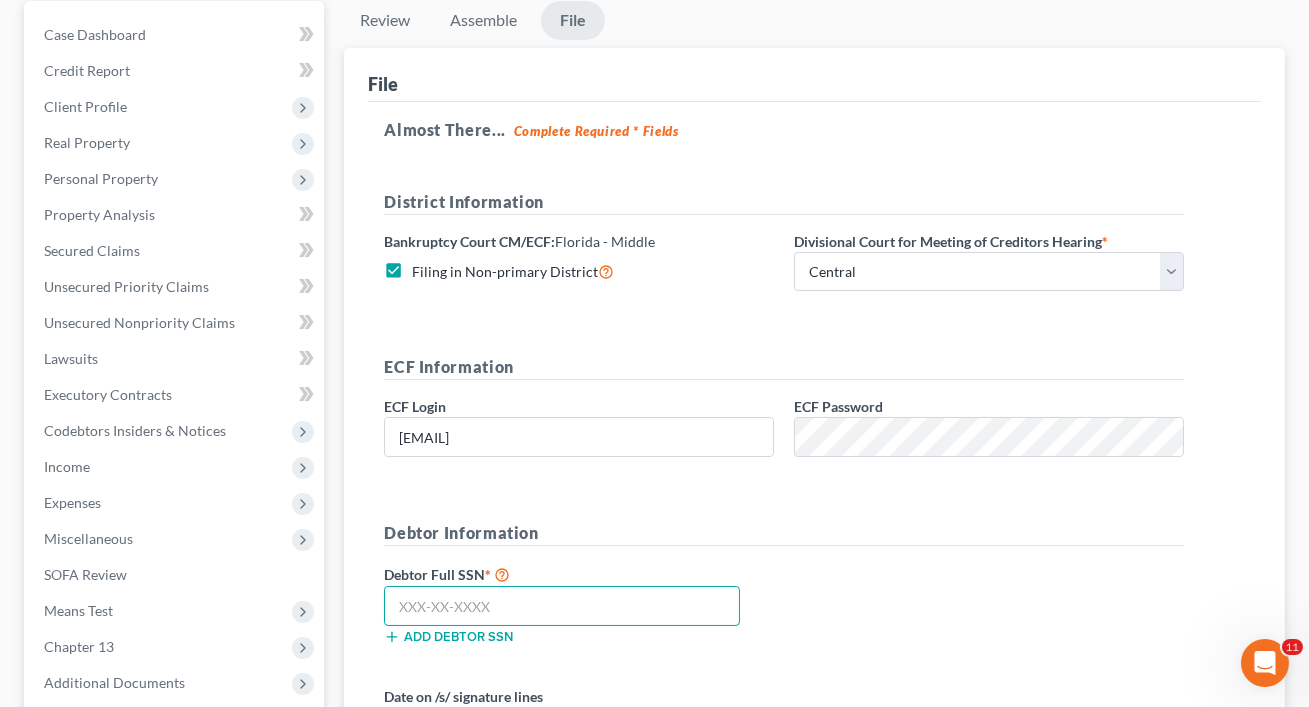 click at bounding box center (562, 606) 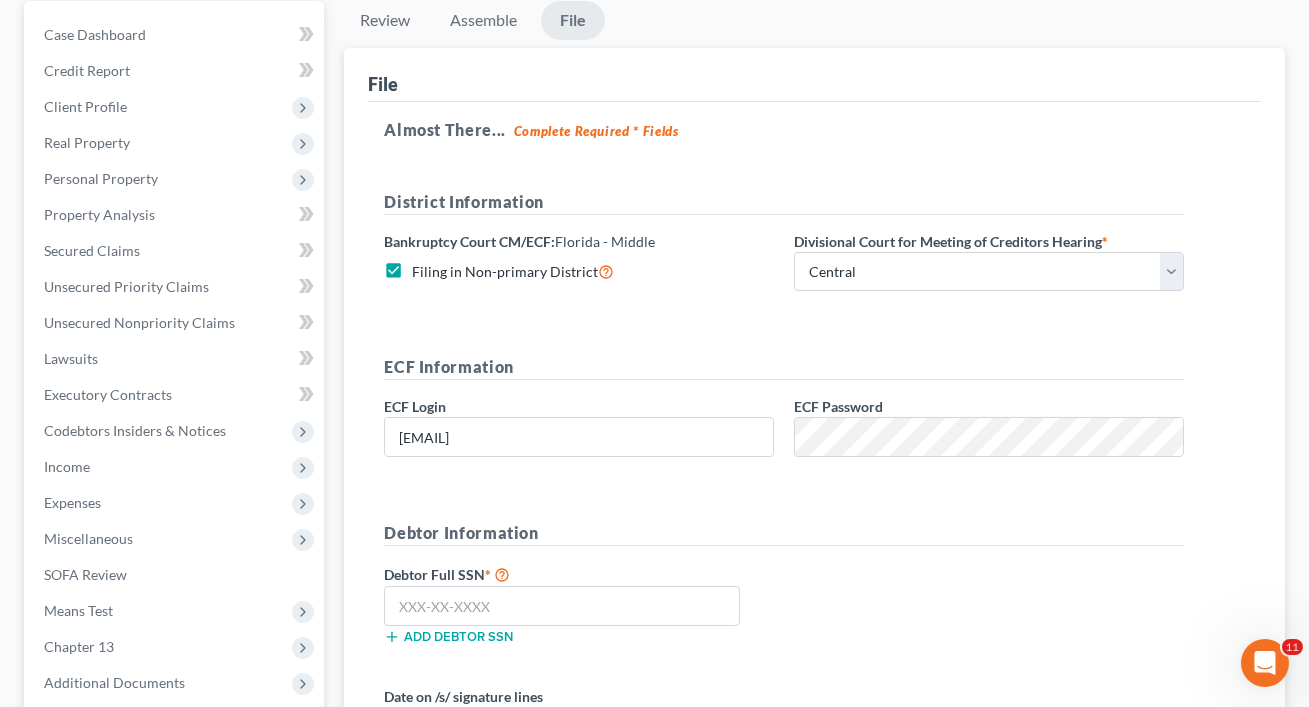 click on "ECF Information" at bounding box center [784, 367] 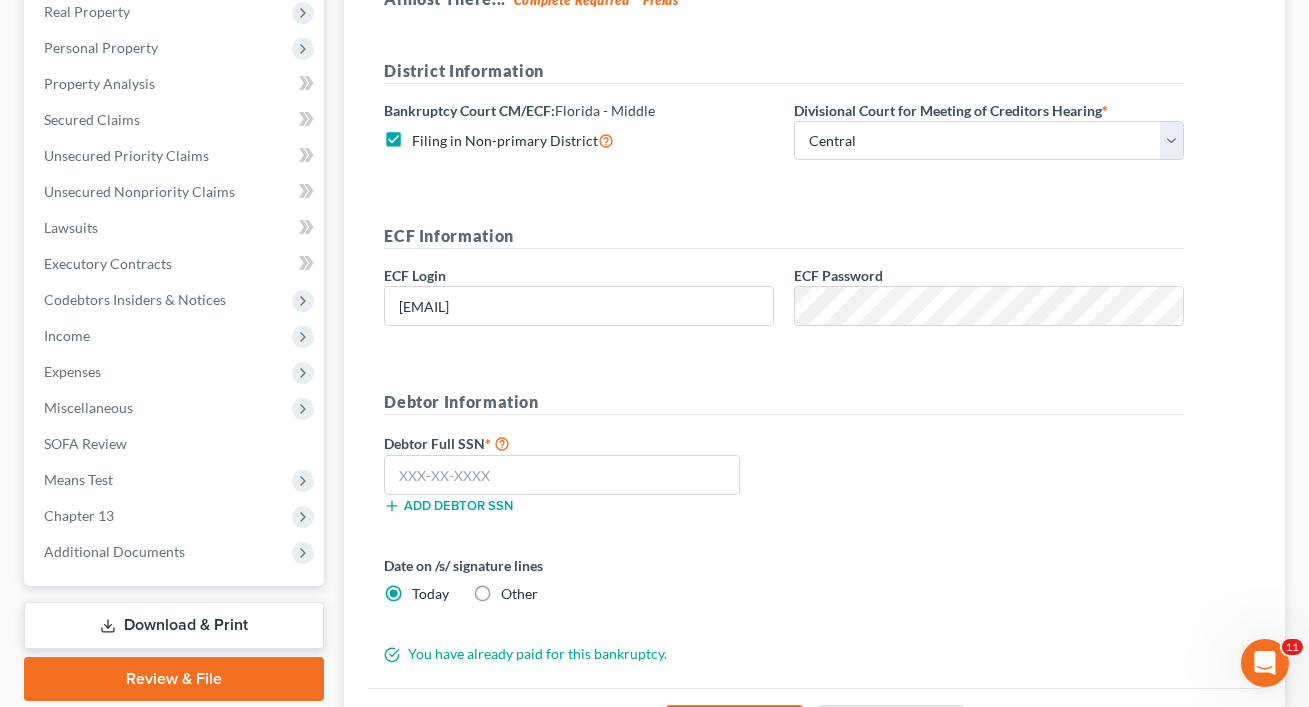 scroll, scrollTop: 519, scrollLeft: 0, axis: vertical 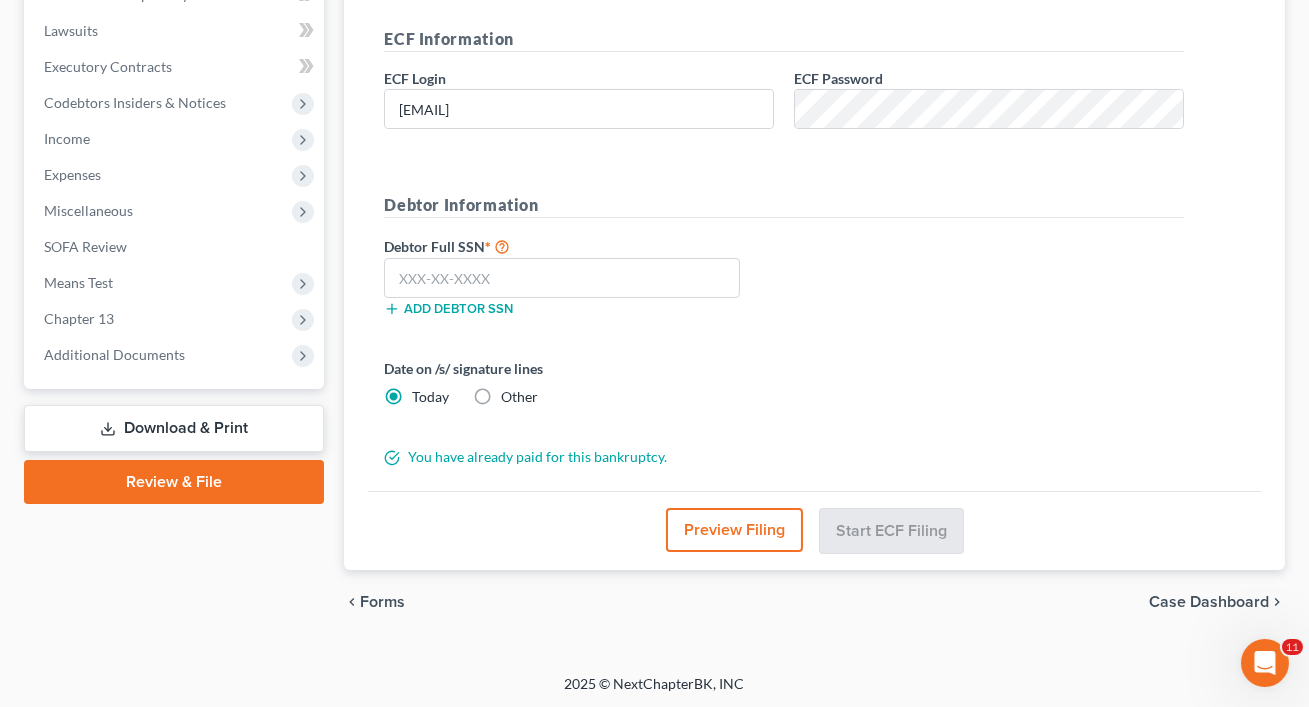 click on "Preview Filing" at bounding box center (734, 530) 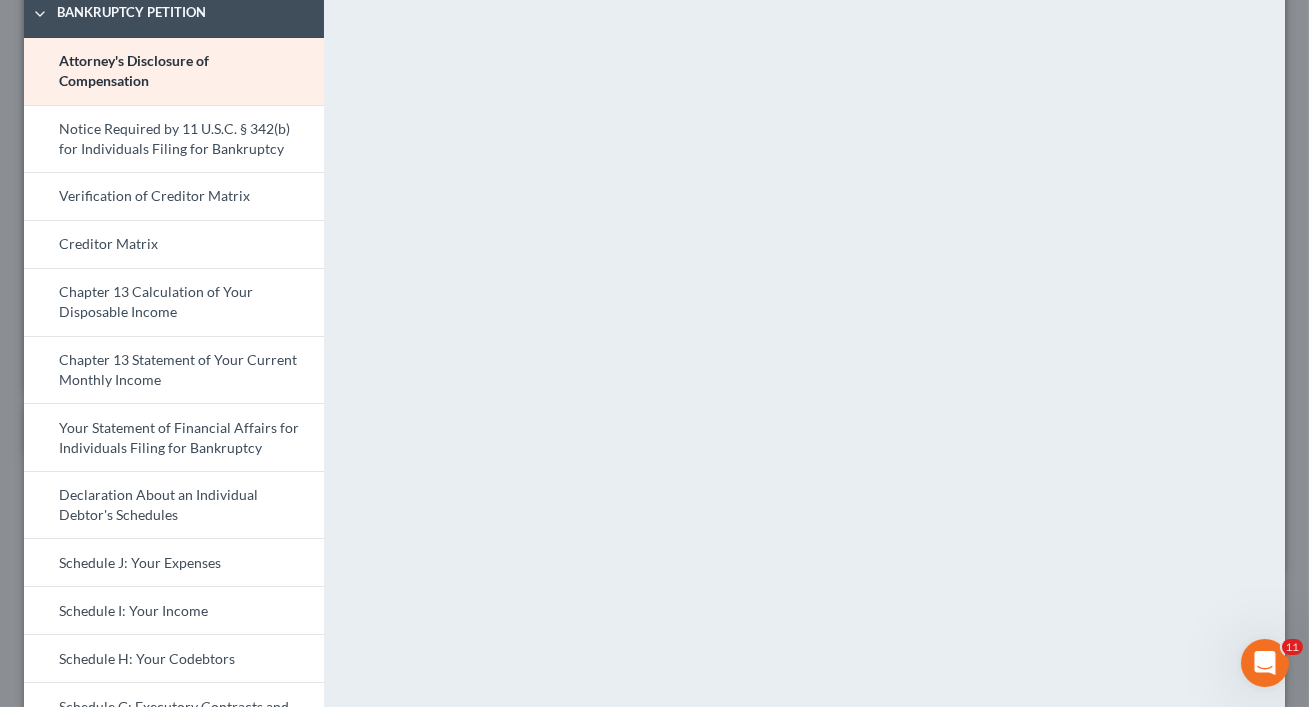 scroll, scrollTop: 0, scrollLeft: 0, axis: both 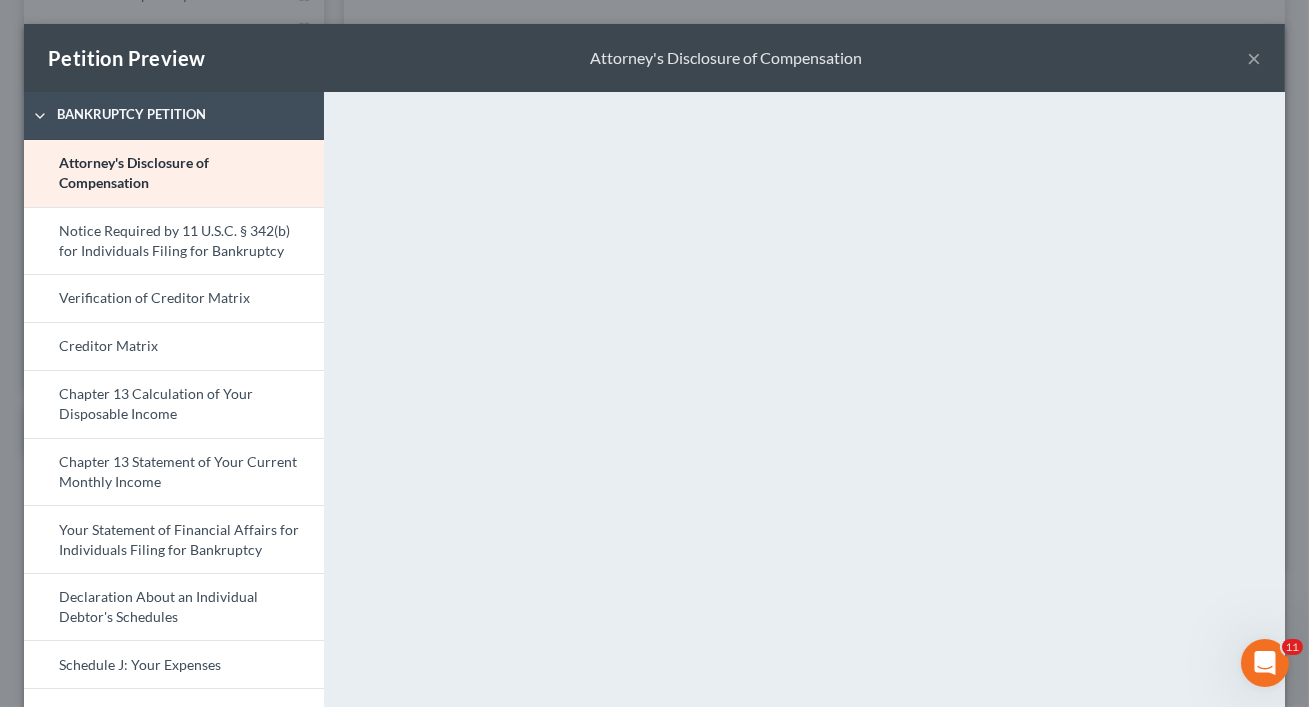 click on "Petition Preview Attorney's Disclosure of Compensation ×" at bounding box center [654, 58] 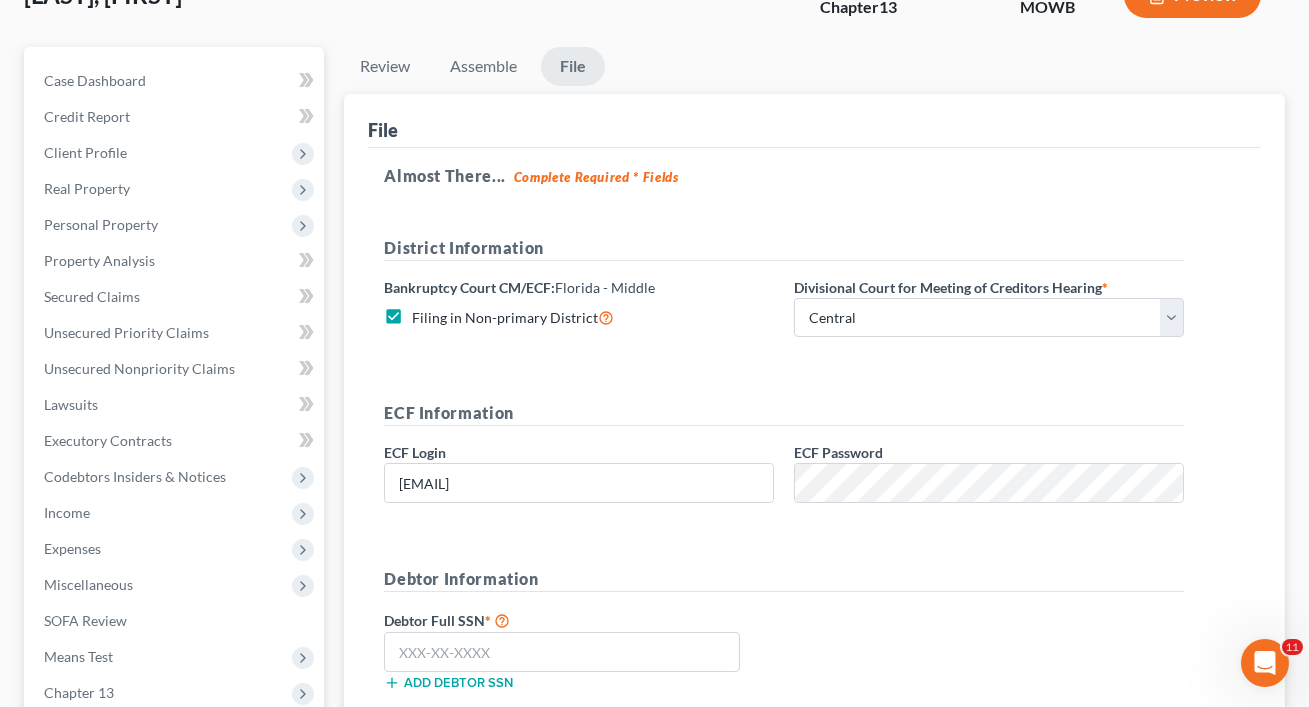 scroll, scrollTop: 0, scrollLeft: 0, axis: both 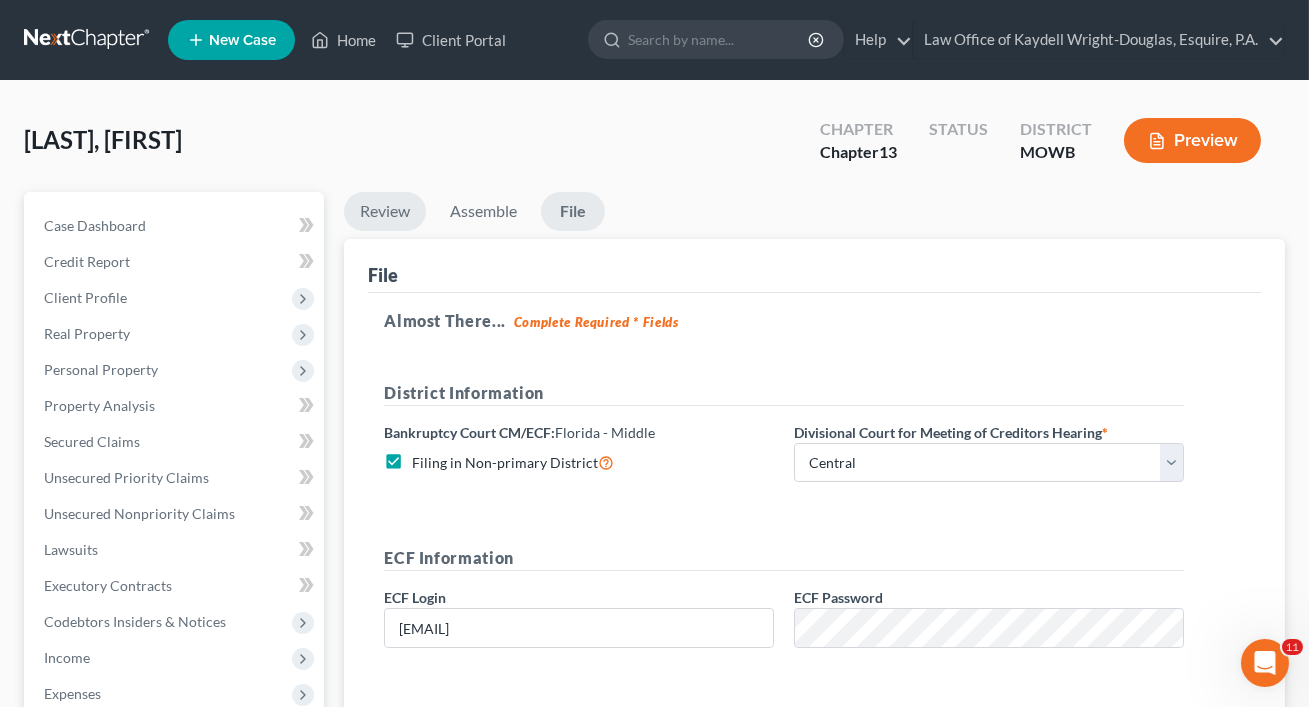 click on "Review" at bounding box center [385, 211] 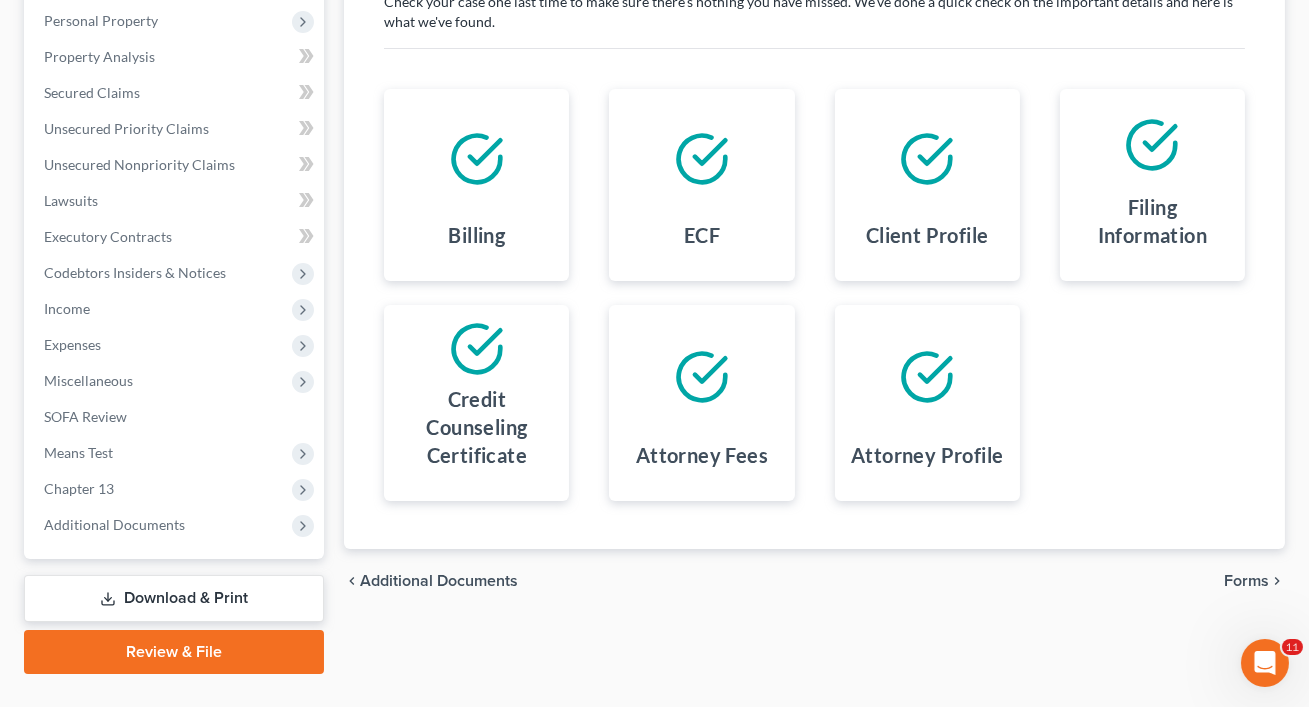 scroll, scrollTop: 389, scrollLeft: 0, axis: vertical 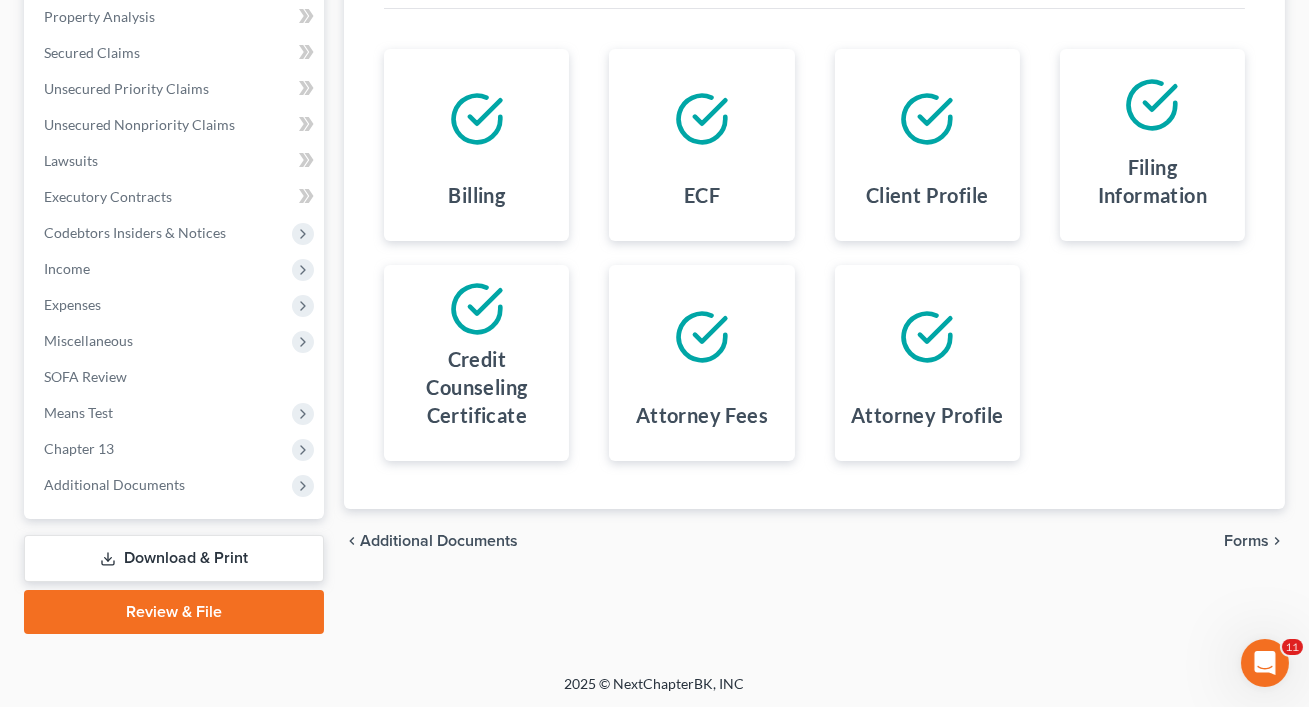 click on "Forms" at bounding box center [1246, 541] 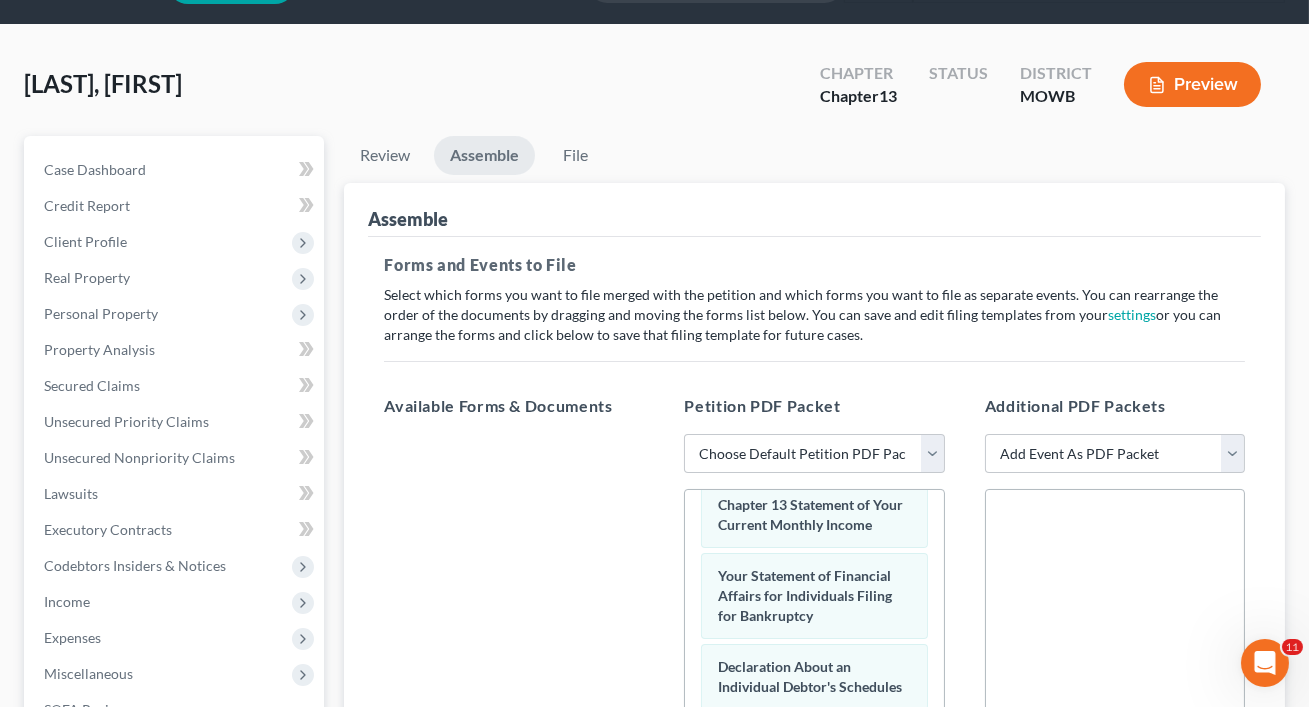 scroll, scrollTop: 0, scrollLeft: 0, axis: both 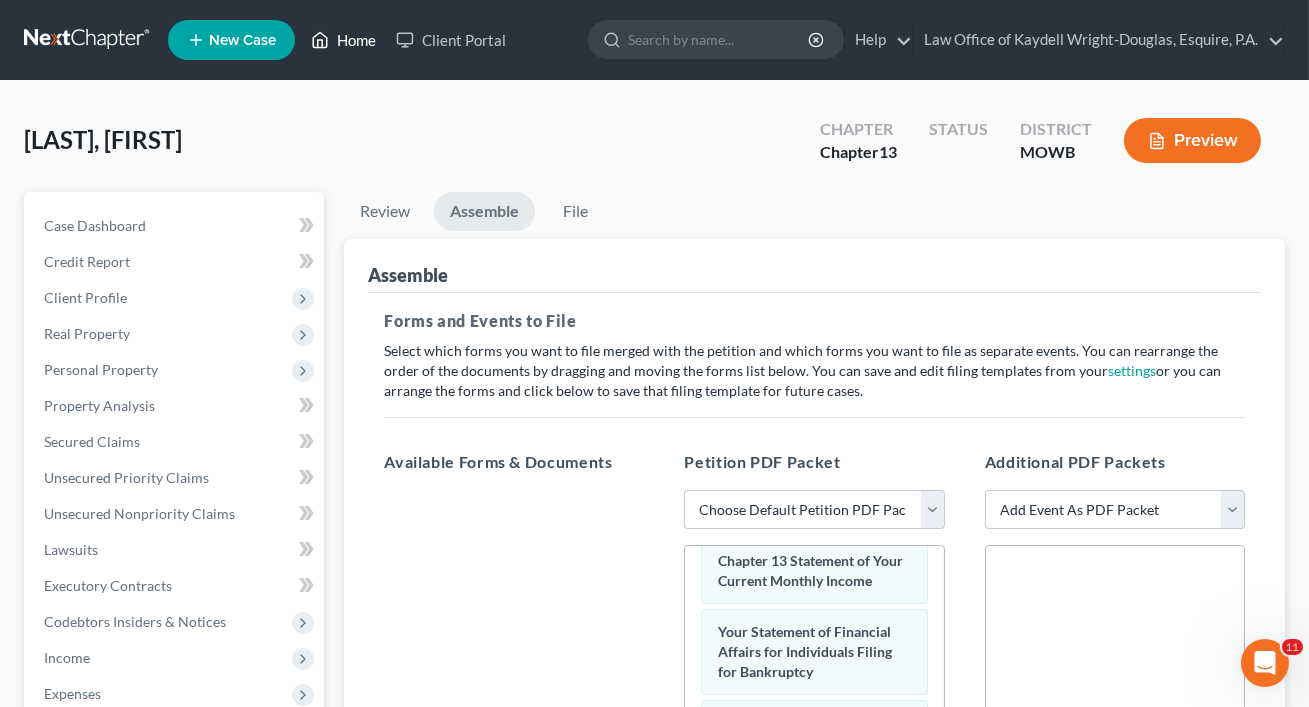 click on "Home" at bounding box center (343, 40) 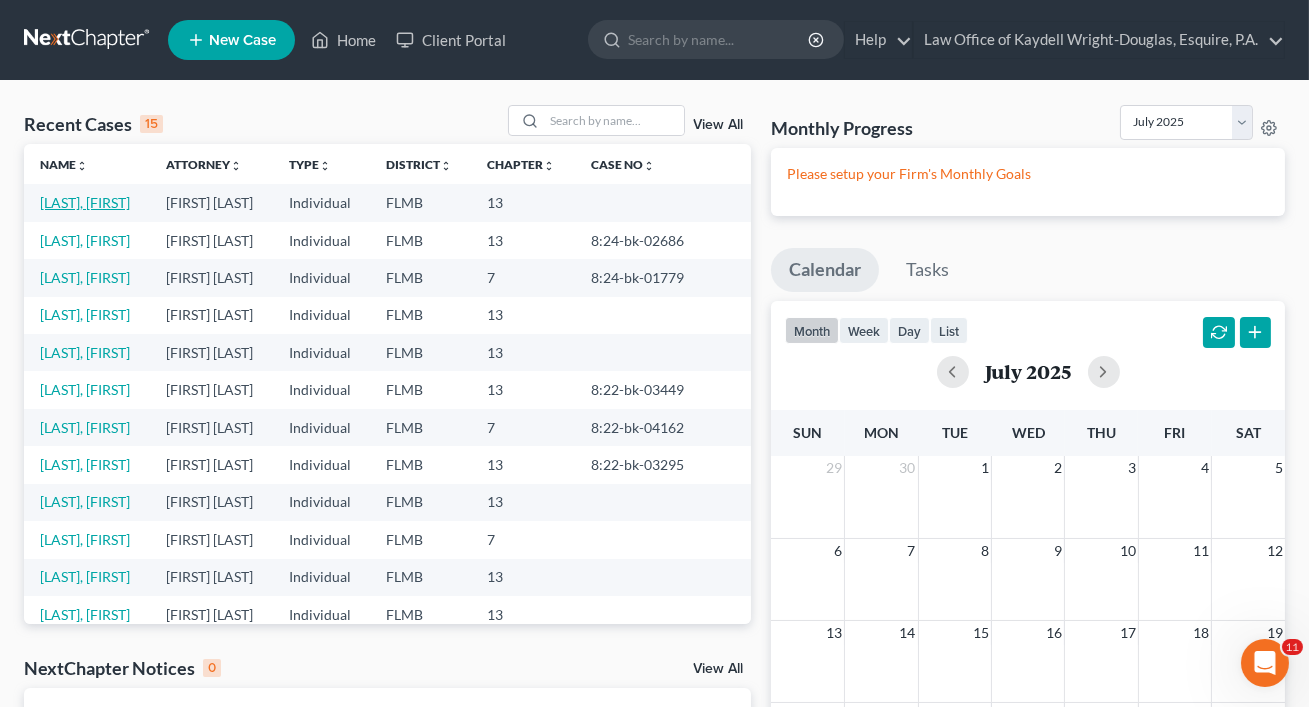 click on "[LAST], [FIRST]" at bounding box center (85, 202) 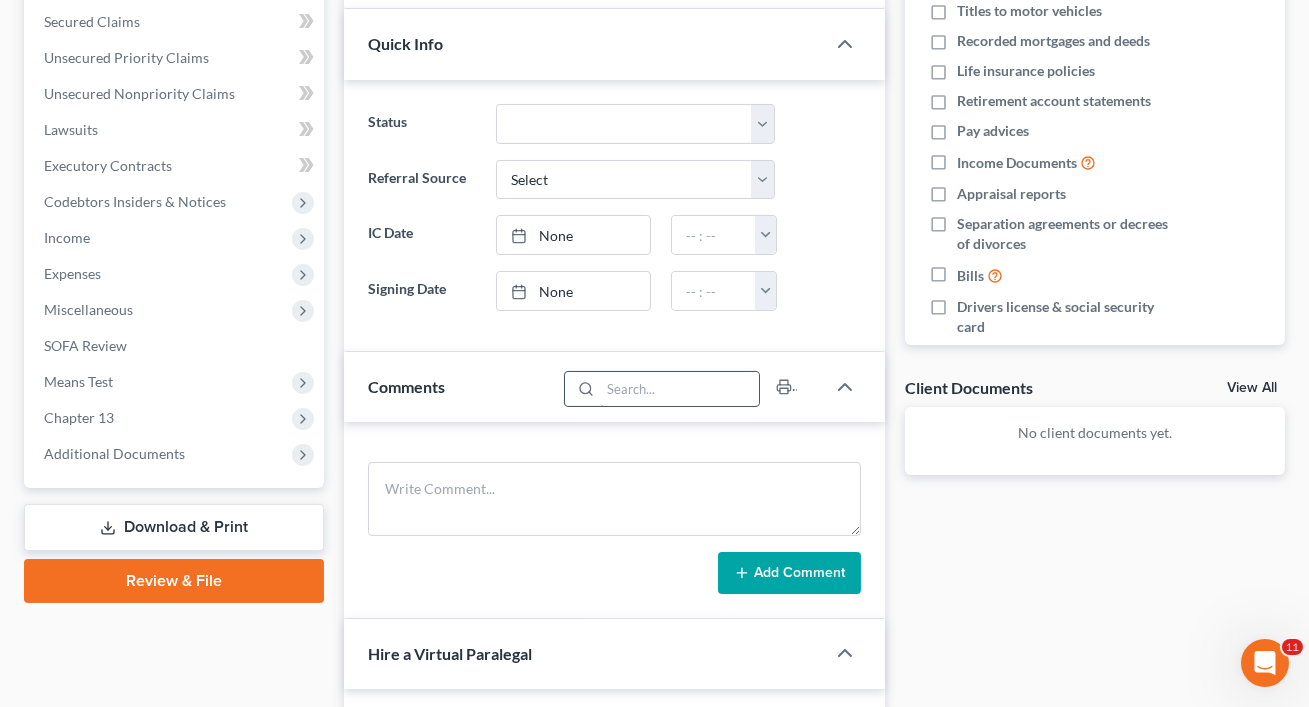scroll, scrollTop: 709, scrollLeft: 0, axis: vertical 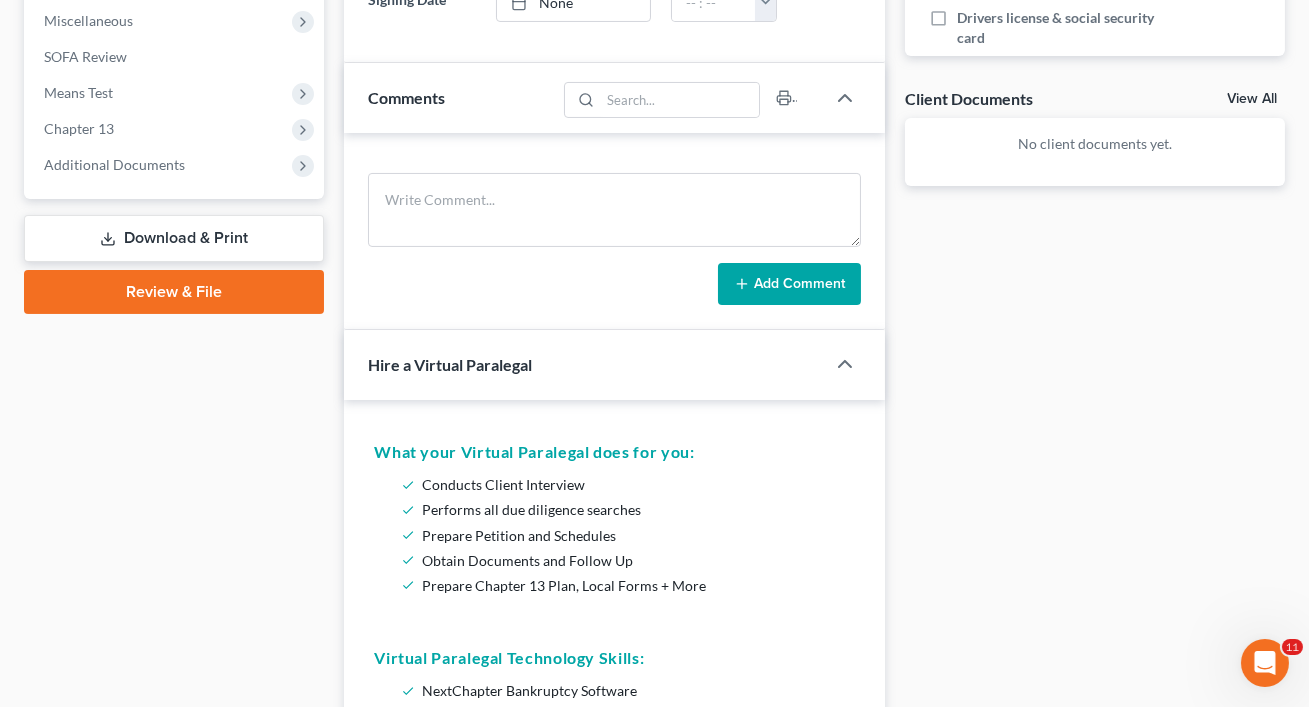 click on "Review & File" at bounding box center (174, 292) 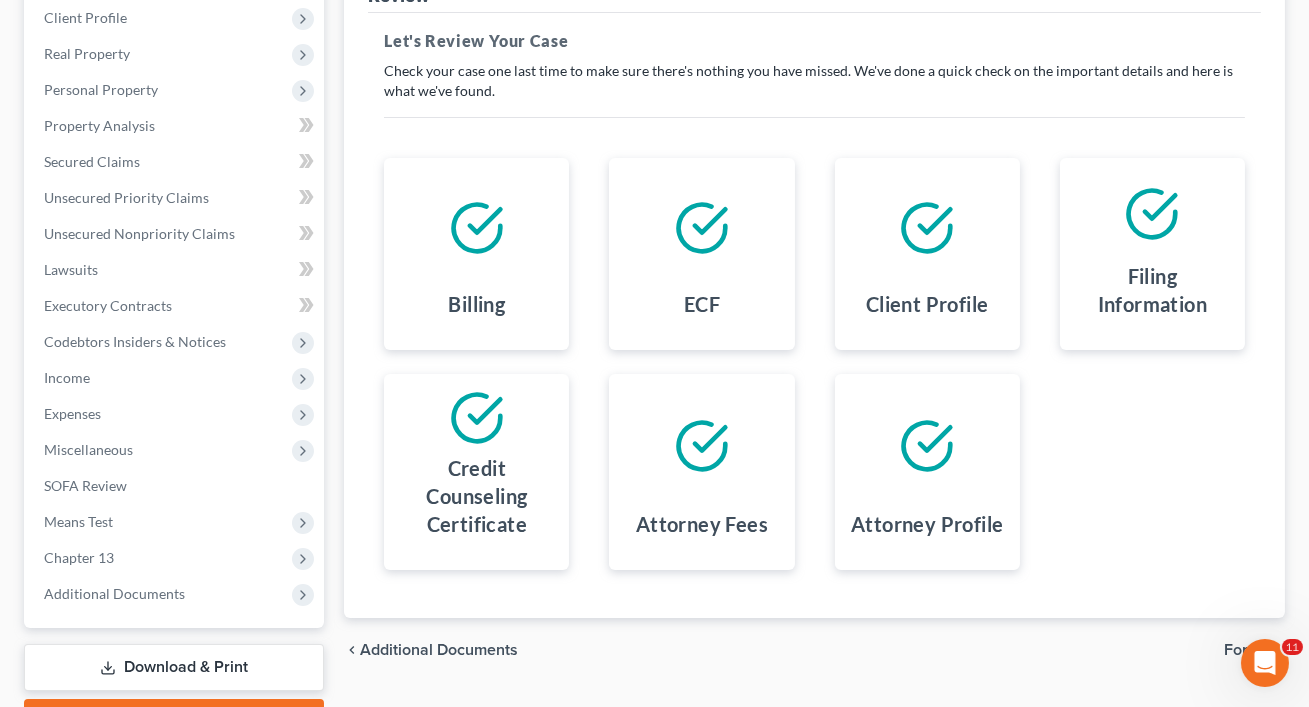 scroll, scrollTop: 389, scrollLeft: 0, axis: vertical 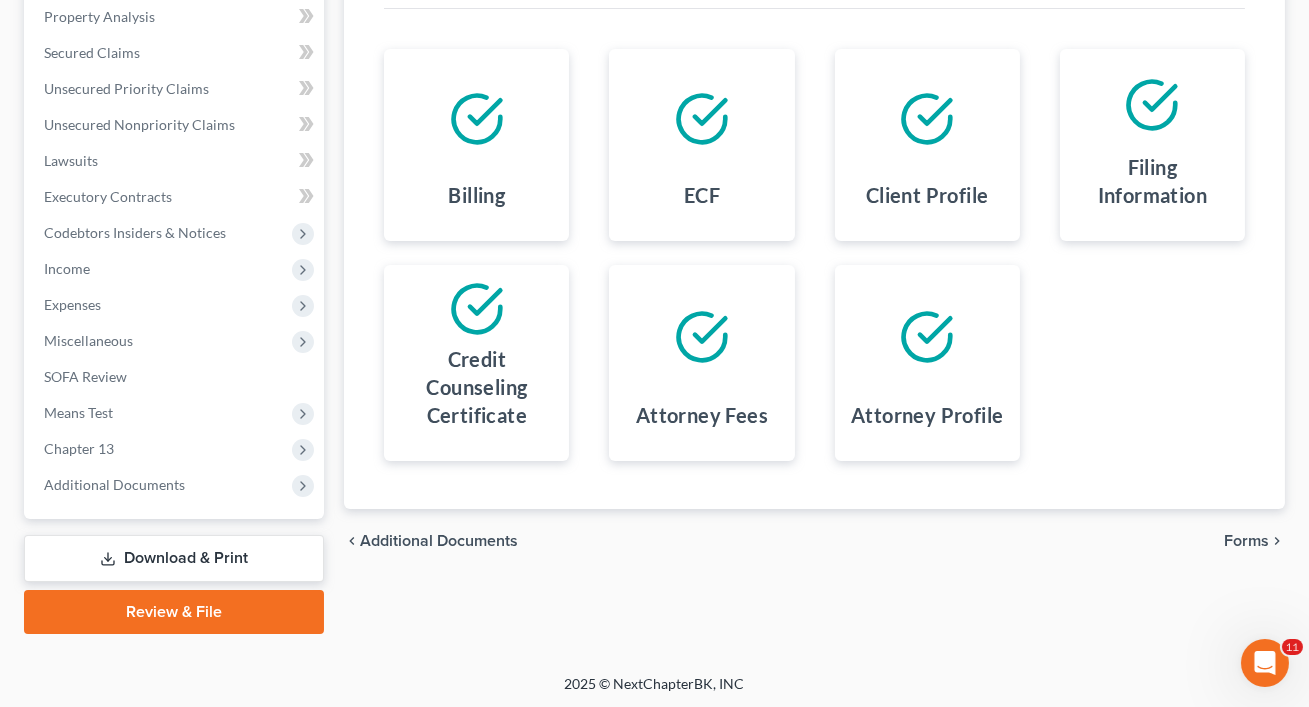 click on "Forms" at bounding box center [1246, 541] 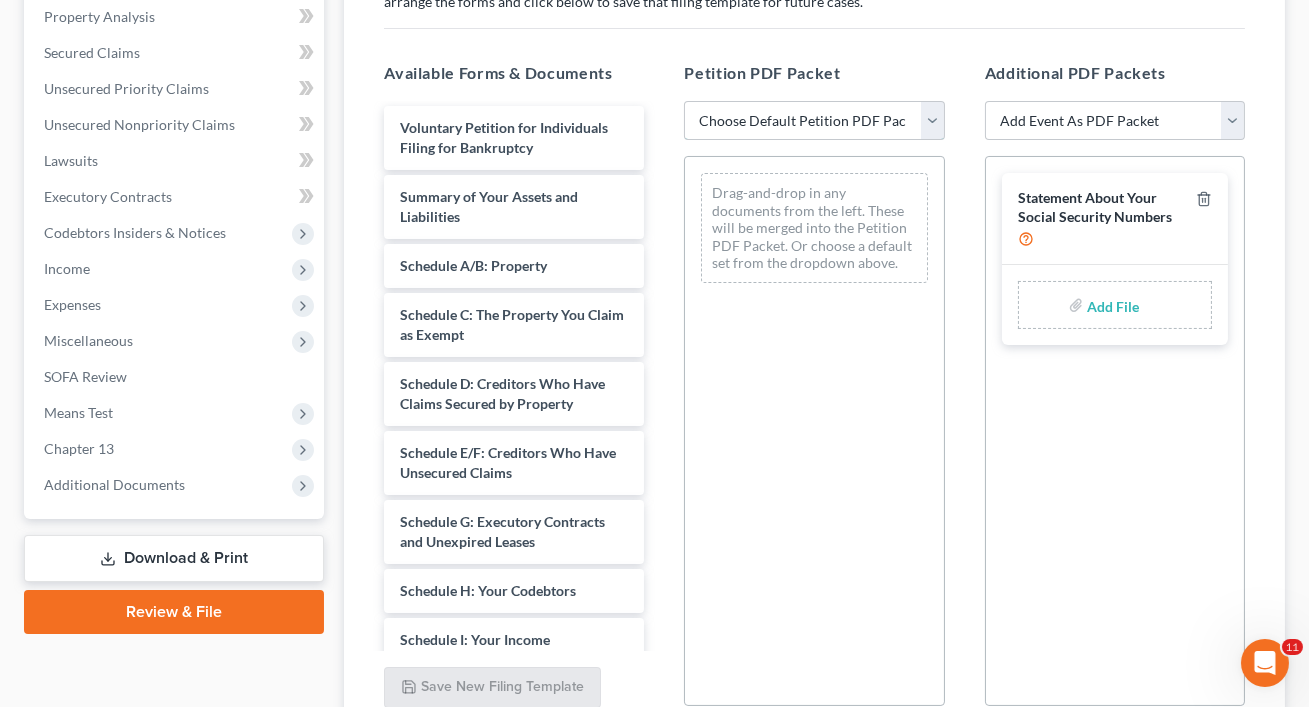 click on "Choose Default Petition PDF Packet Complete Bankruptcy Petition (all forms and schedules) Emergency Filing (Voluntary Petition and Creditor List Only) [FIRST] [LAST]" at bounding box center (814, 121) 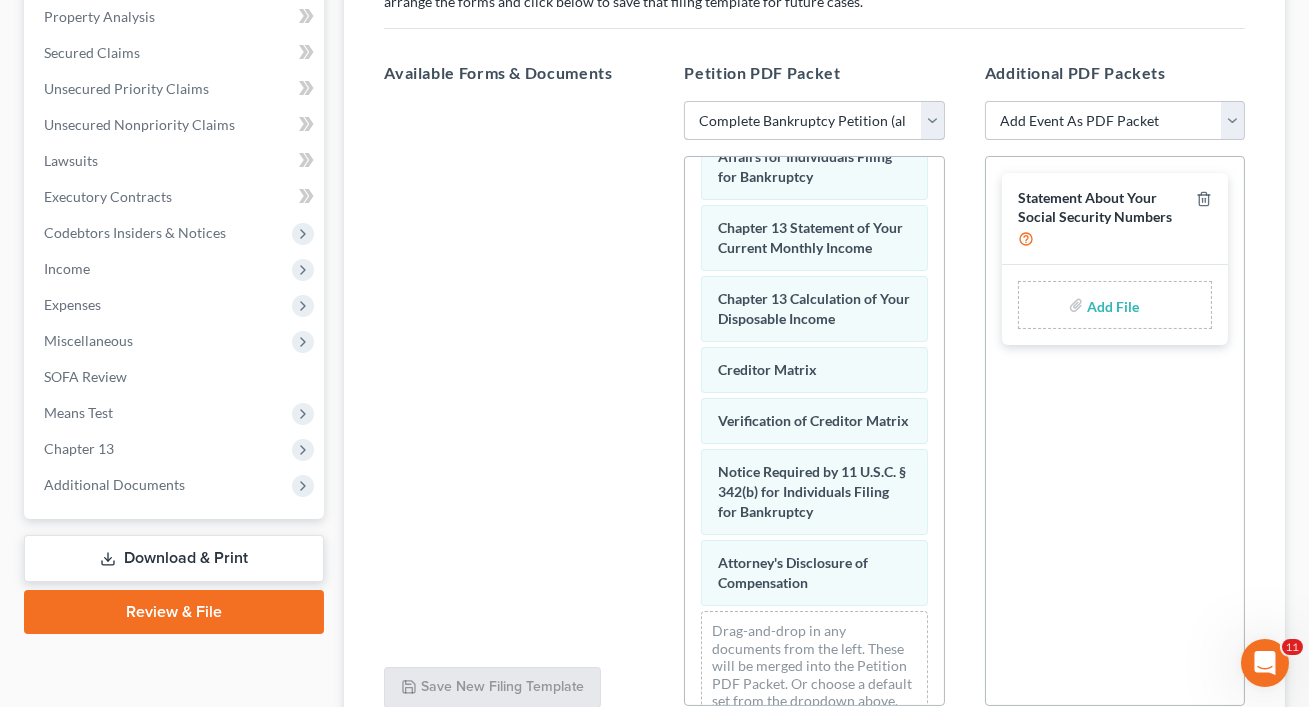 scroll, scrollTop: 847, scrollLeft: 0, axis: vertical 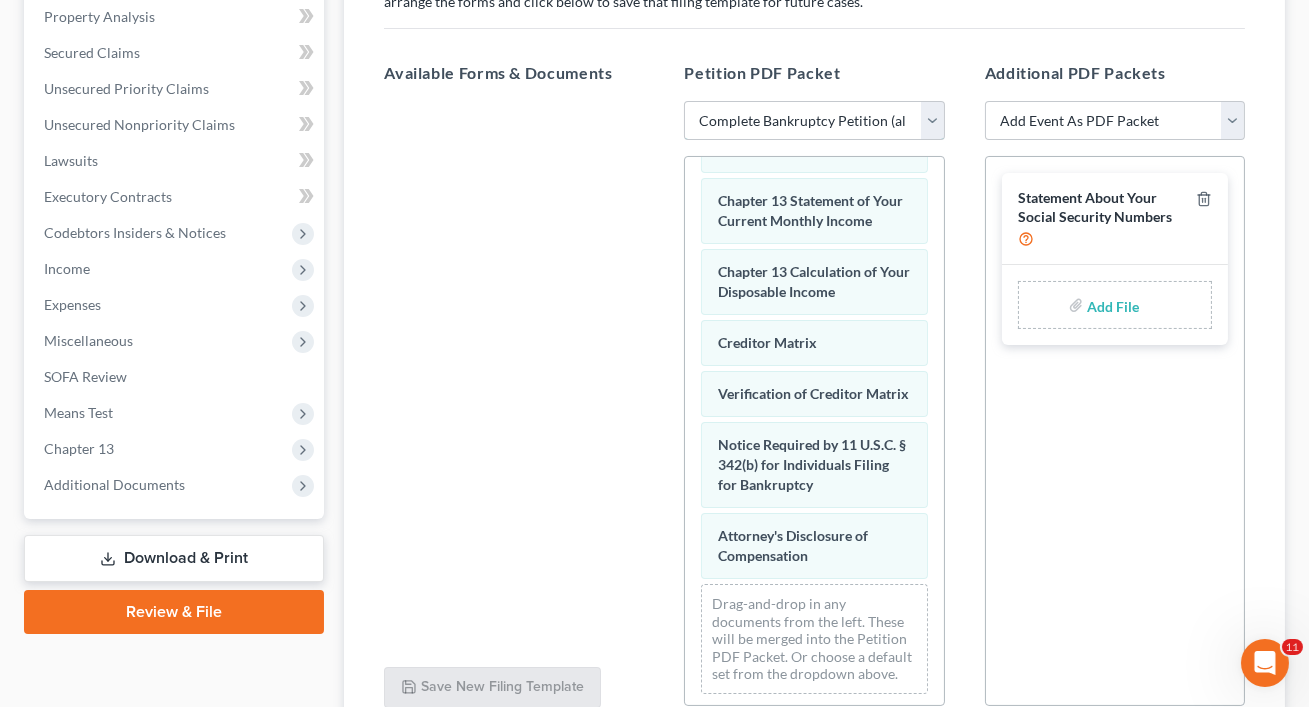 click on "Choose Default Petition PDF Packet Complete Bankruptcy Petition (all forms and schedules) Emergency Filing (Voluntary Petition and Creditor List Only) [FIRST] [LAST]" at bounding box center (814, 121) 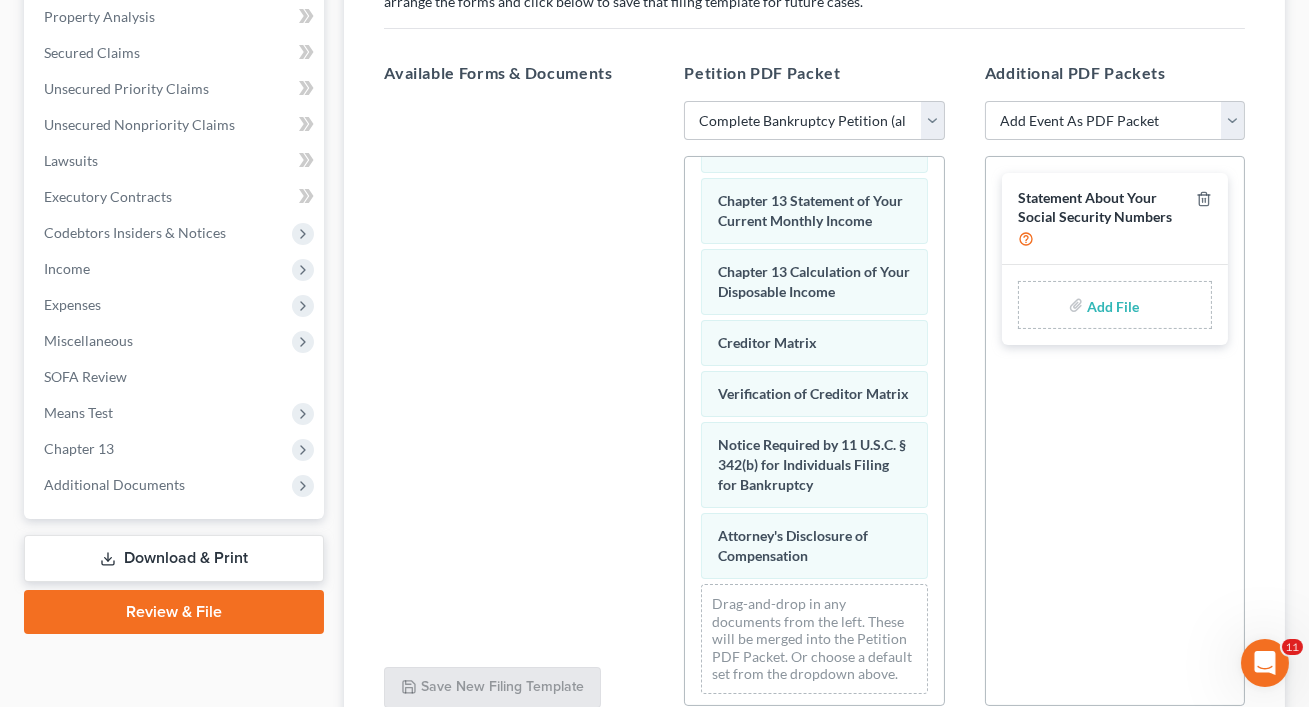 click on "Statement About Your Social Security Numbers" at bounding box center [1095, 207] 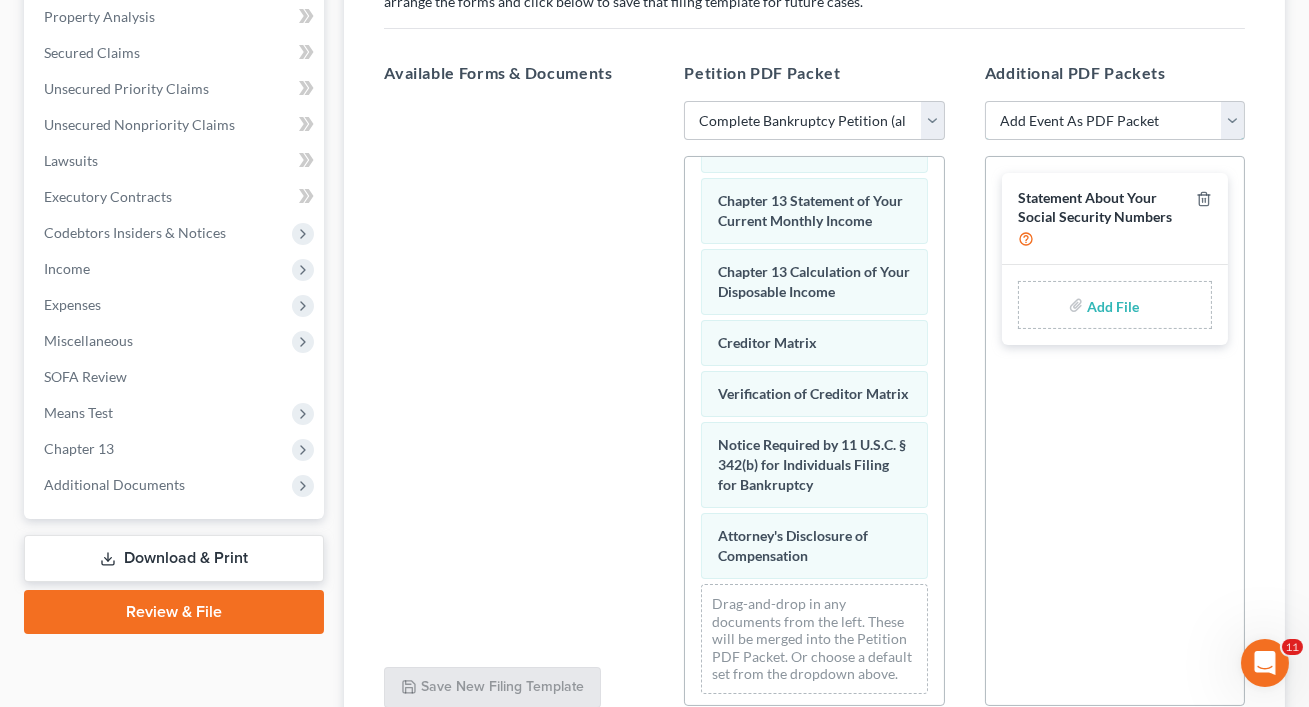 click on "Add Event As PDF Packet Amended Chapter 13 Plan Amended Creditor Matrix (Fee)- Only use when no separate amendment is being filed Amended Voluntary Petition Application to Pay Filing Fee in Installments Certificate Of Completion of Financial Management Course (or) Certificate of Debtor Education Certificate of Credit Counseling Certificate Of Mailing (BK) Chapter 13 Plan (Original plan only) Debtor Repayment Plan (prepared by credit counselor) Declaration Payment Advices Pro Bono Representation of Debtor Reaffirmation Agreement Reaffirmation Disclosure Statement Schedule of Unpaid Debts SCHEDULES (original schedules, individual schedules or amended schedules) Statement About Payment of Eviction Judgment Statement About Your Social Security Numbers Statement in Support of Reaffirmation Agreement Statement of Current Monthly Income / Calculation of Disposable Income - Ch 13 (B122C-1 / B22C-2) Statement of Financial Affairs Statement of Good Faith Filing Statement of Intentions Statement of No Payment Advices" at bounding box center [1115, 121] 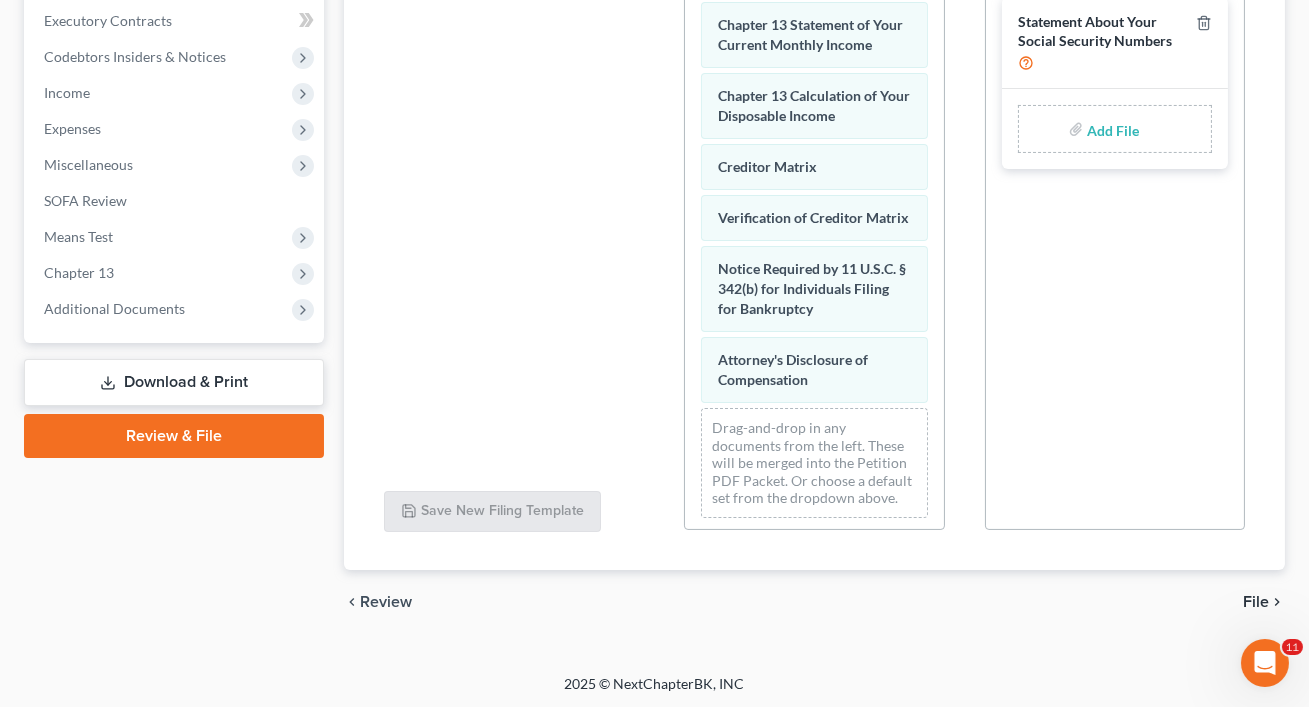 scroll, scrollTop: 566, scrollLeft: 0, axis: vertical 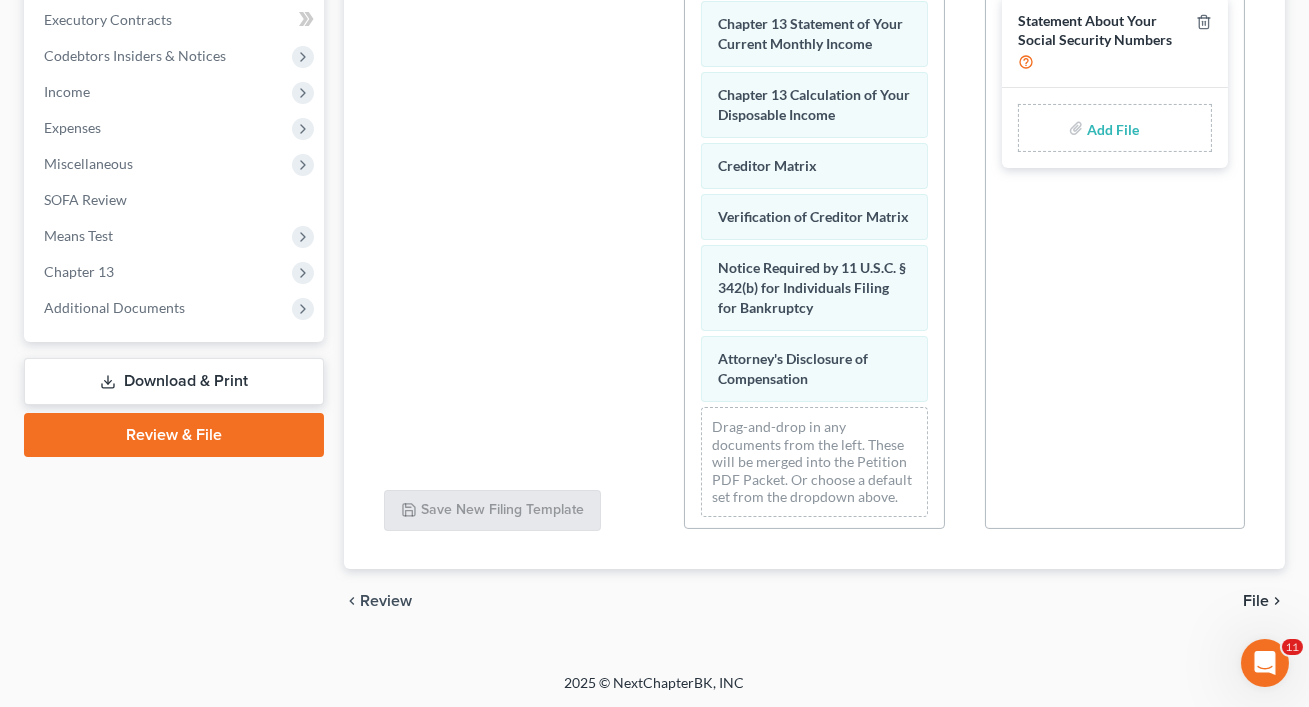 click on "chevron_left   Review File   chevron_right" at bounding box center (814, 601) 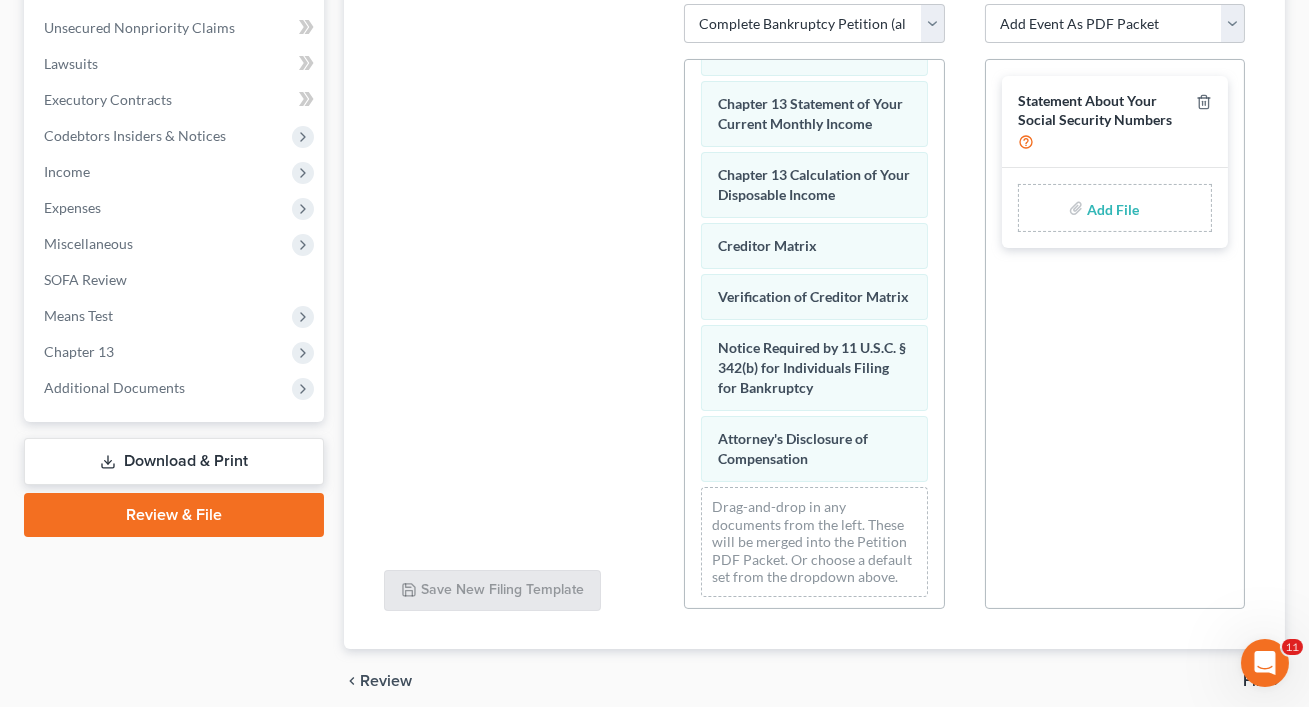 scroll, scrollTop: 487, scrollLeft: 0, axis: vertical 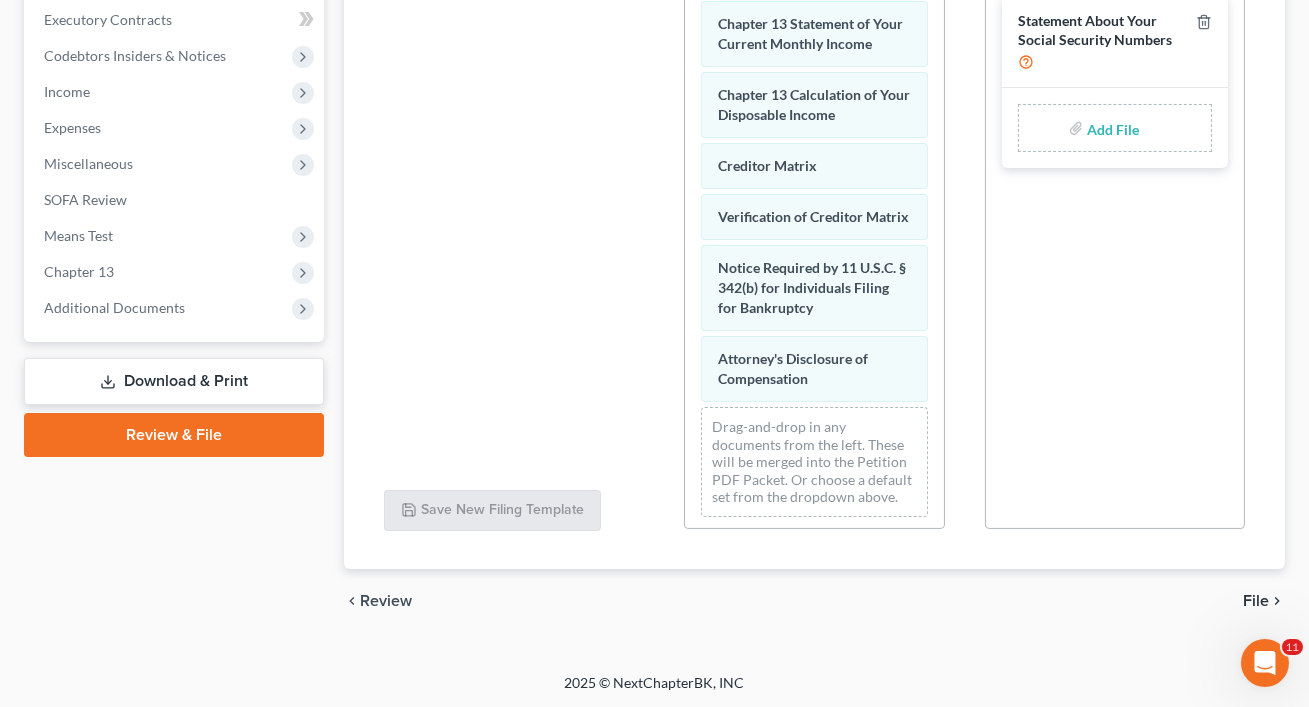 click on "File" at bounding box center (1256, 601) 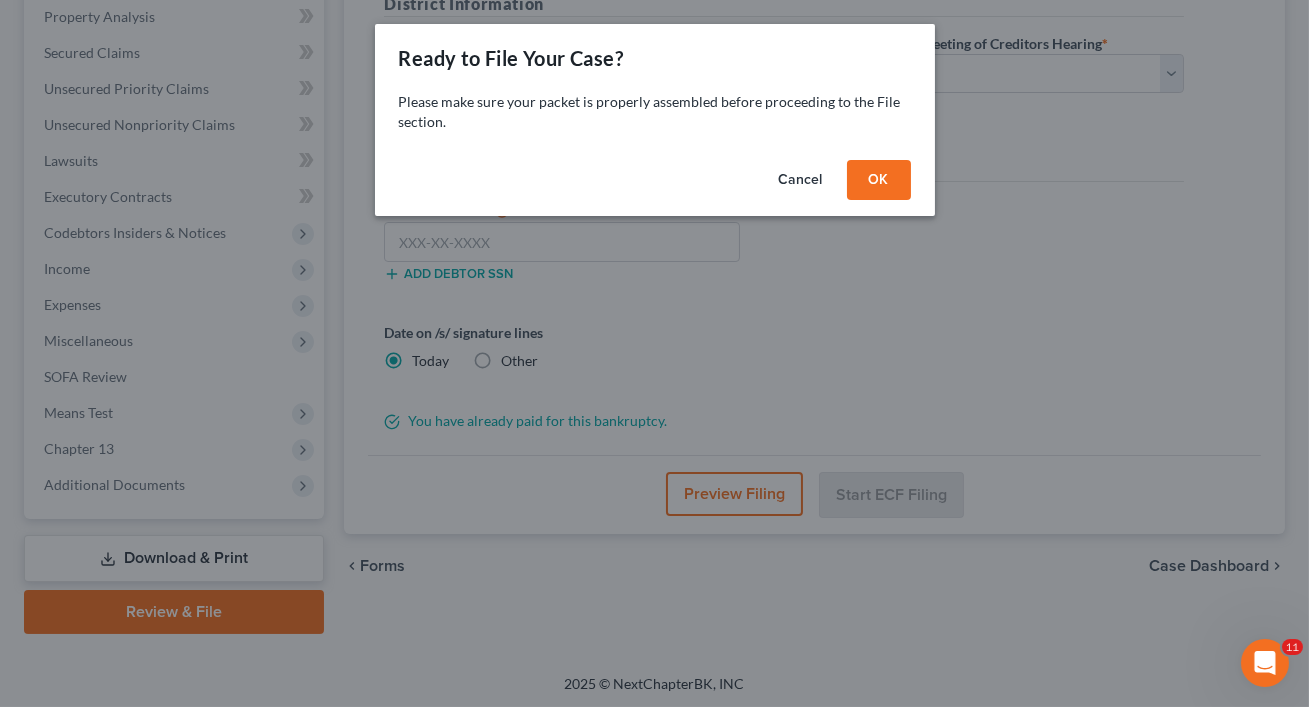 click on "OK" at bounding box center [879, 180] 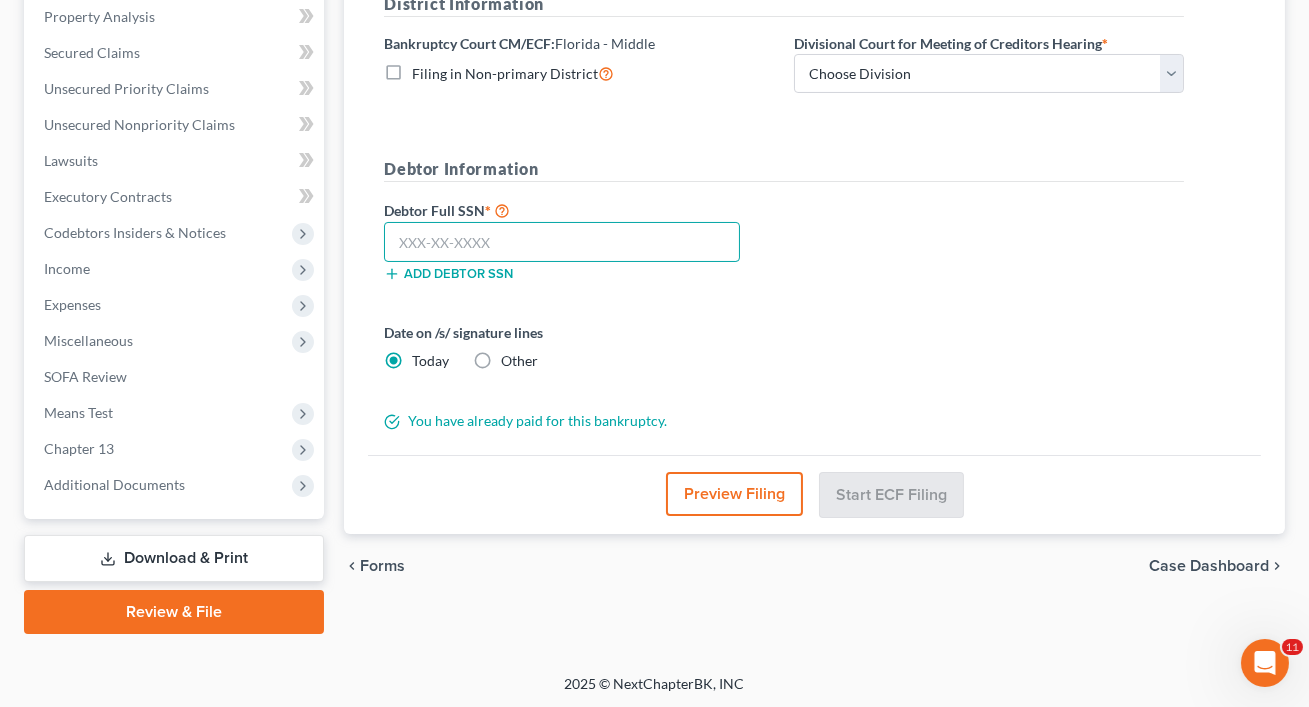 click at bounding box center (562, 242) 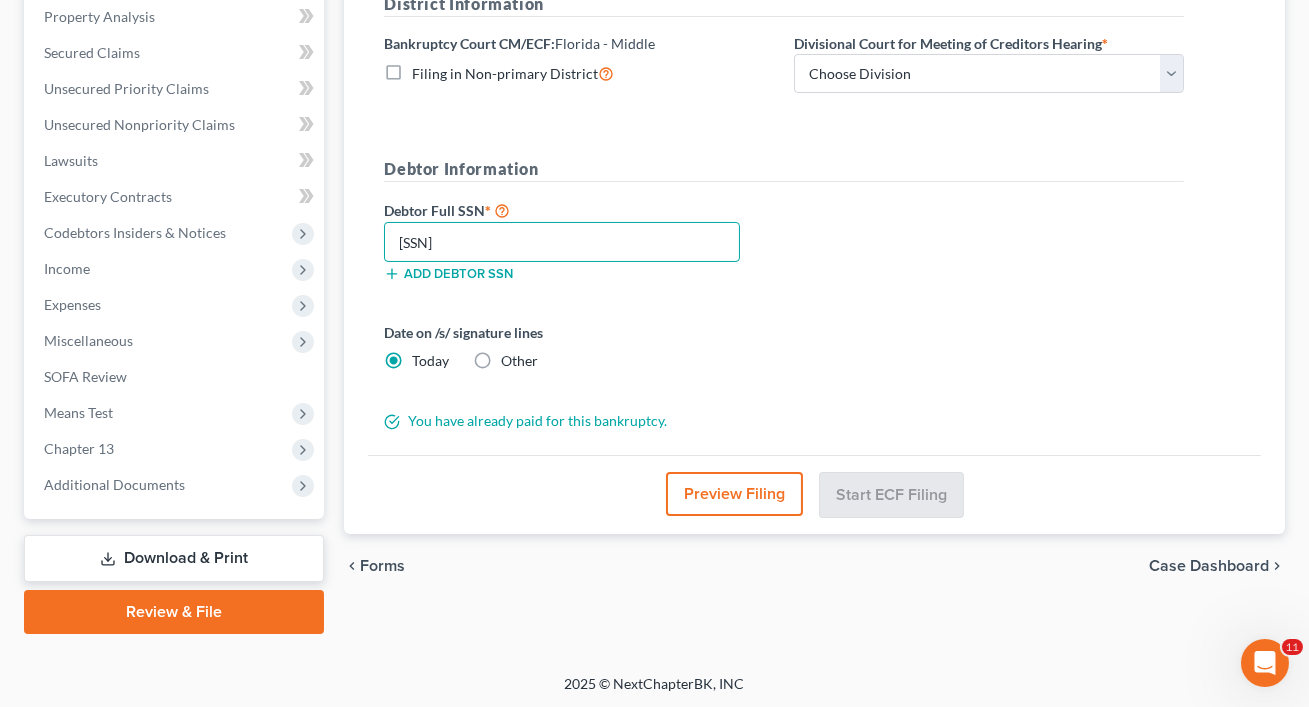 type on "[SSN]" 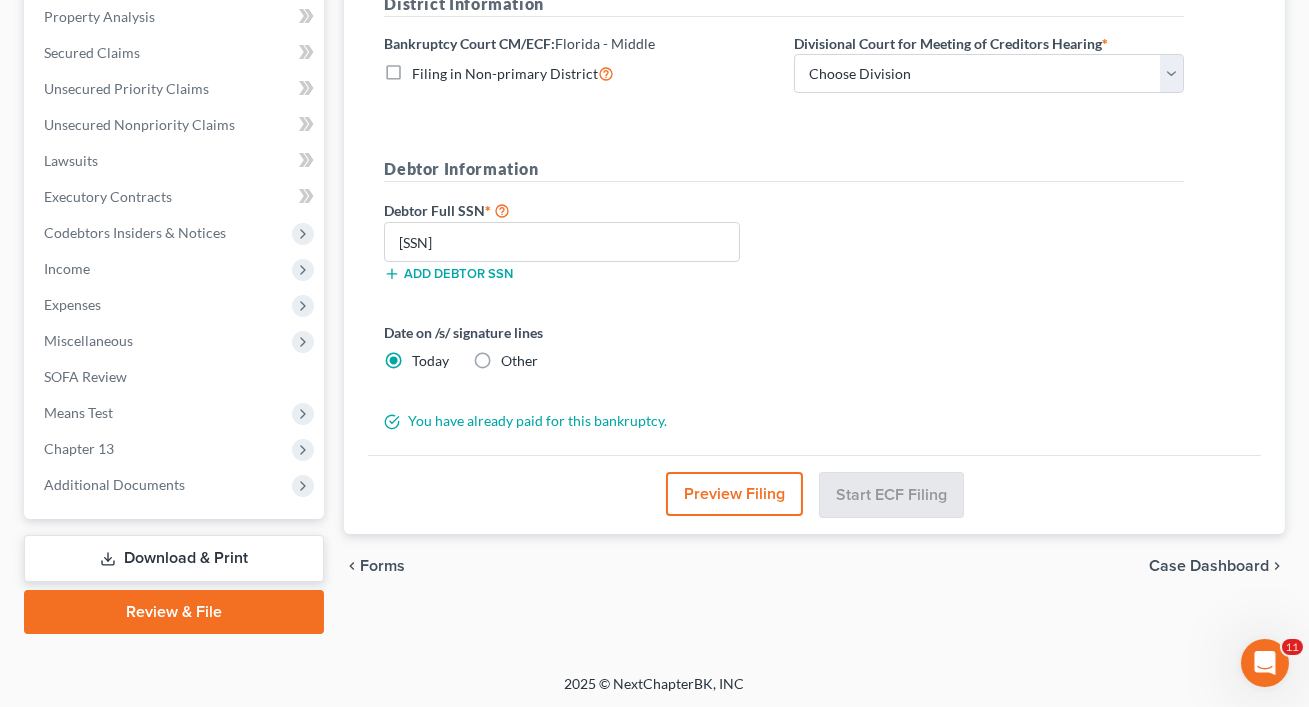 click on "Filing in Non-primary District" at bounding box center [505, 73] 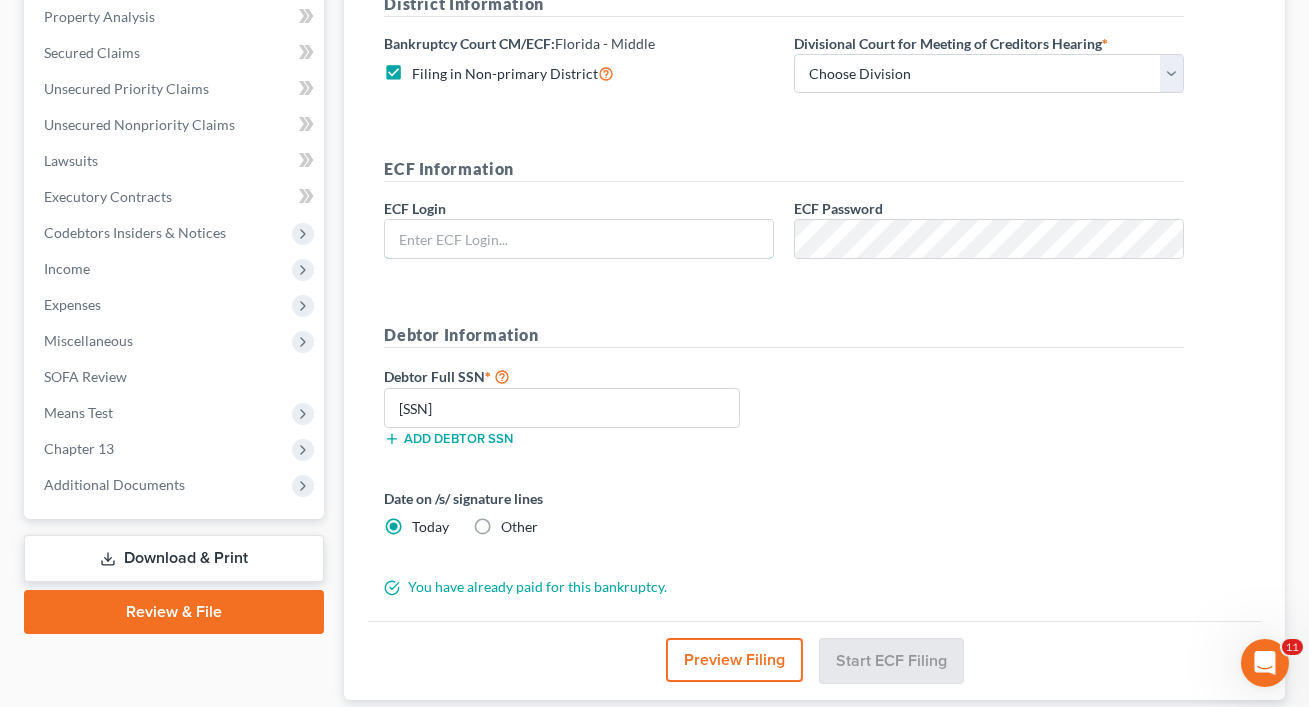 type on "[EMAIL]" 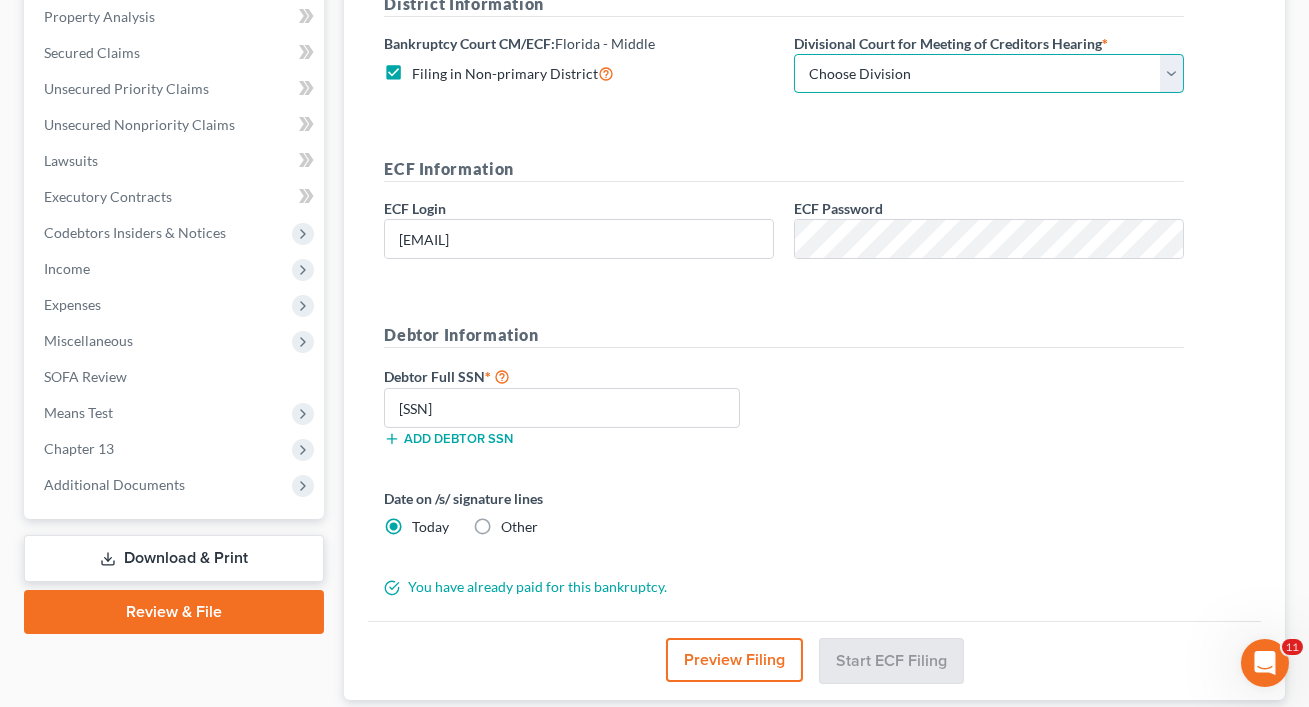 click on "Choose Division Fort Myers Jacksonville Orlando Tampa" at bounding box center (989, 74) 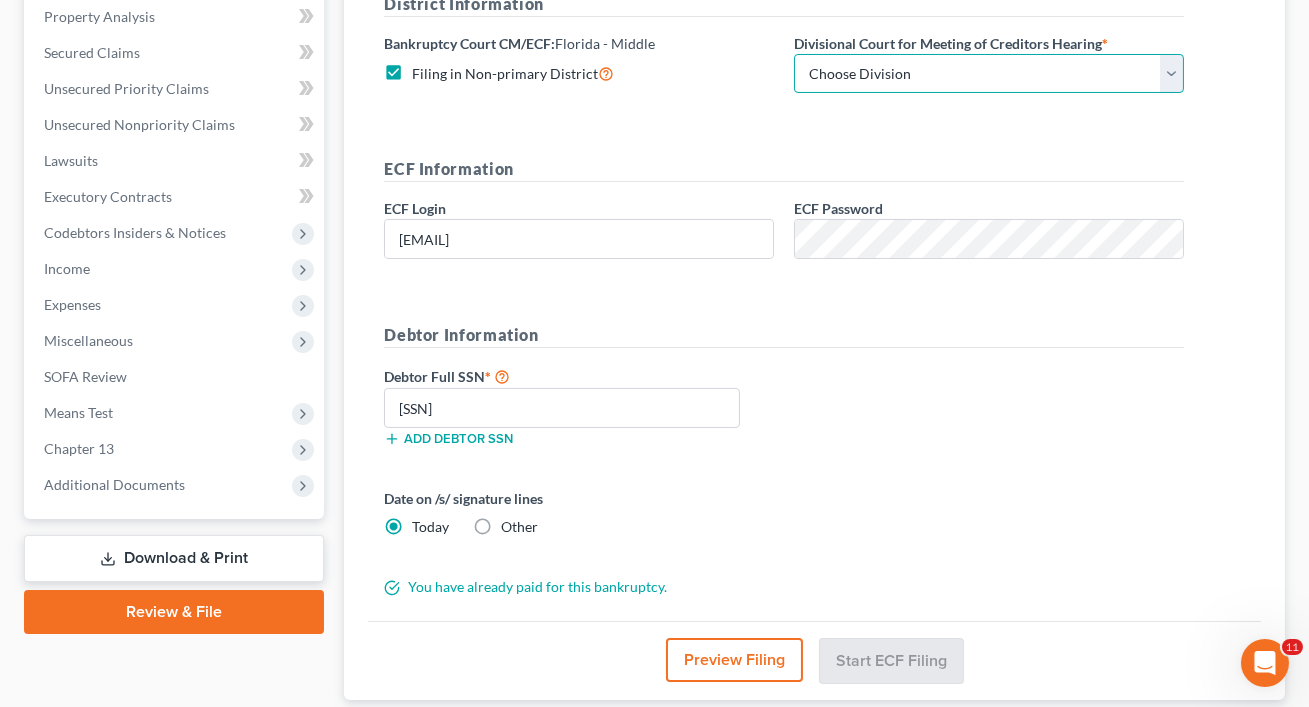 select on "3" 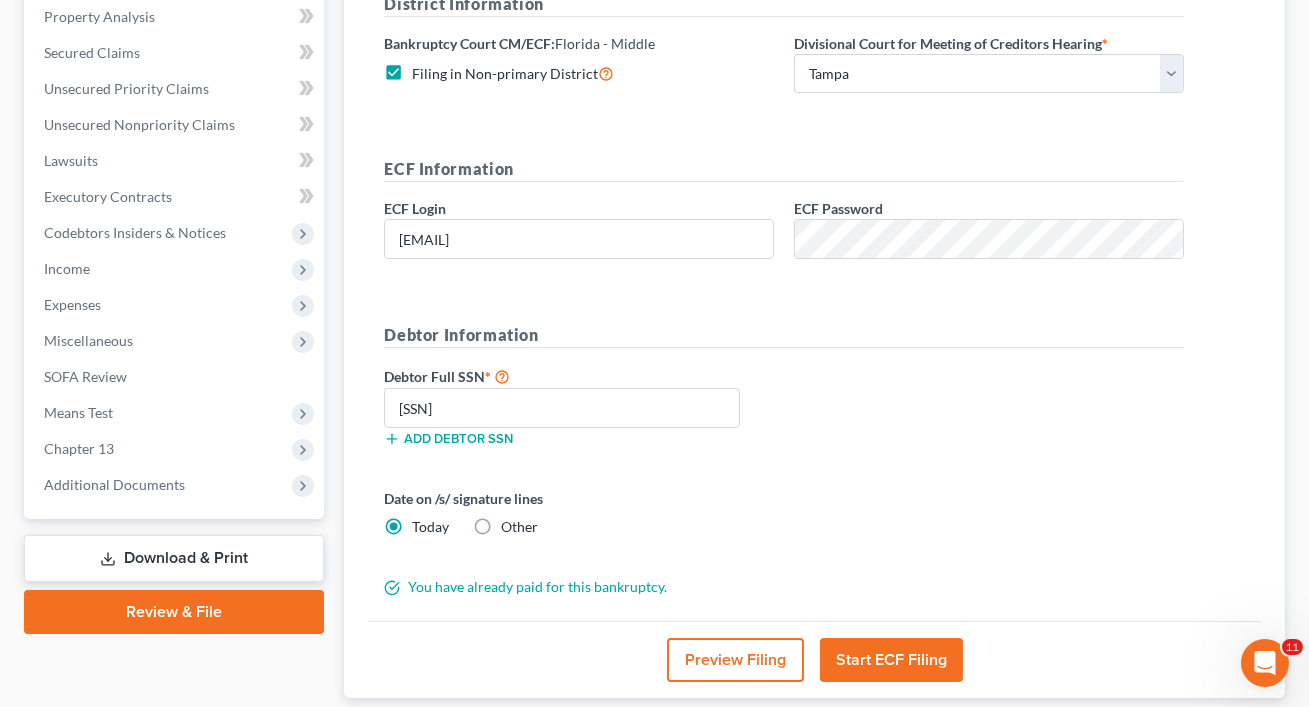 click on "Start ECF Filing" at bounding box center [891, 660] 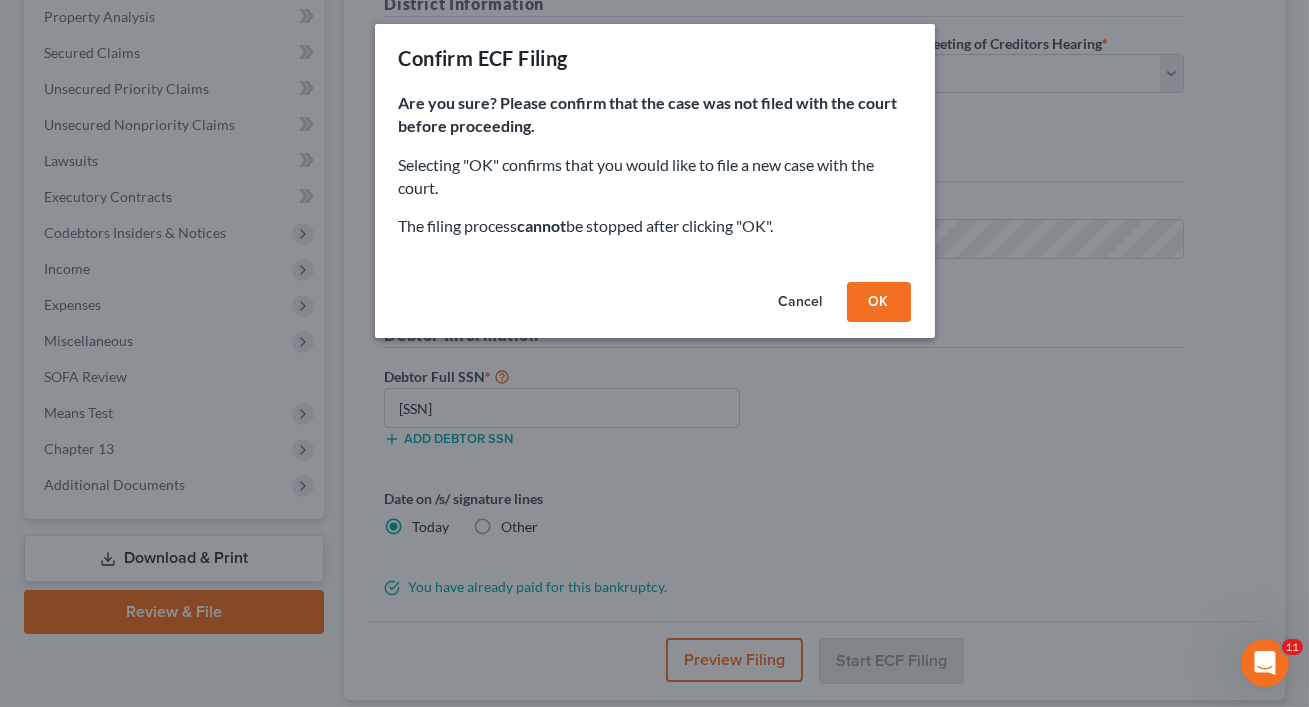 click on "OK" at bounding box center [879, 302] 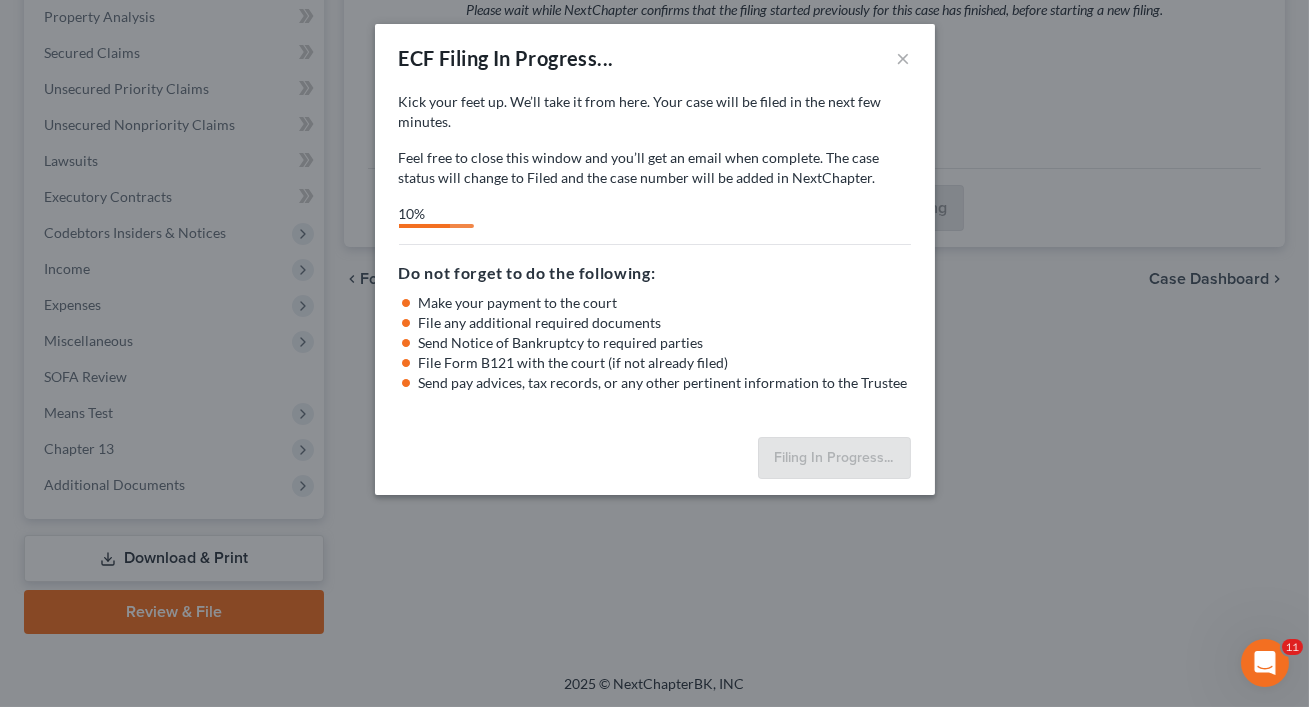 select on "3" 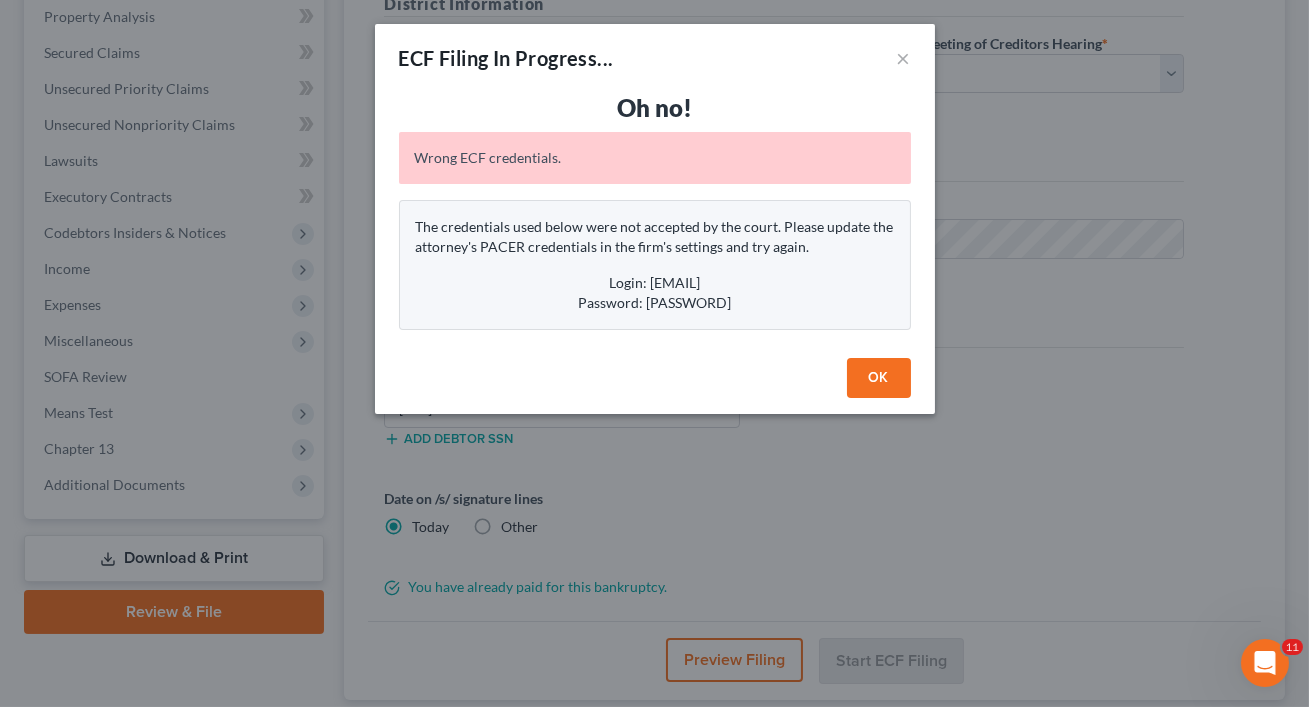 click on "OK" at bounding box center (879, 378) 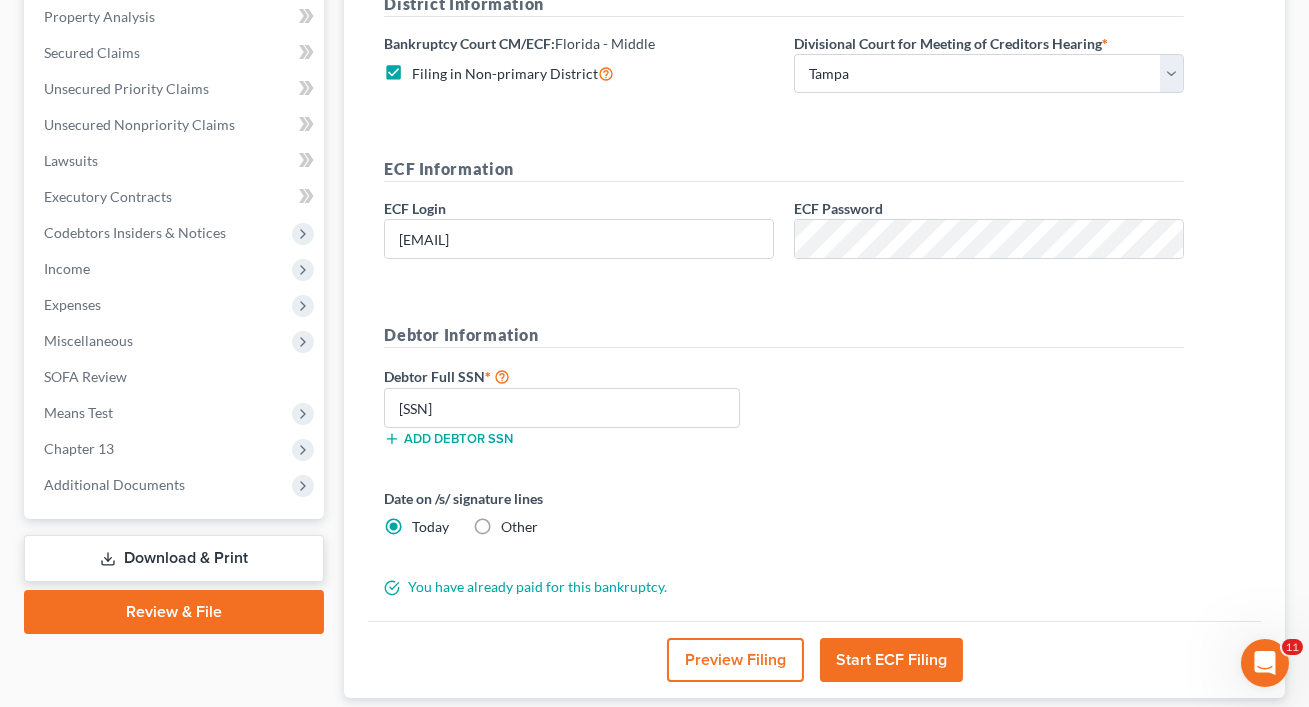 click on "Start ECF Filing" at bounding box center (891, 660) 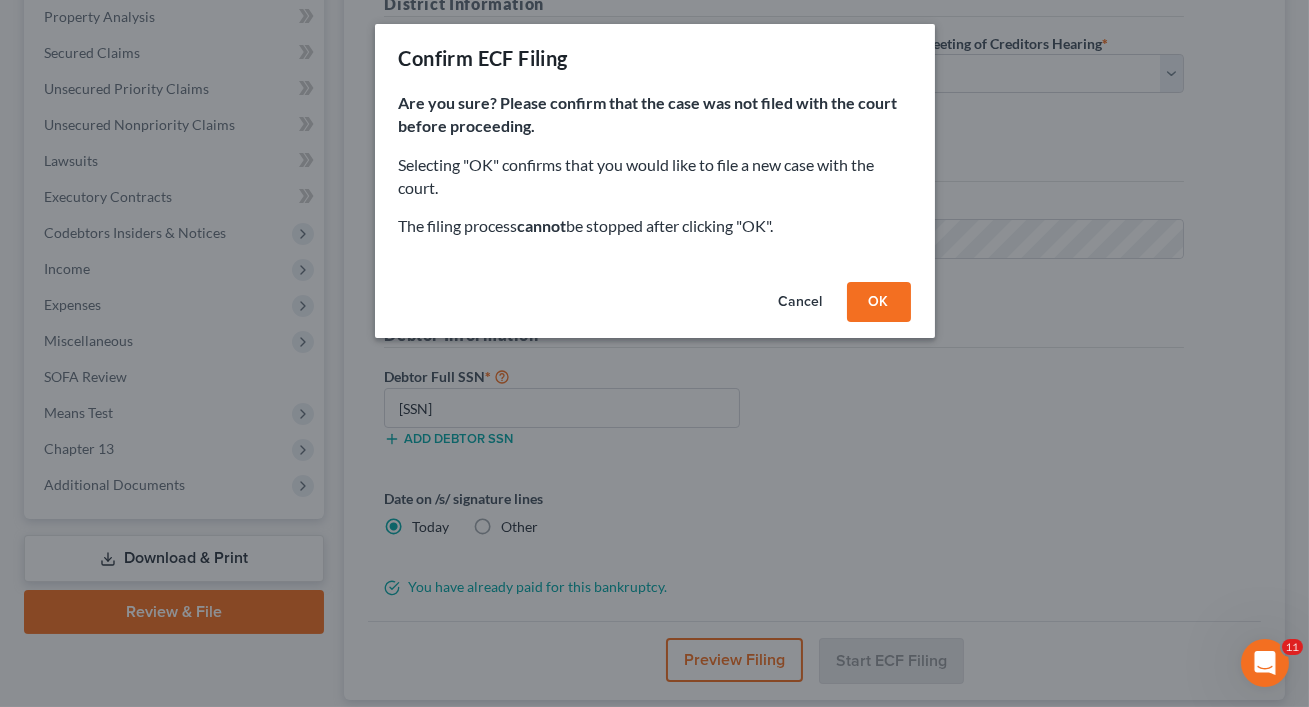 click on "OK" at bounding box center [879, 302] 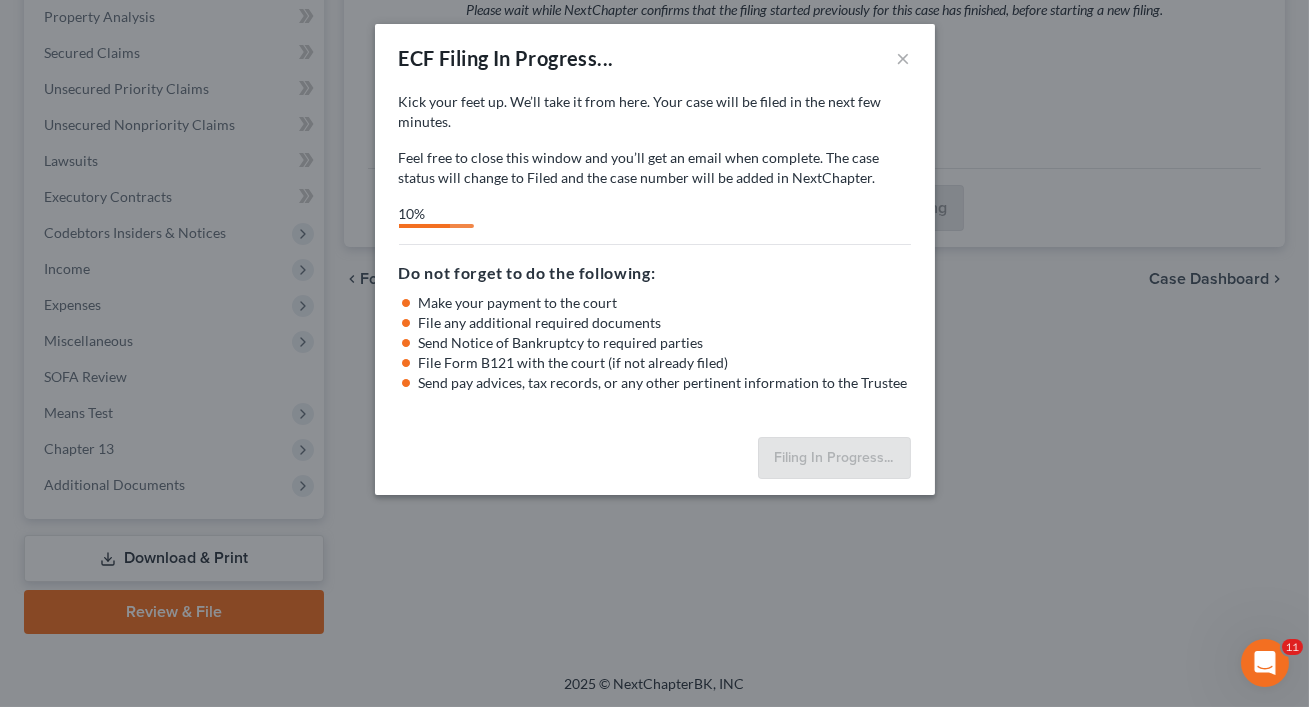 select on "3" 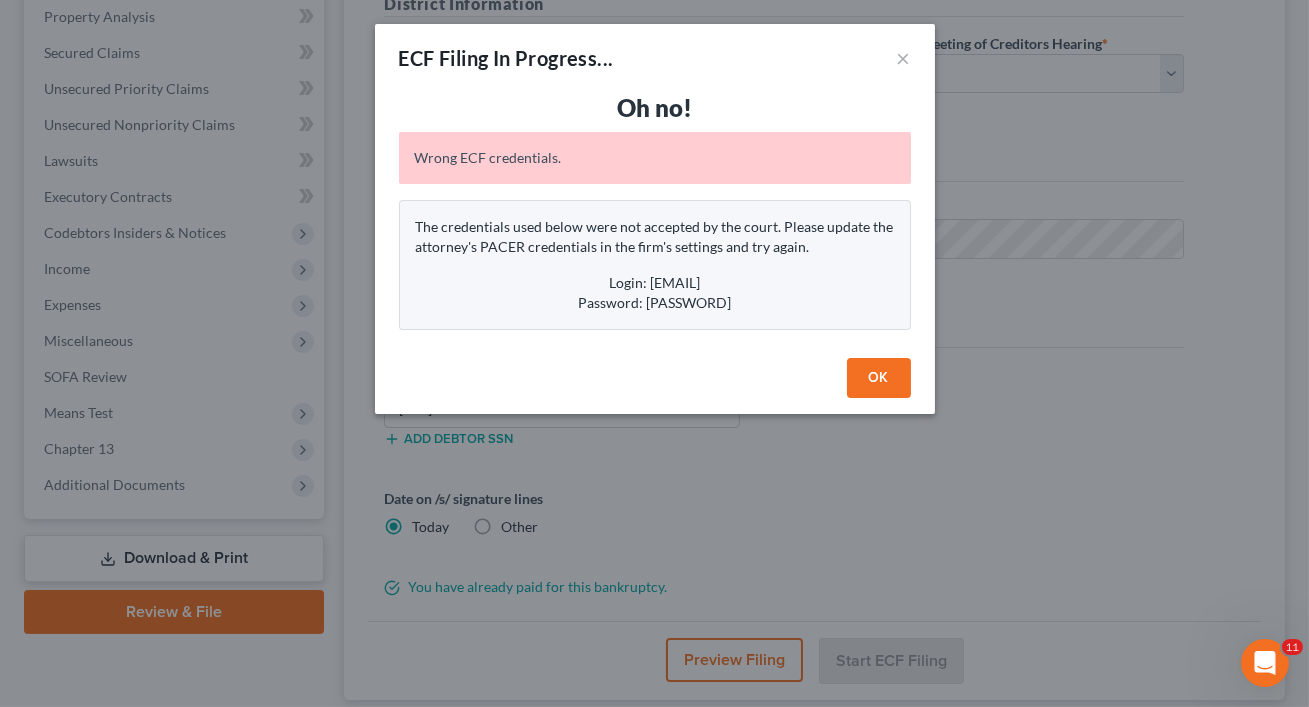click on "OK" at bounding box center (879, 378) 